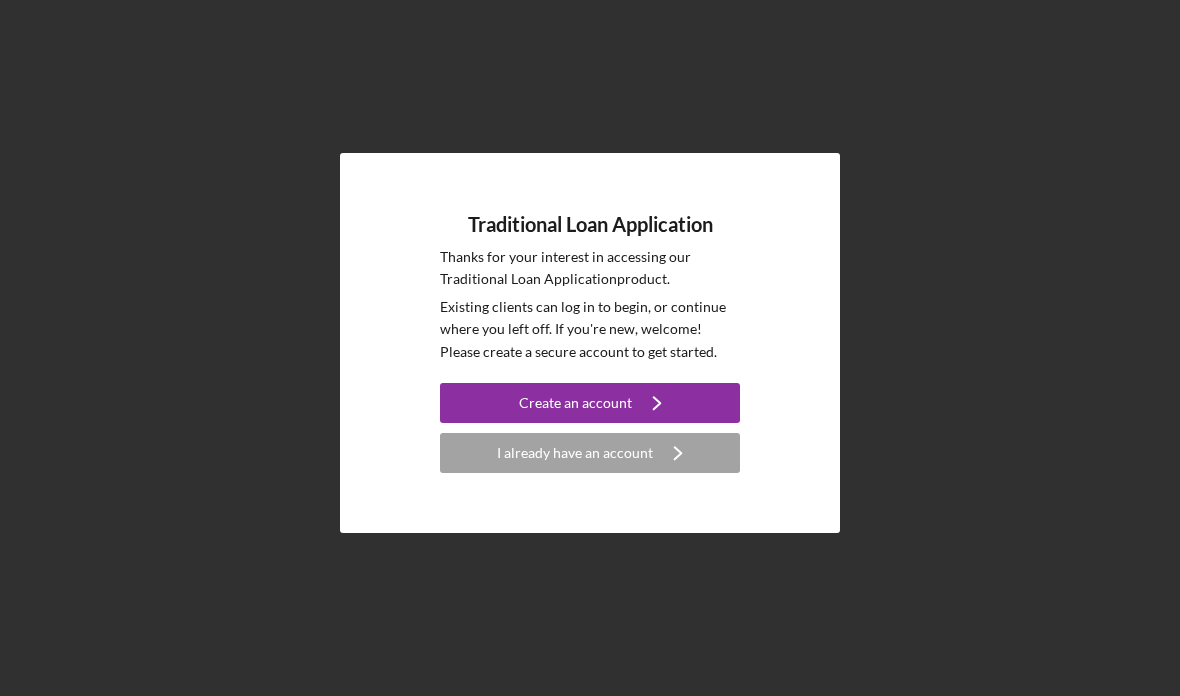 scroll, scrollTop: 0, scrollLeft: 0, axis: both 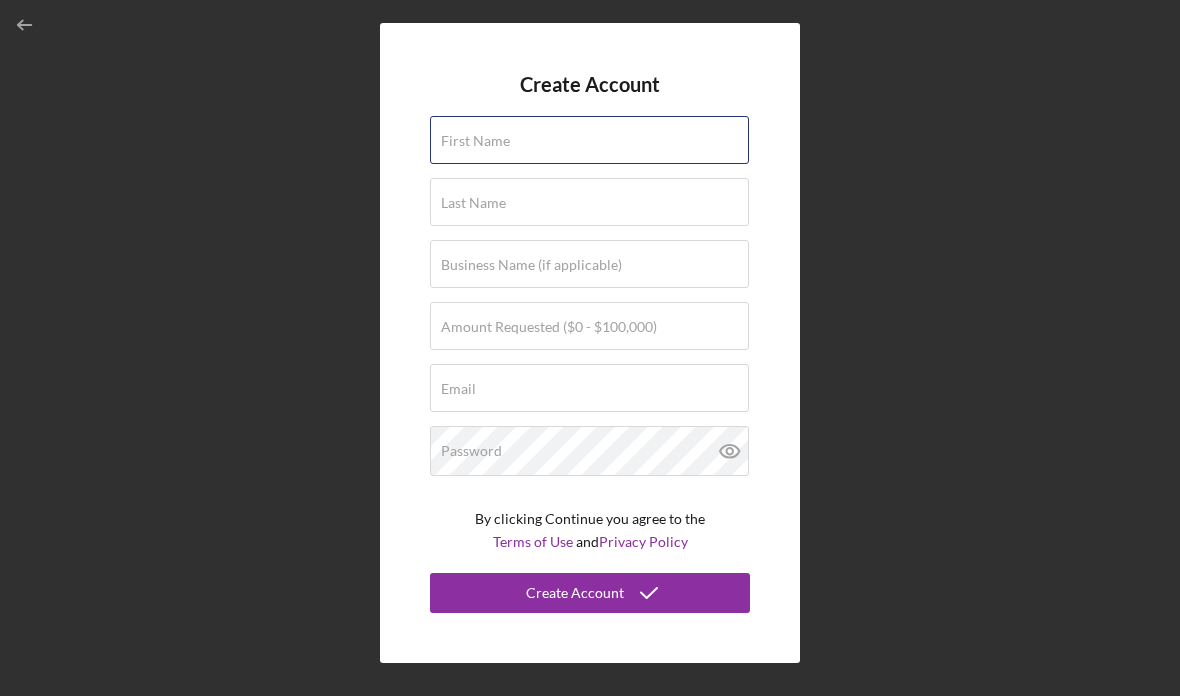 click on "First Name" at bounding box center (589, 140) 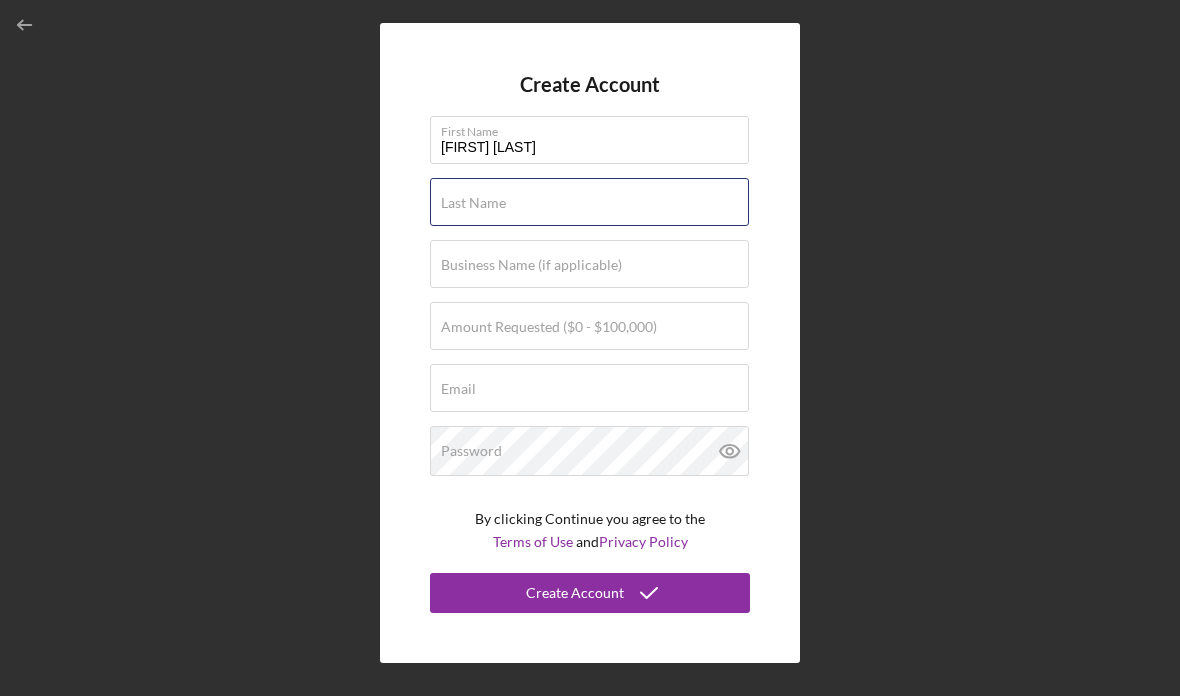 click on "Last Name Required" at bounding box center (590, 203) 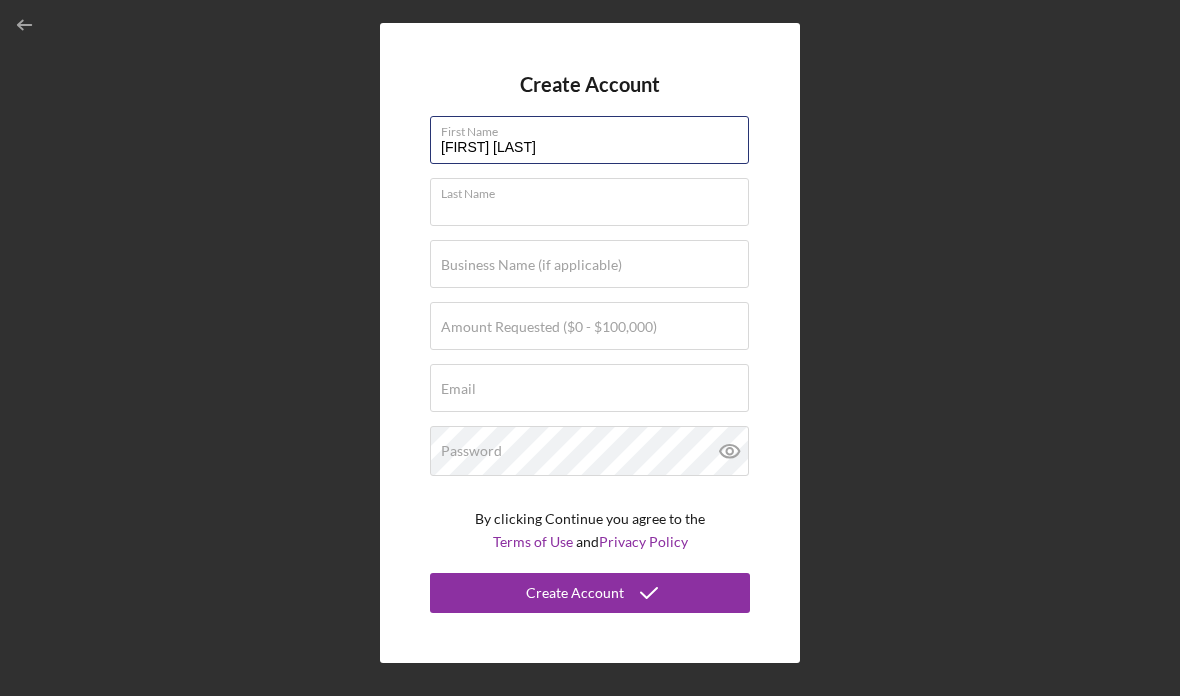 click on "[FIRST] [LAST]" at bounding box center (589, 140) 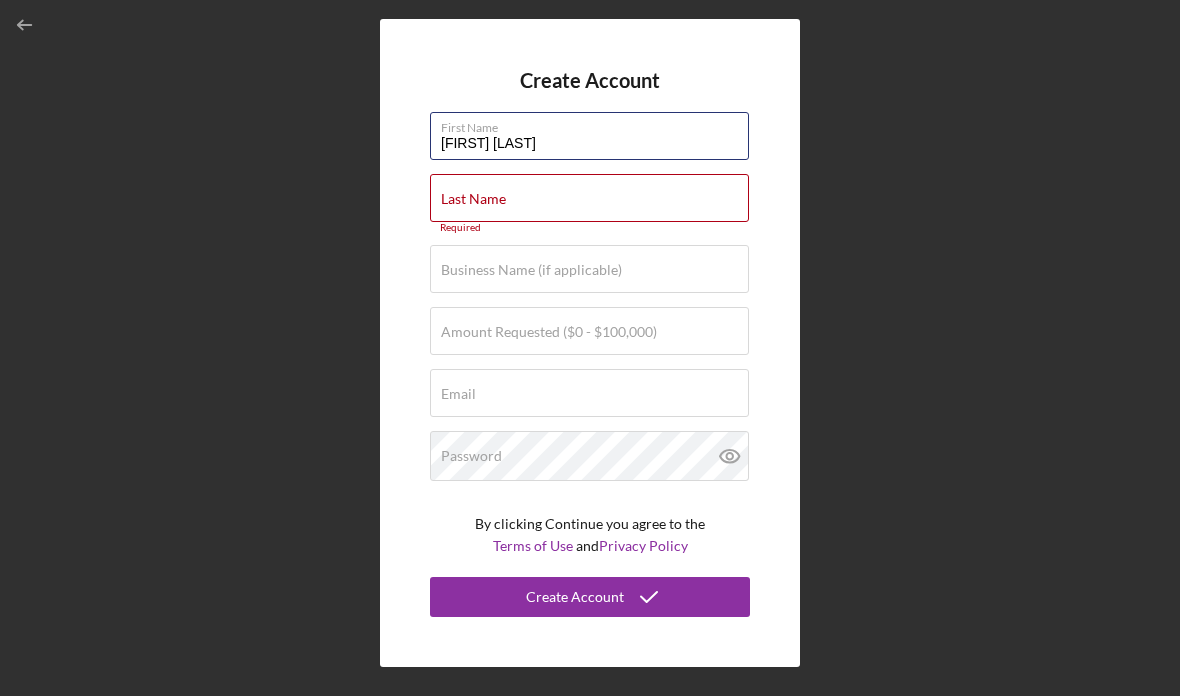 click on "[FIRST] [LAST]" at bounding box center (589, 136) 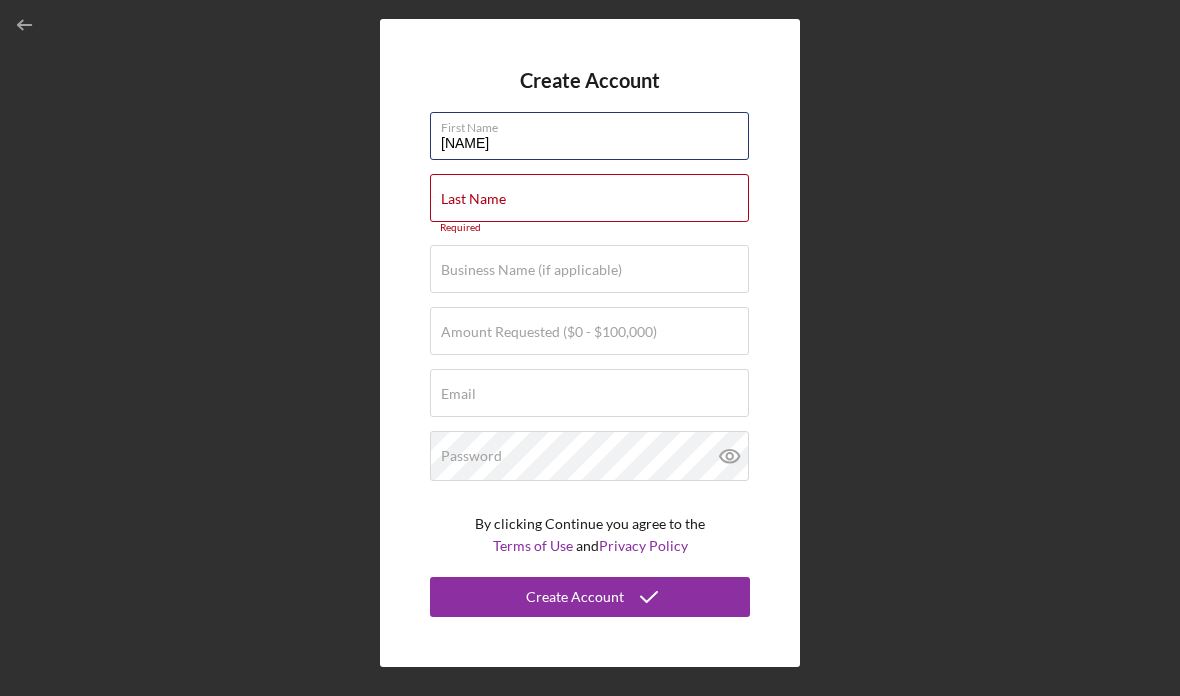type on "[NAME]" 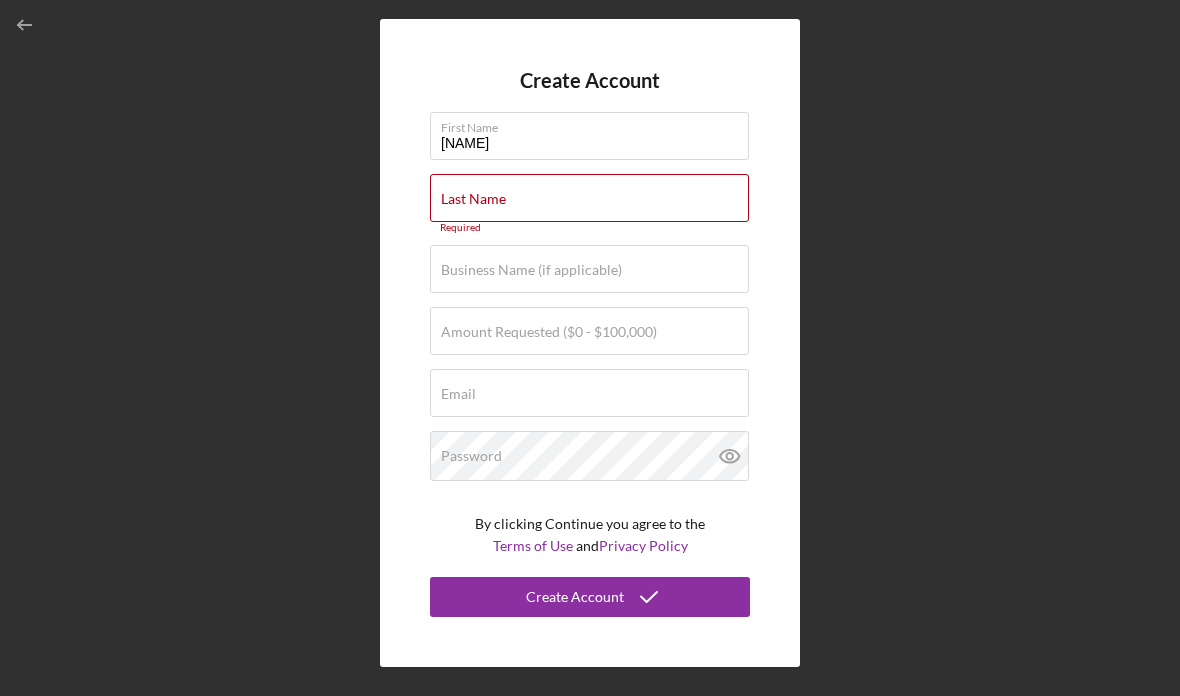 click on "Last Name Required" at bounding box center [590, 203] 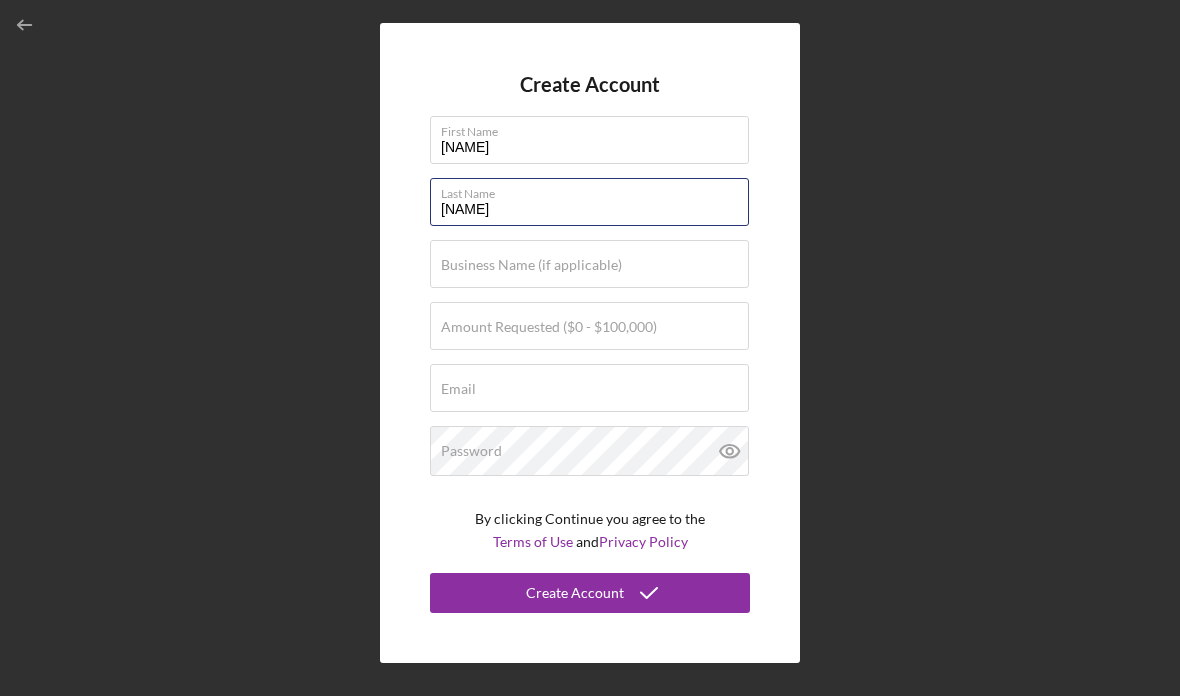 type on "[NAME]" 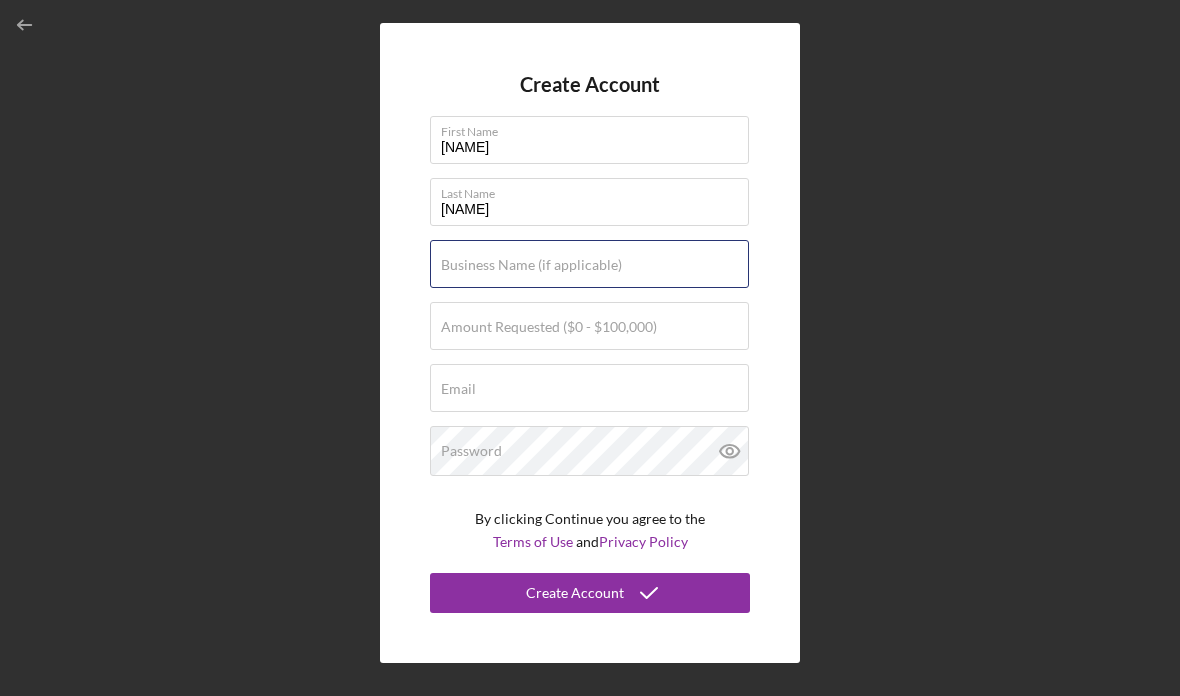 click on "Business Name (if applicable)" at bounding box center (590, 265) 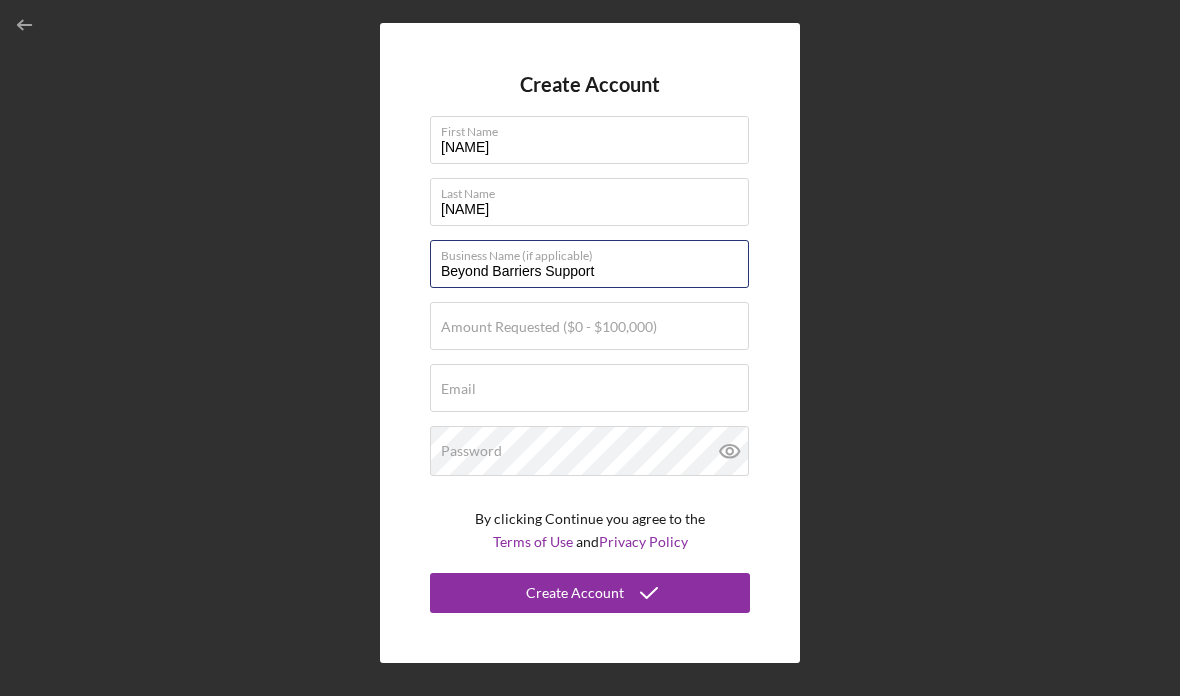 type on "Beyond Barriers Support" 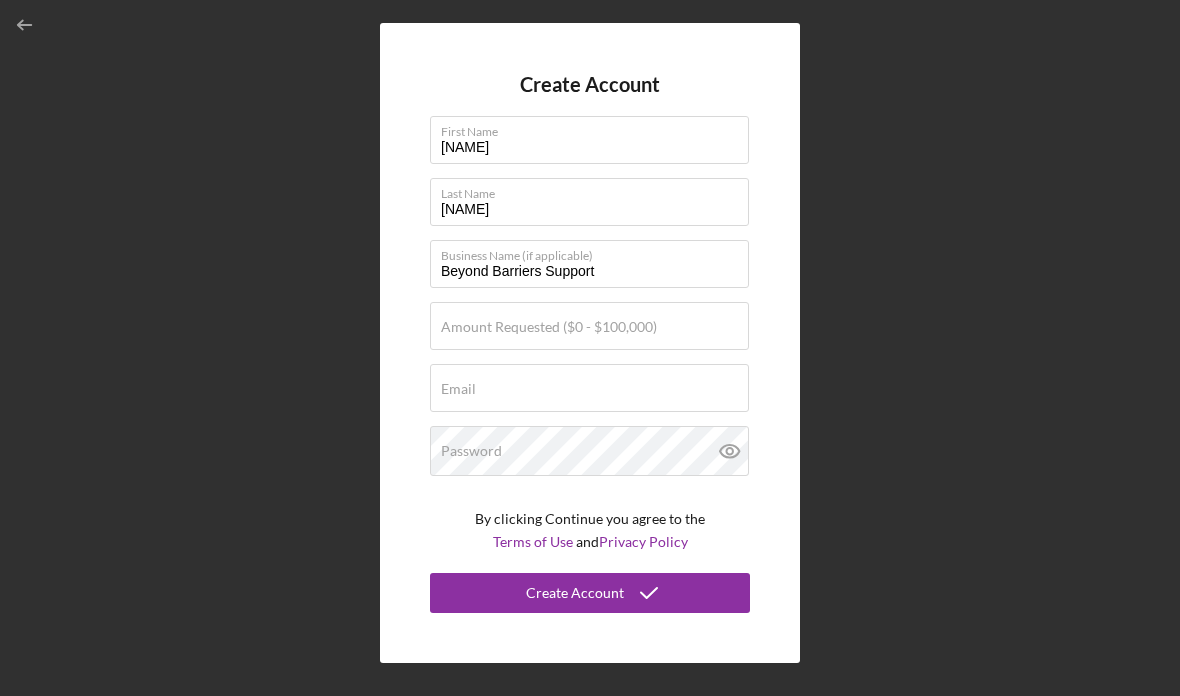 click on "Amount Requested ($0 - $100,000)" at bounding box center [549, 327] 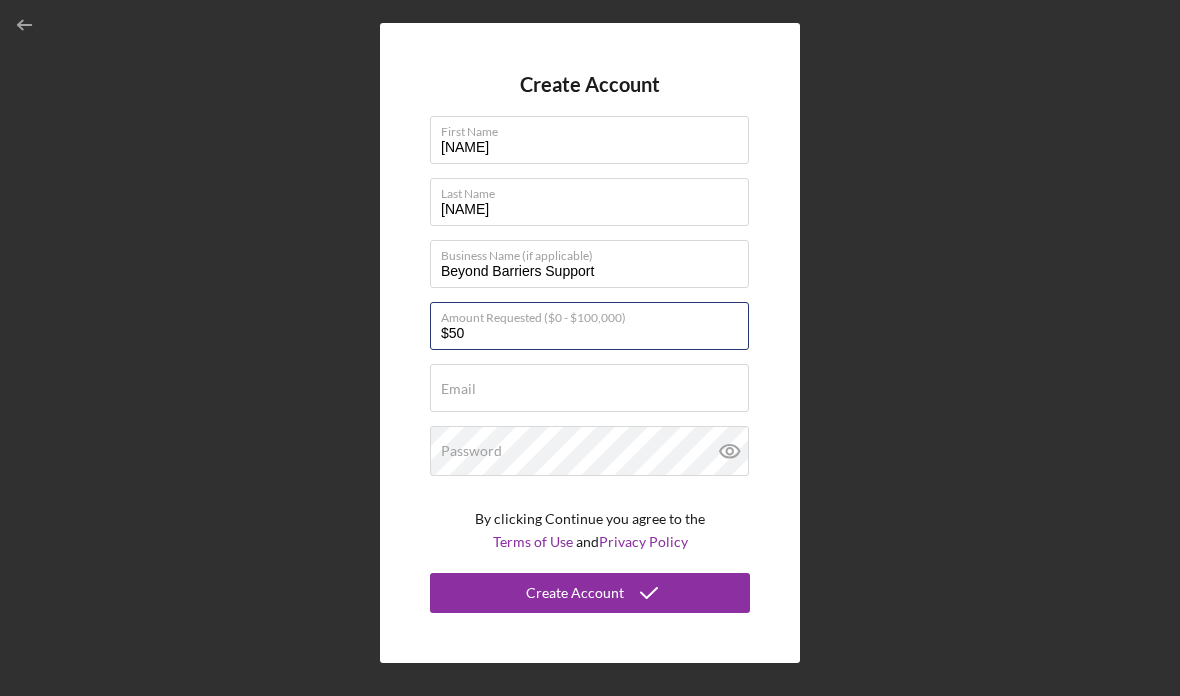 type on "$5" 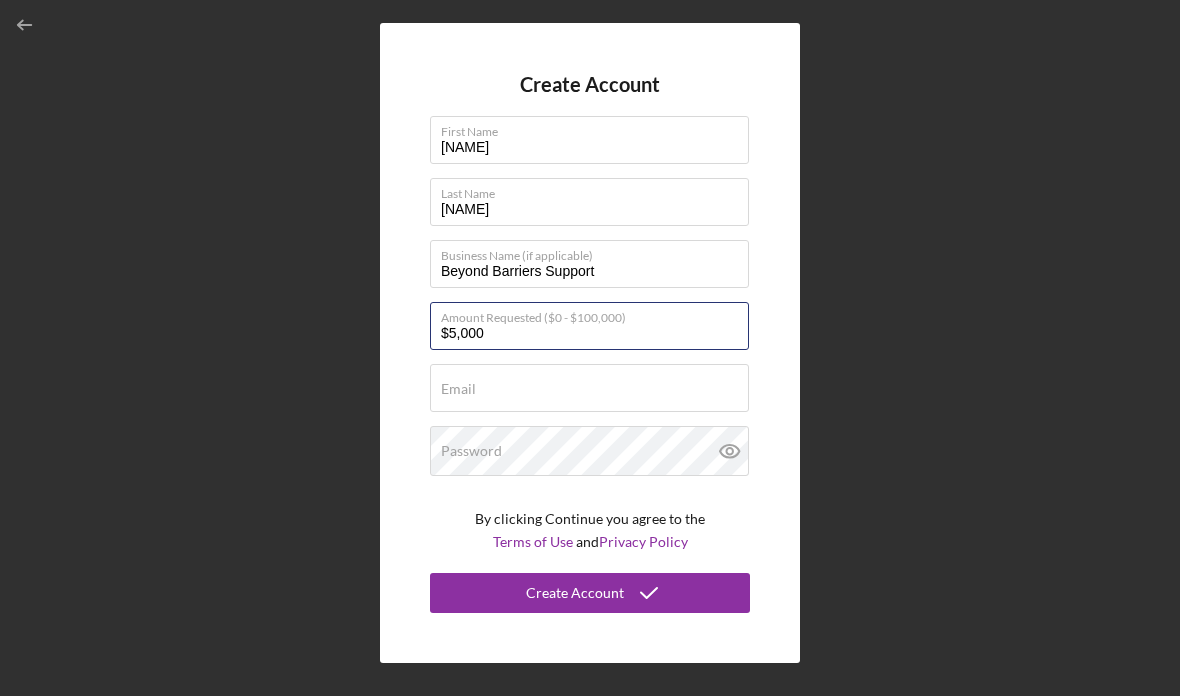 type on "$50,000" 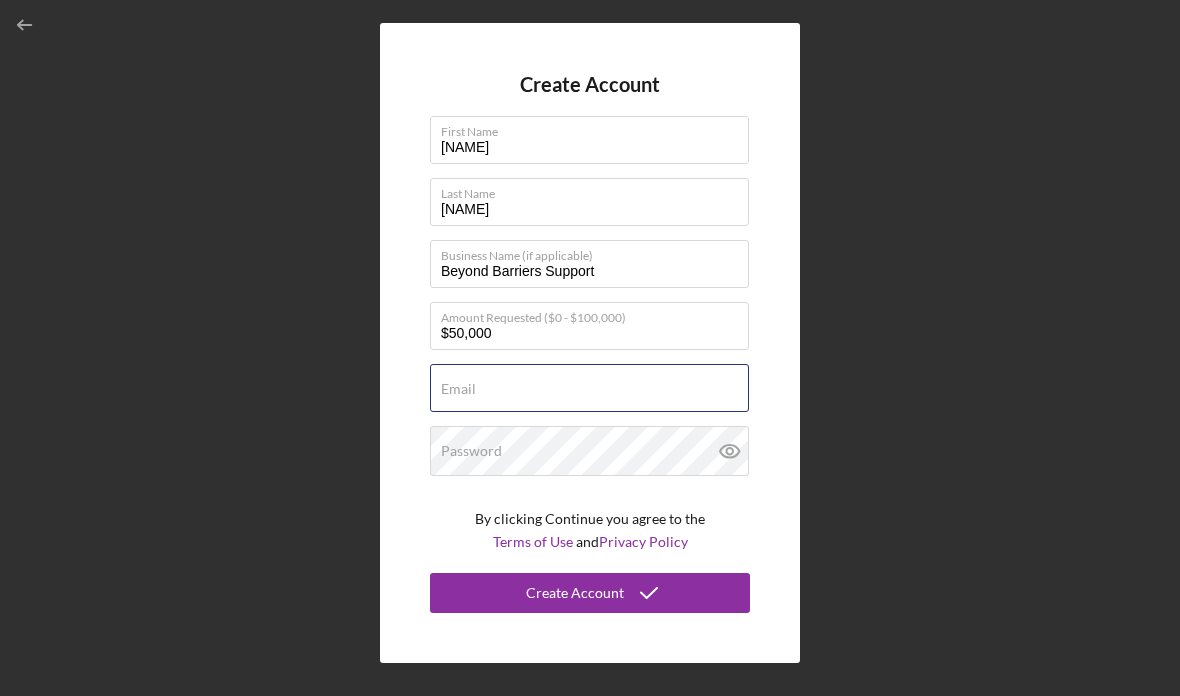 click on "Email Required" at bounding box center [590, 389] 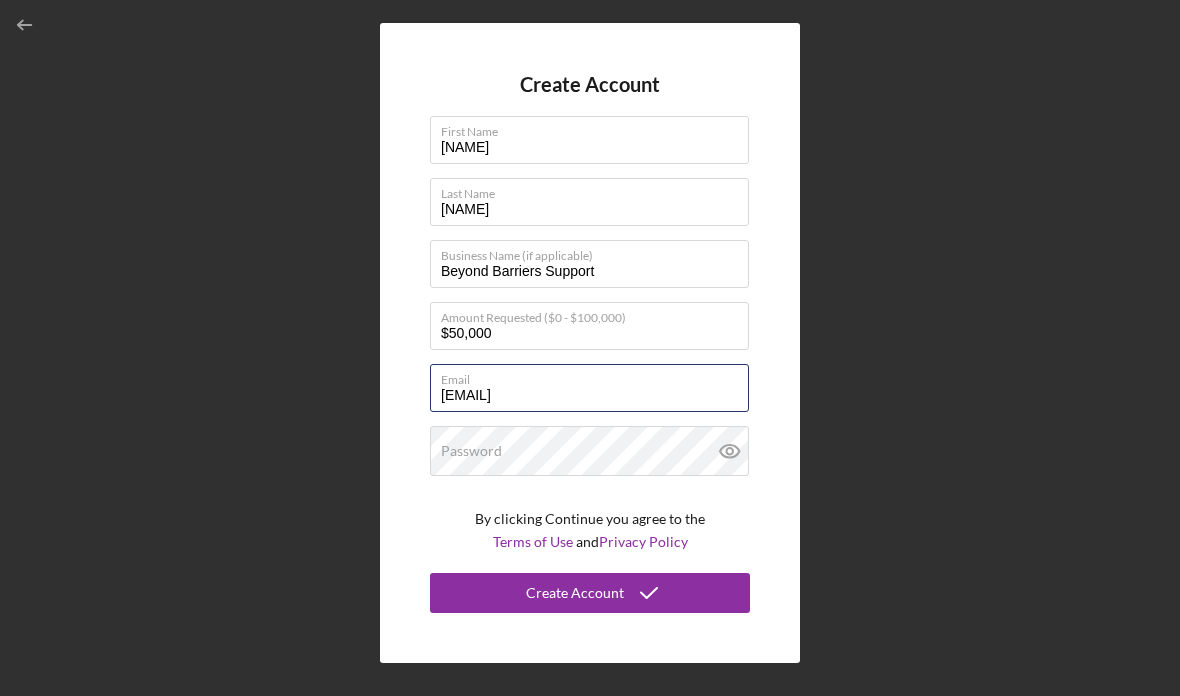 type on "[EMAIL]" 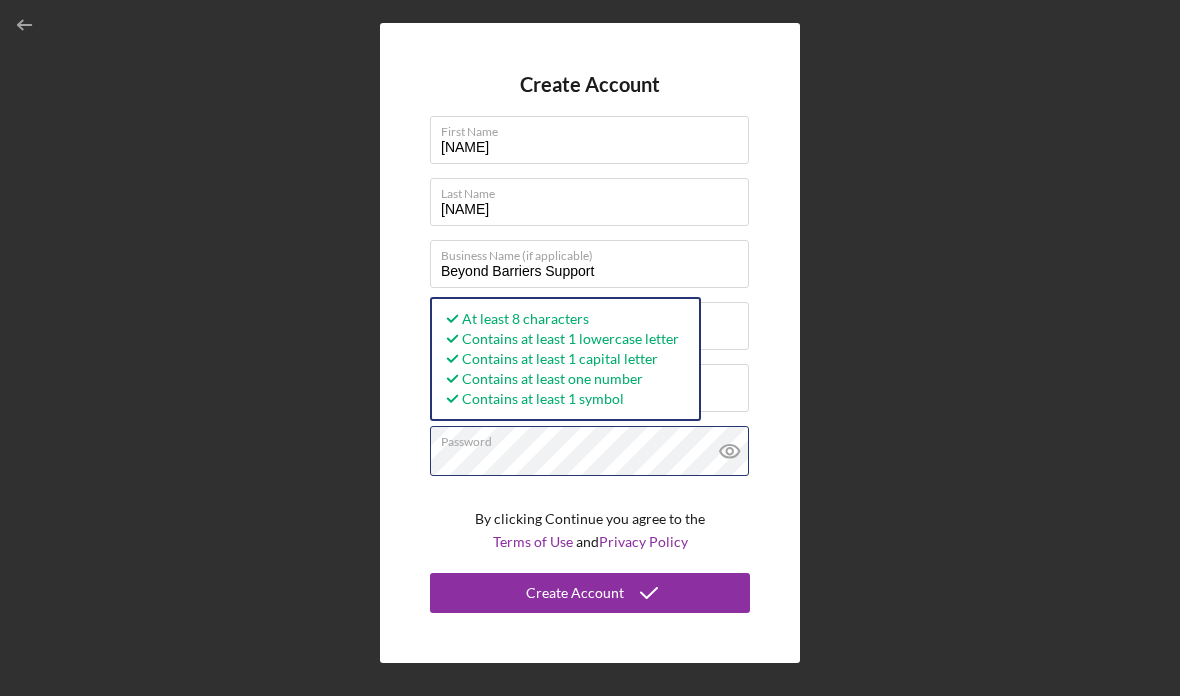 click on "Create Account" at bounding box center (590, 593) 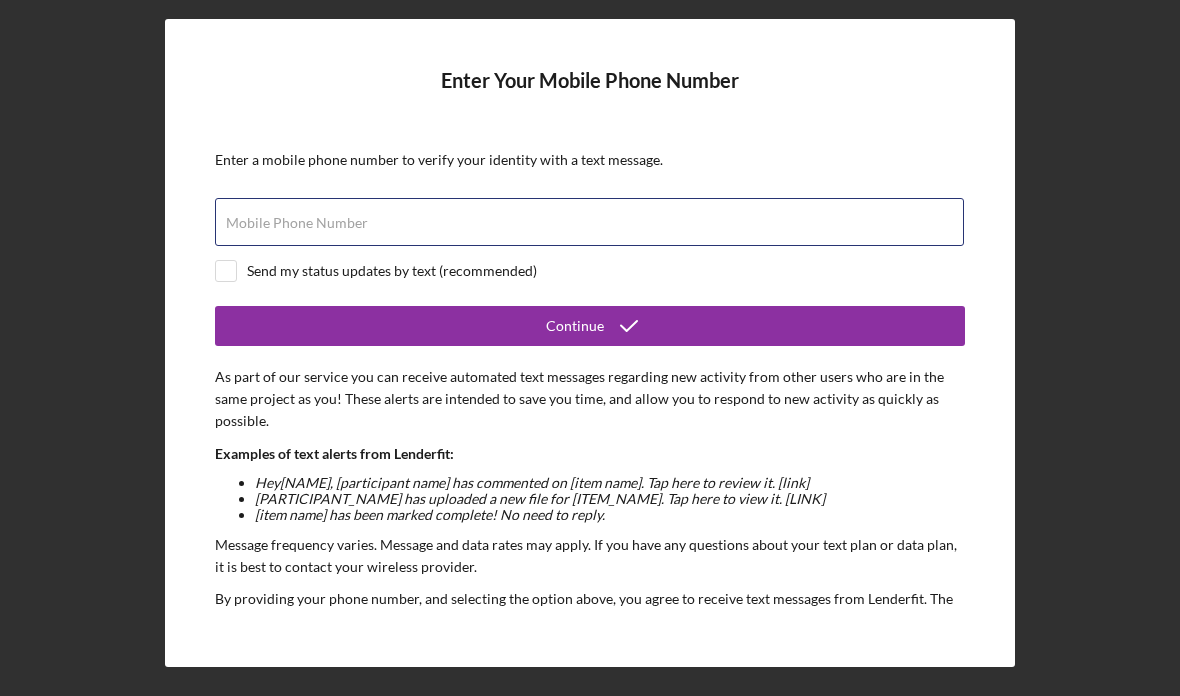click on "Mobile Phone Number" at bounding box center (589, 222) 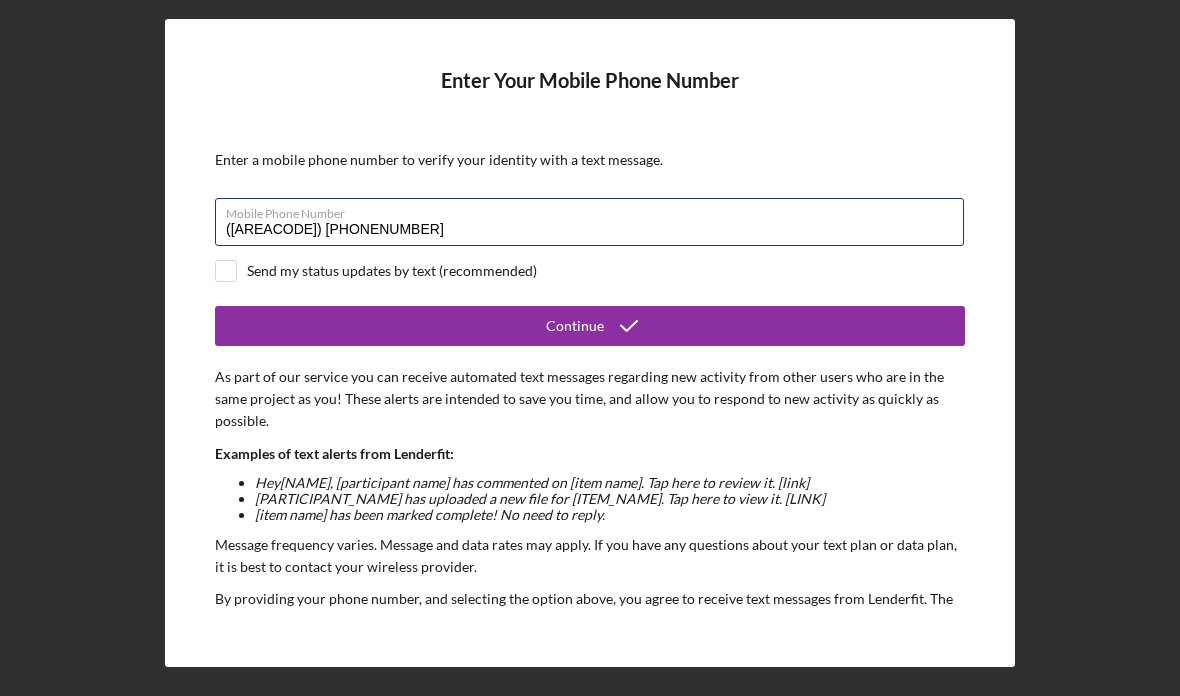 type on "([PHONE]) [PHONE]" 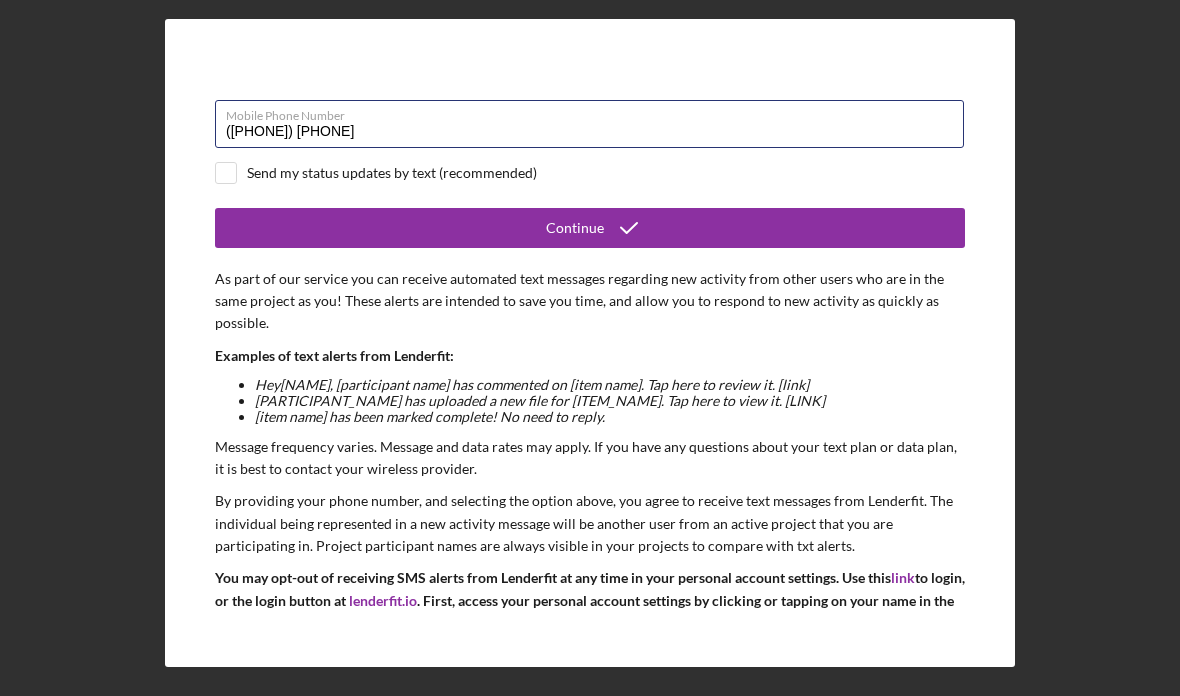 scroll, scrollTop: 100, scrollLeft: 0, axis: vertical 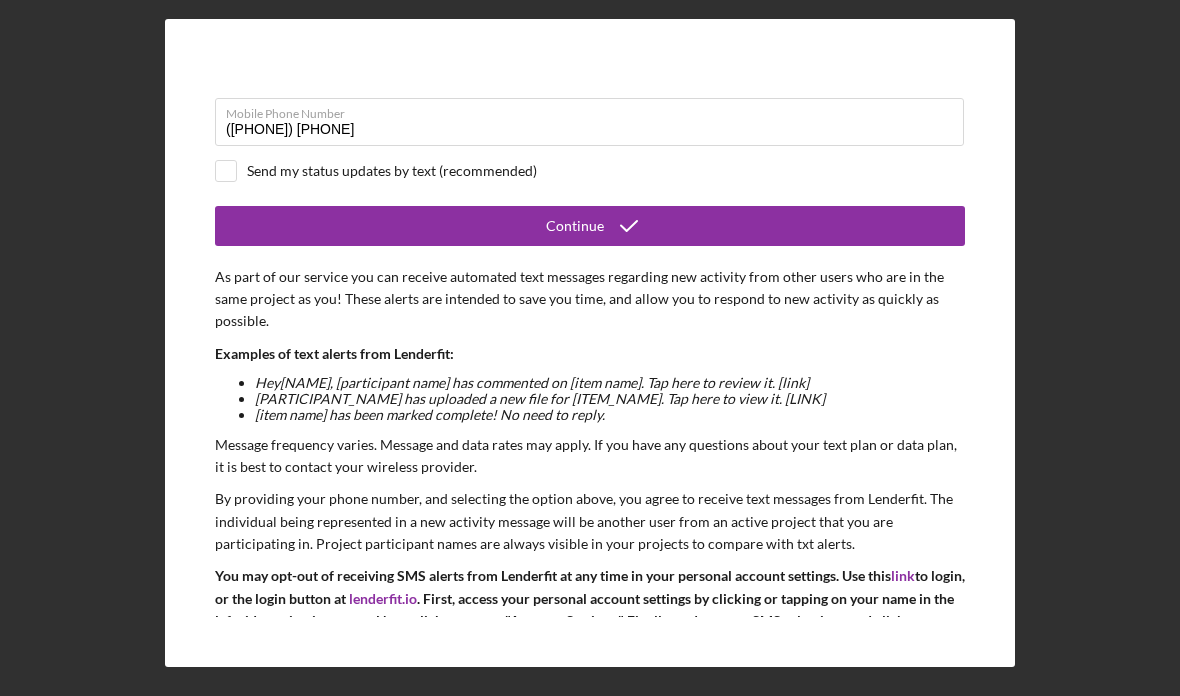 click at bounding box center [226, 171] 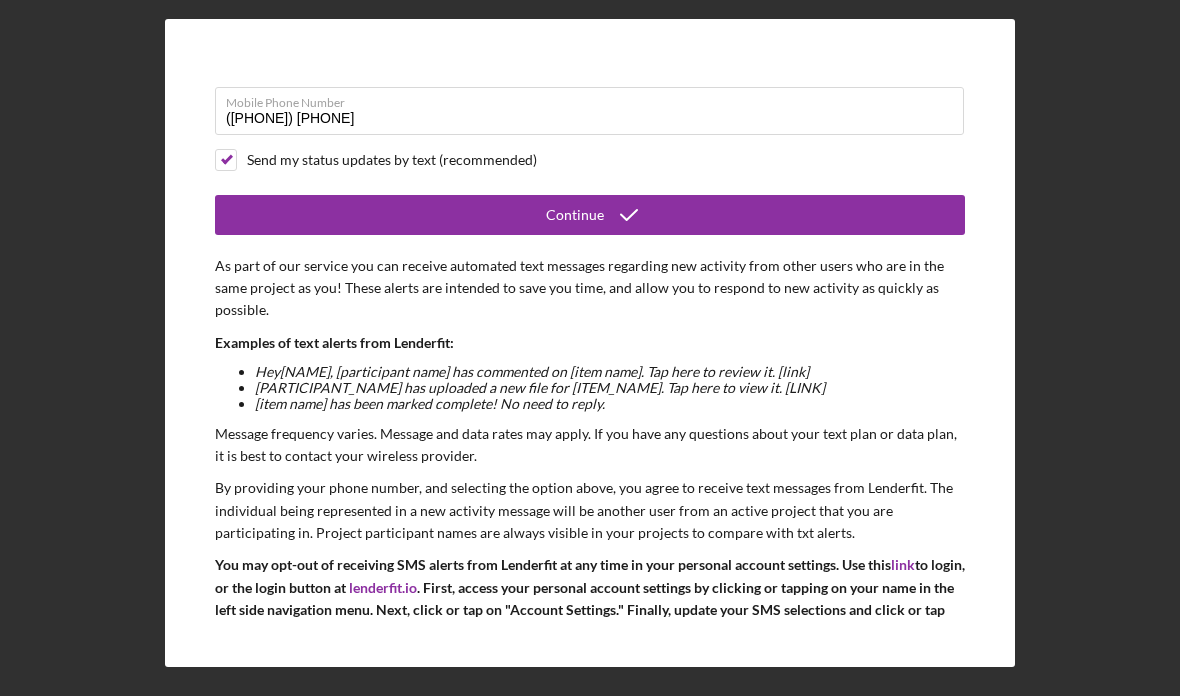 scroll, scrollTop: 110, scrollLeft: 0, axis: vertical 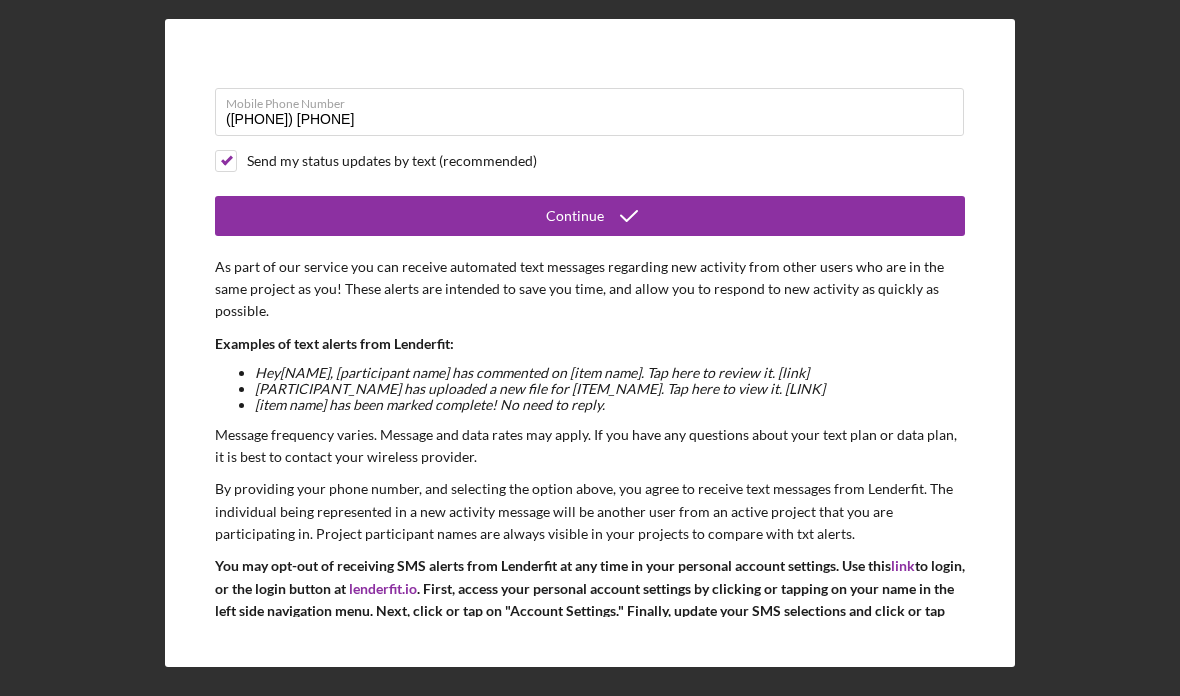 click on "Continue" at bounding box center (590, 216) 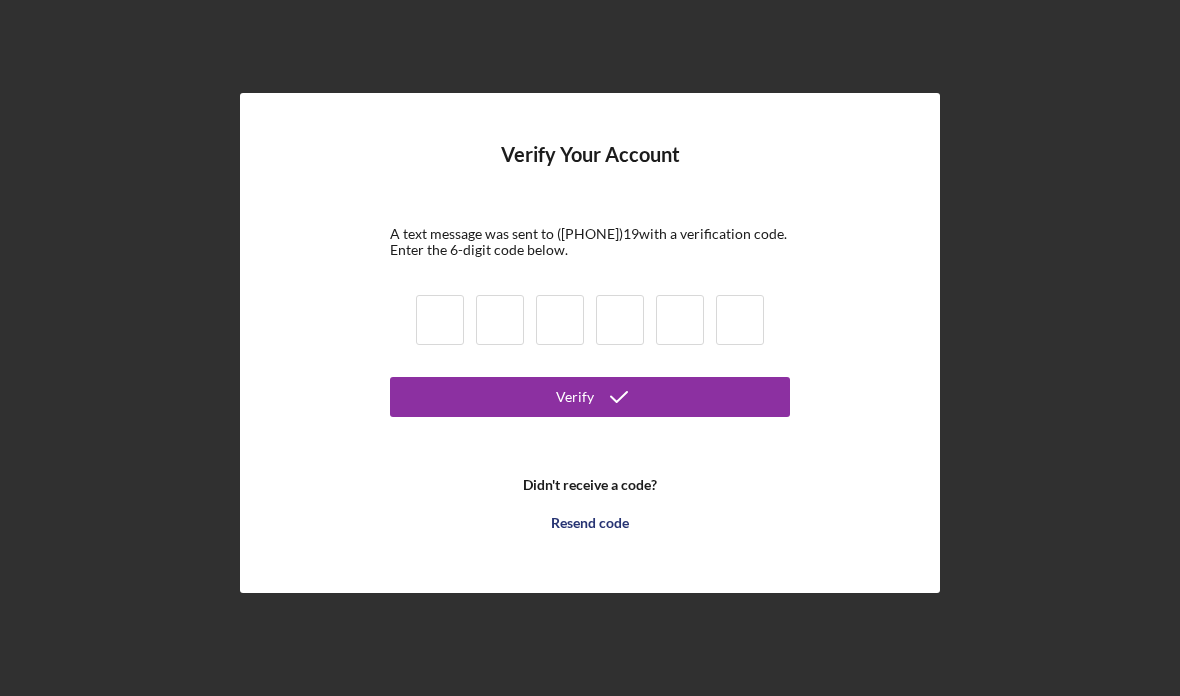 click at bounding box center [440, 320] 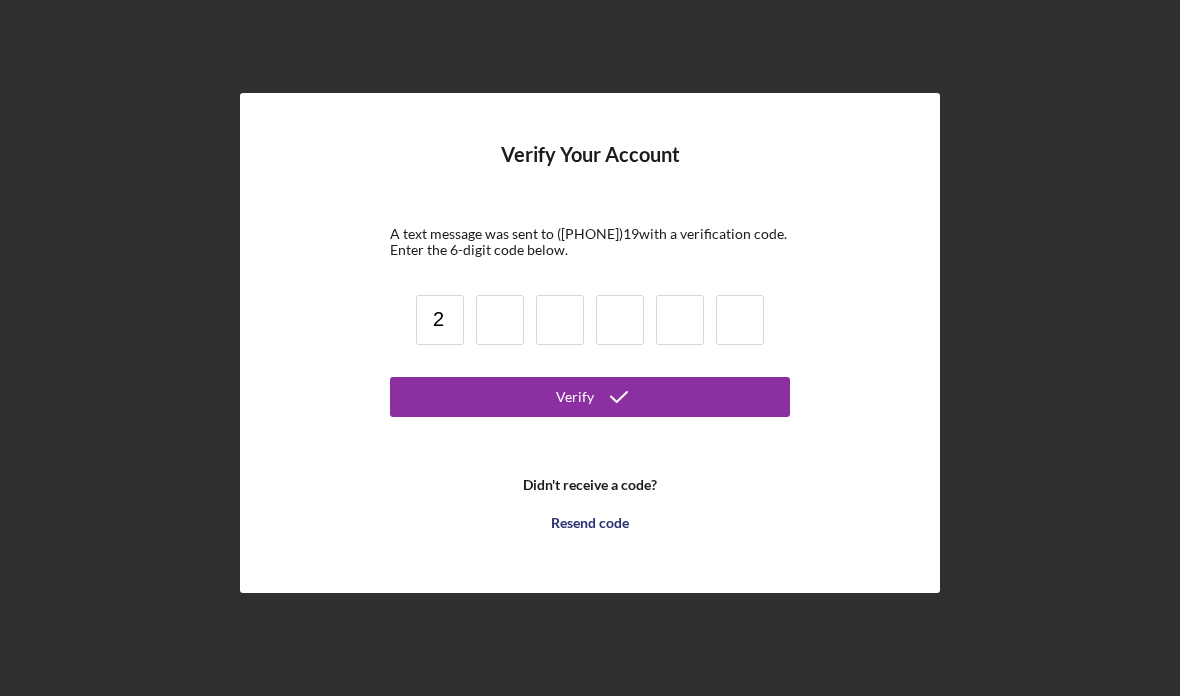 type on "2" 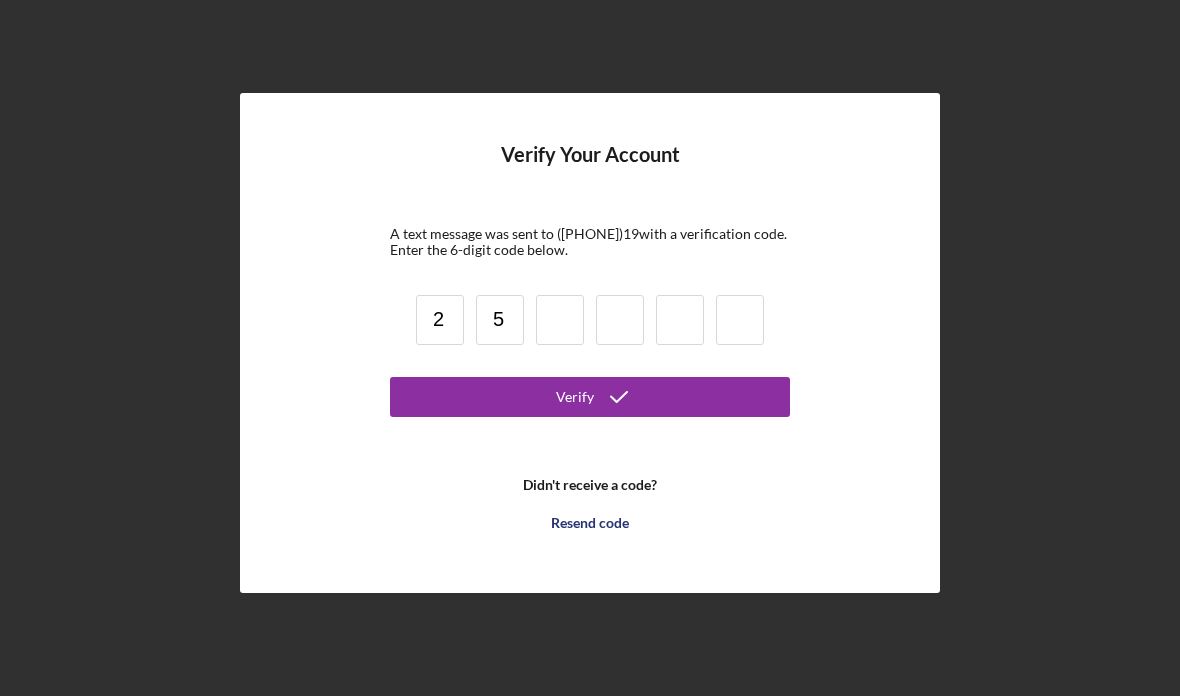 type on "5" 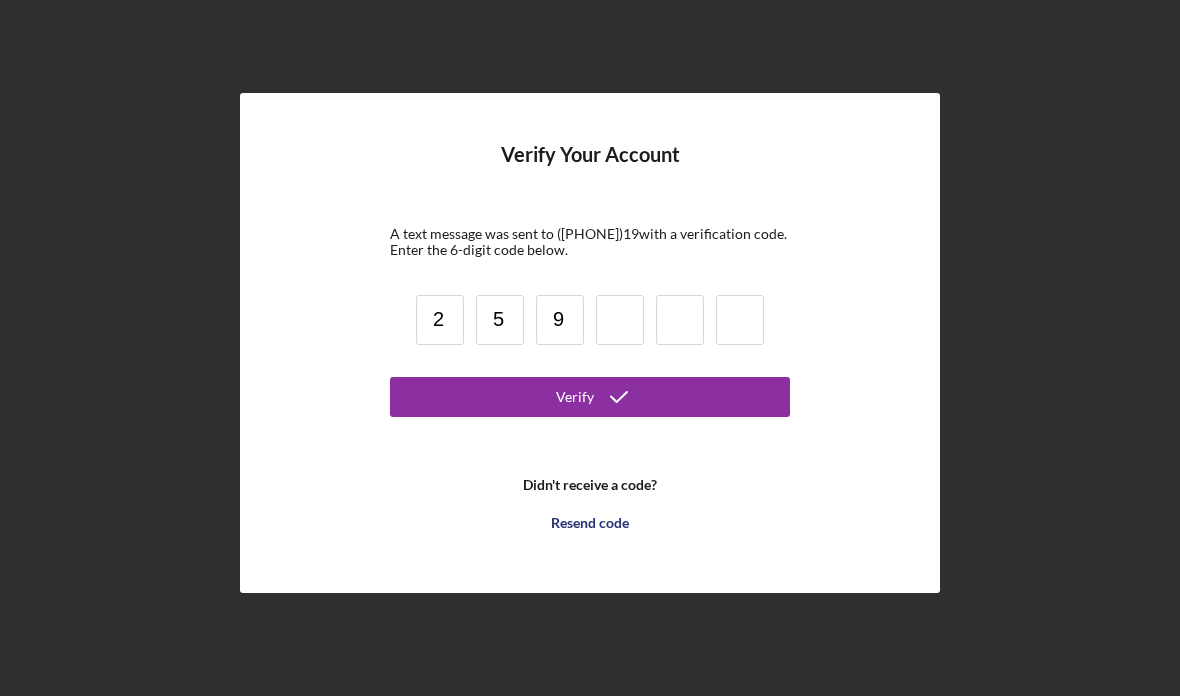 type on "9" 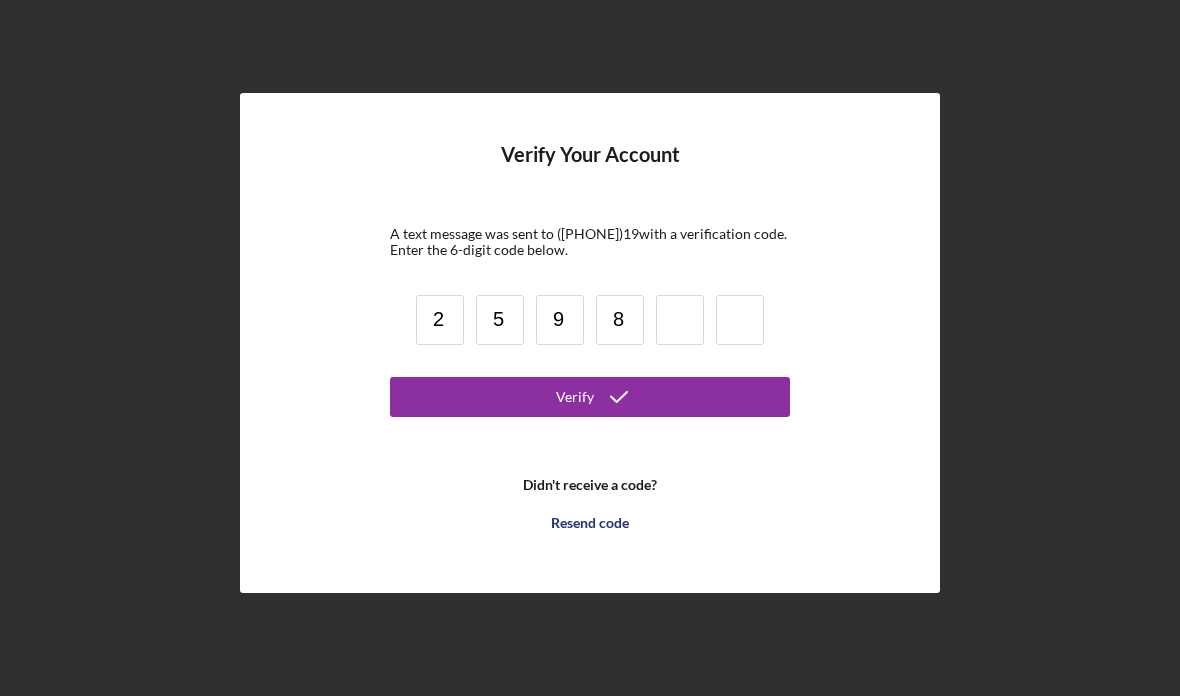 type on "8" 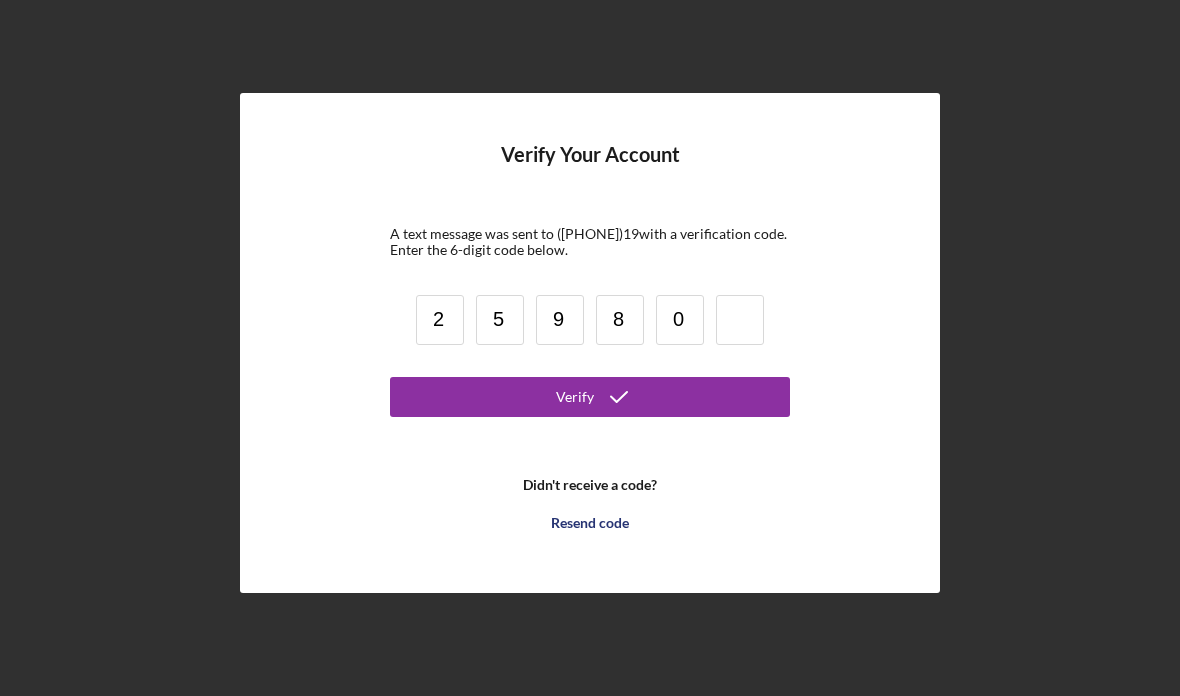 type on "0" 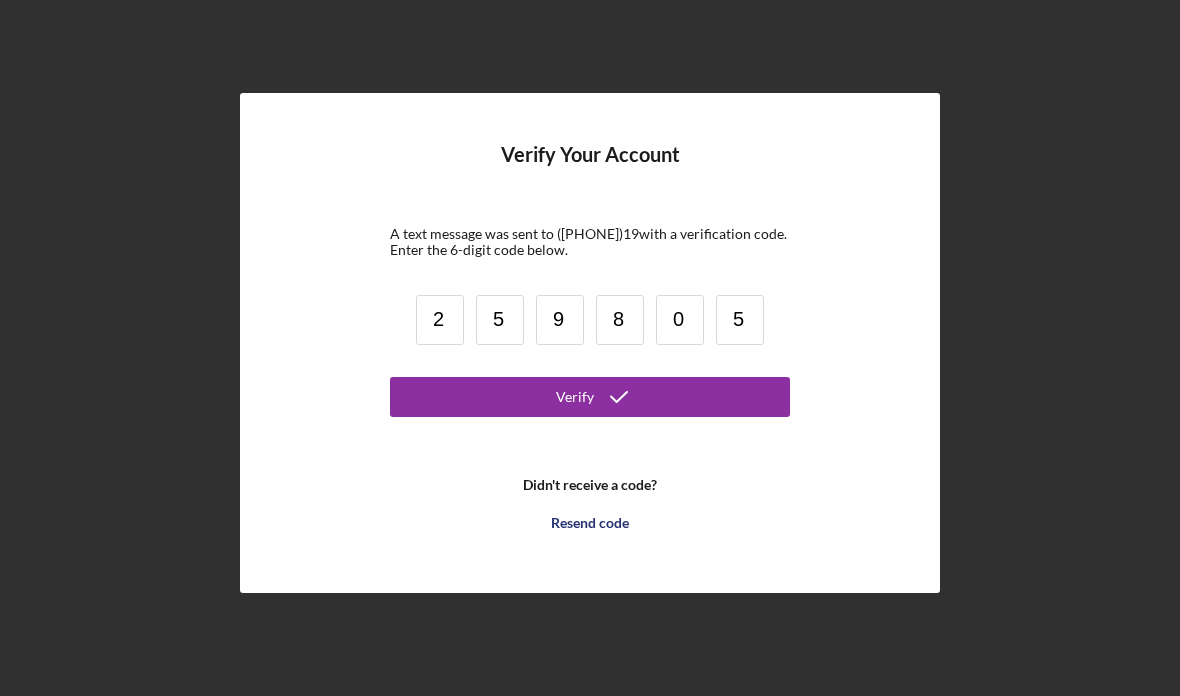 type on "5" 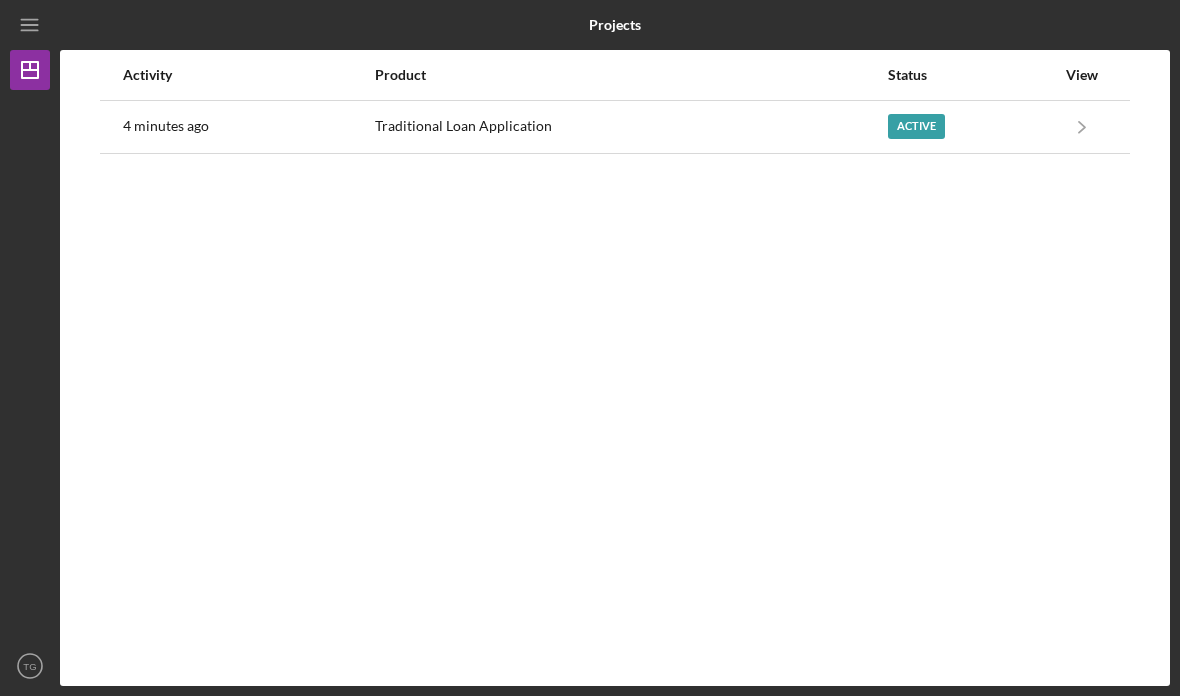 click on "Icon/Navigate" 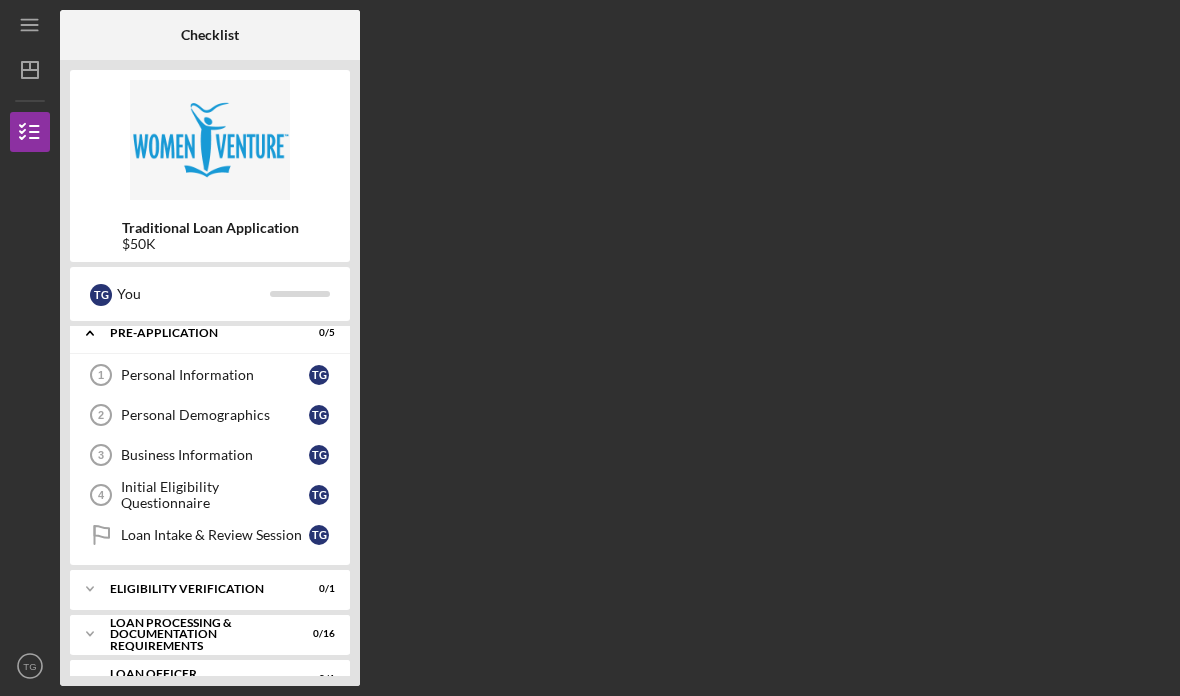 scroll, scrollTop: 11, scrollLeft: 0, axis: vertical 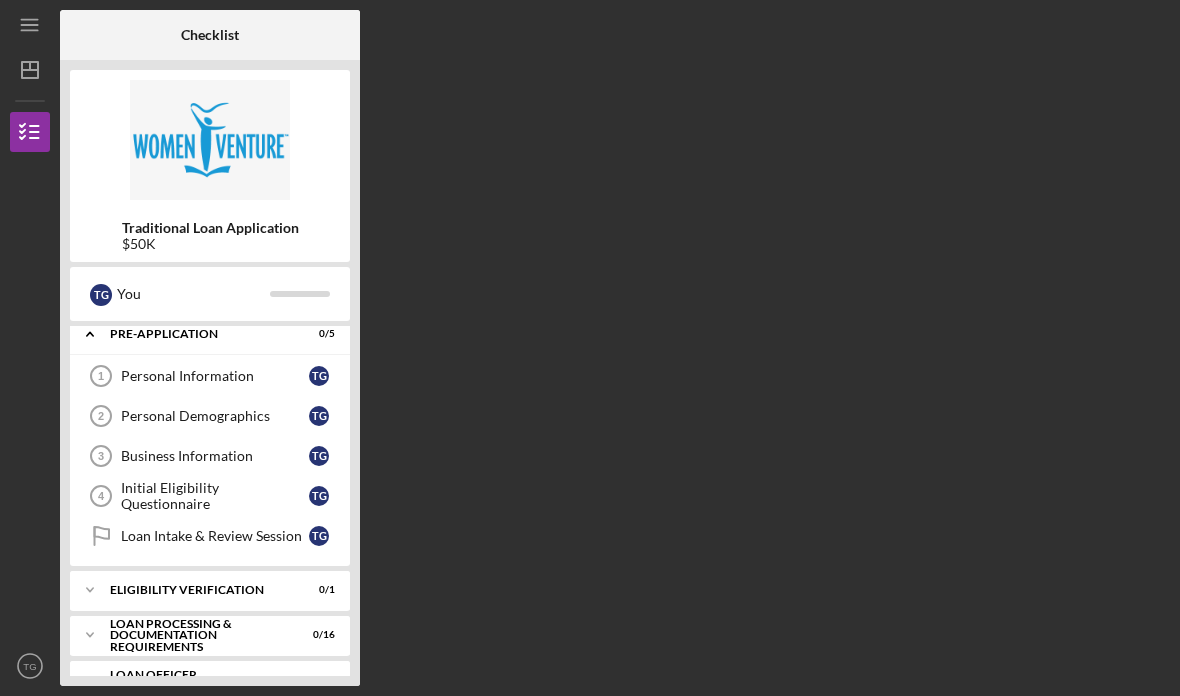 click on "Loan Processing & Documentation Requirements" at bounding box center [197, 635] 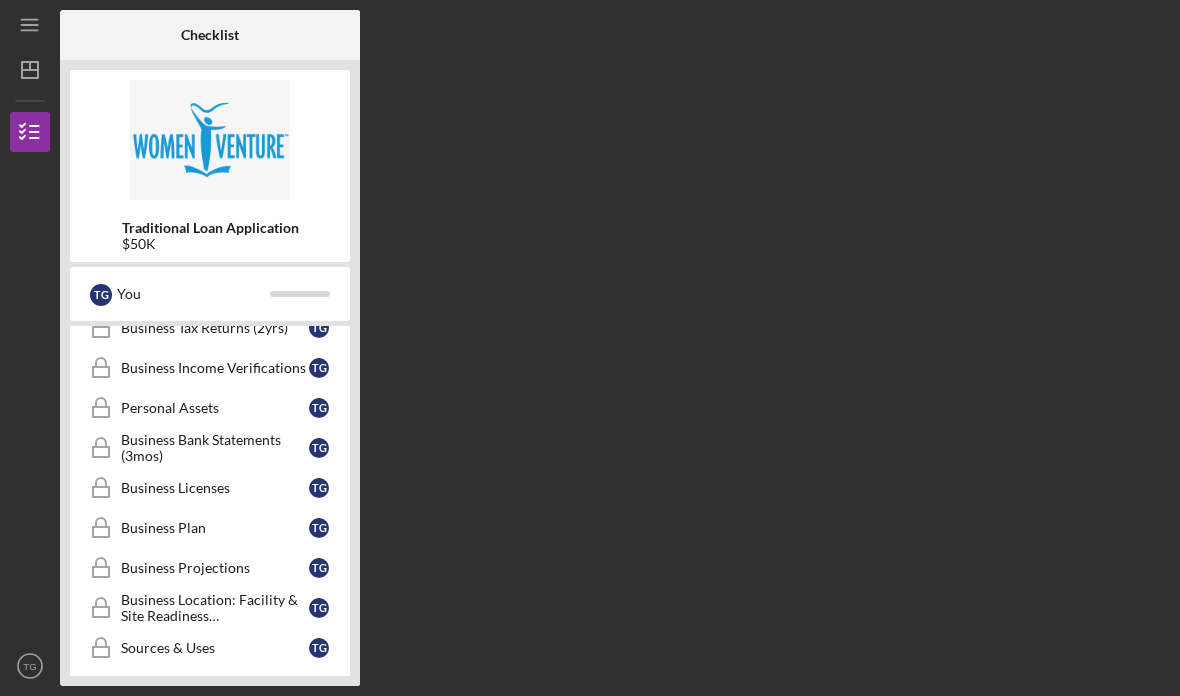 scroll, scrollTop: 484, scrollLeft: 0, axis: vertical 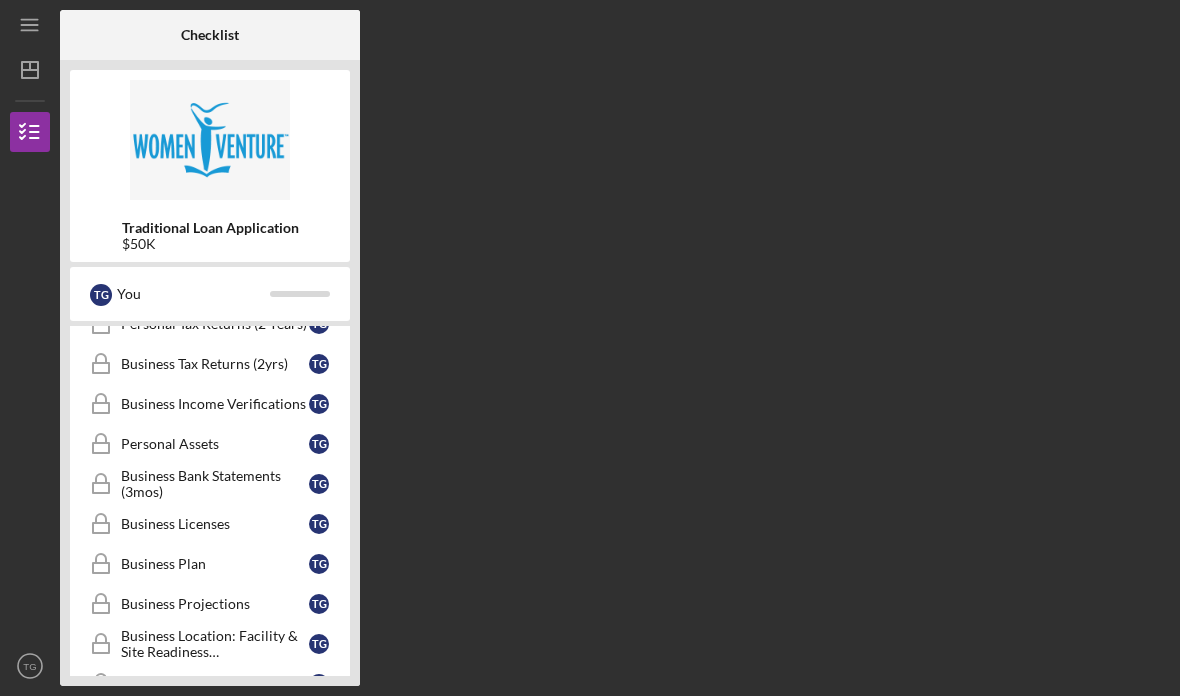 click on "Business Income Verifications" at bounding box center [215, 404] 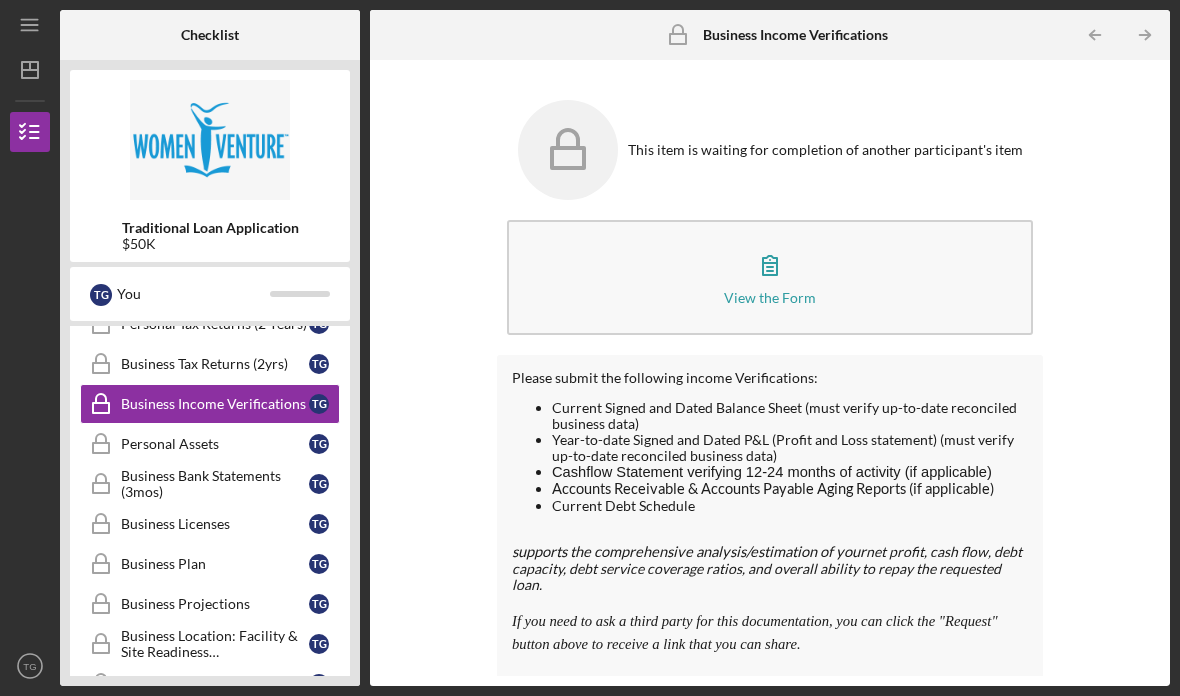 scroll, scrollTop: 70, scrollLeft: 0, axis: vertical 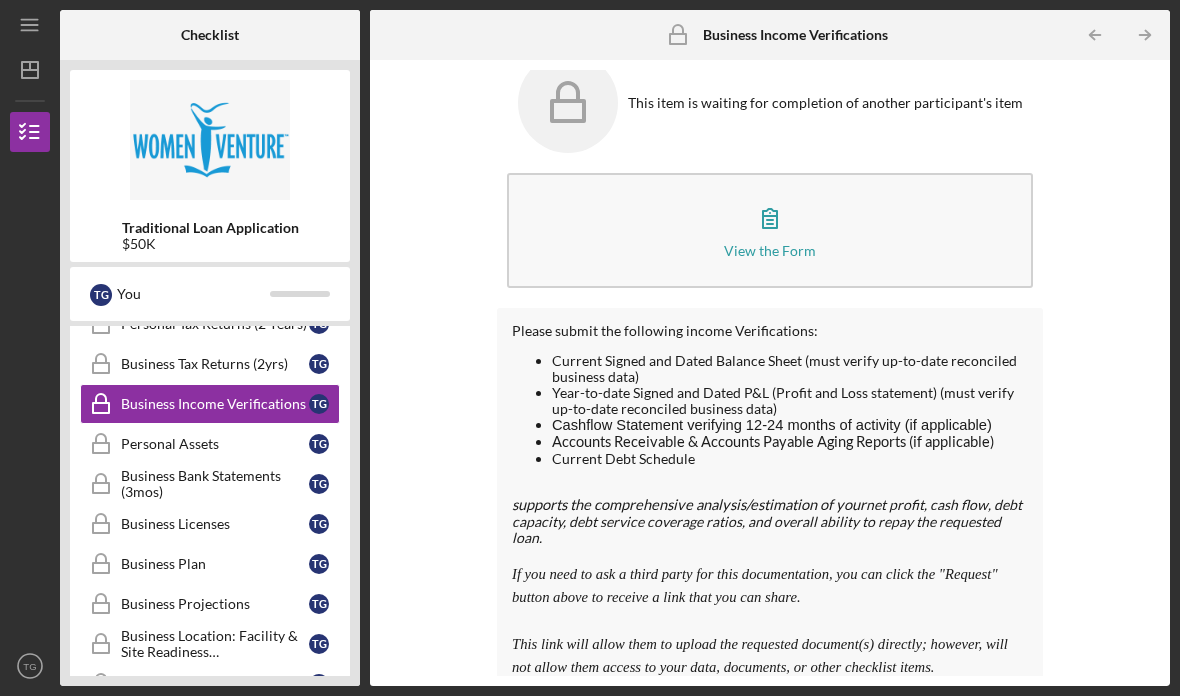 click on "[PERSONAL_ASSETS]" at bounding box center [210, 444] 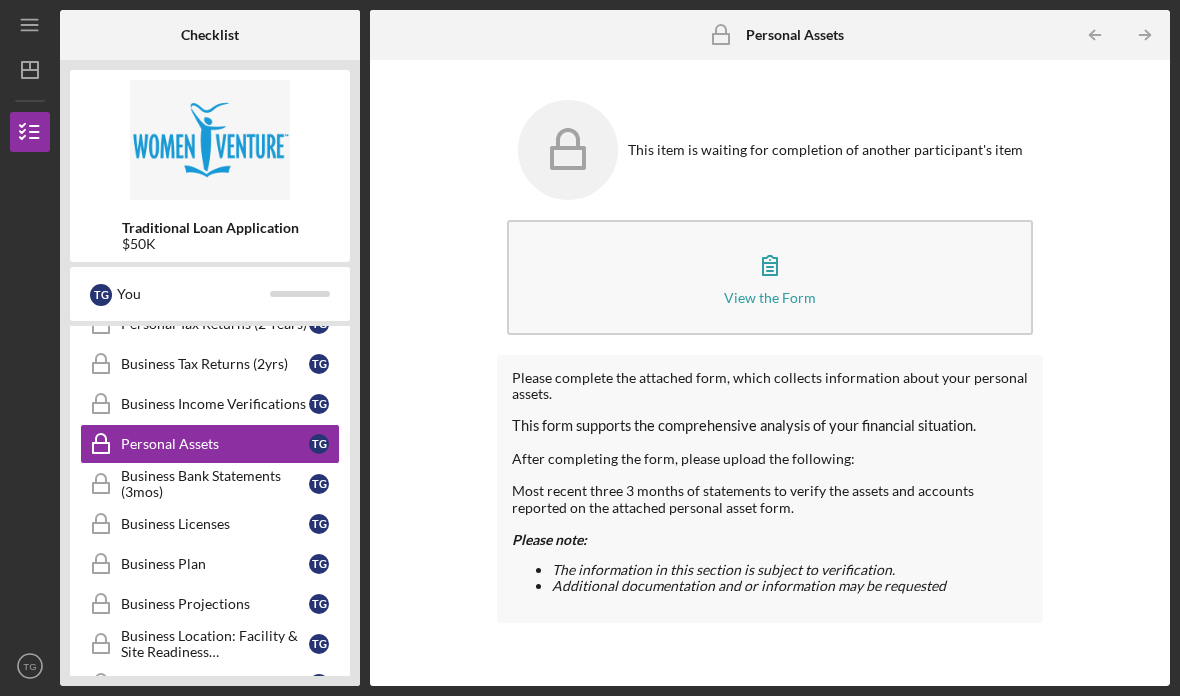 click on "Business Bank Statements (3mos)" at bounding box center (215, 484) 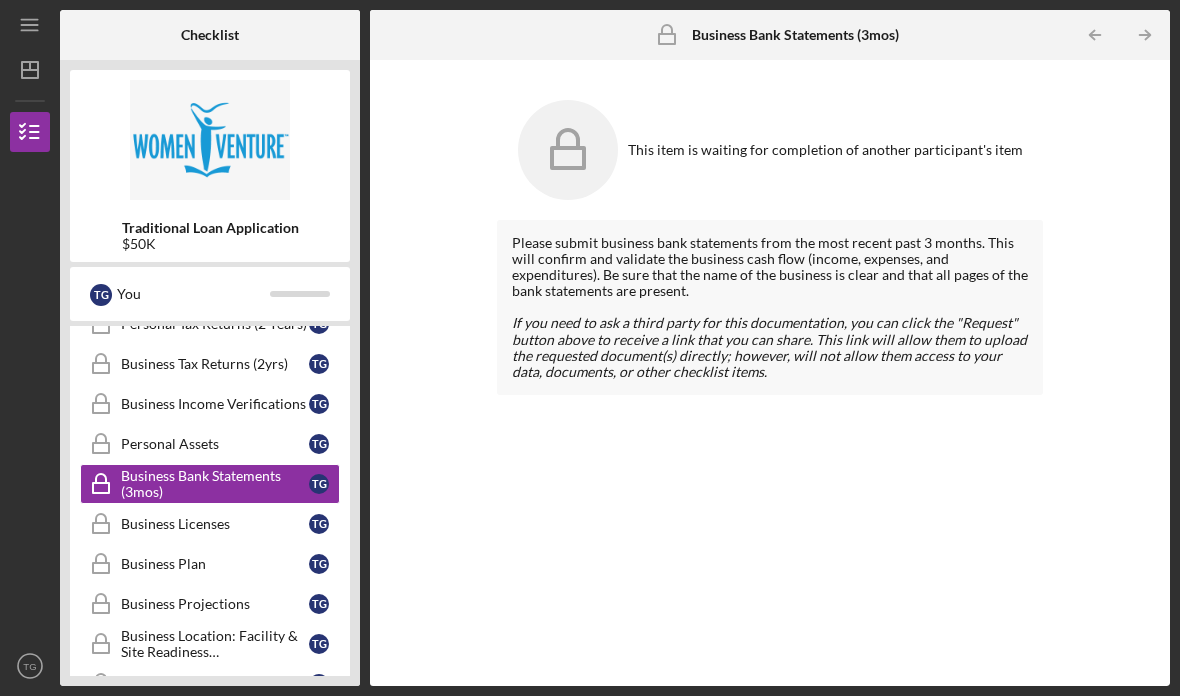 click on "Business Licenses" at bounding box center (215, 524) 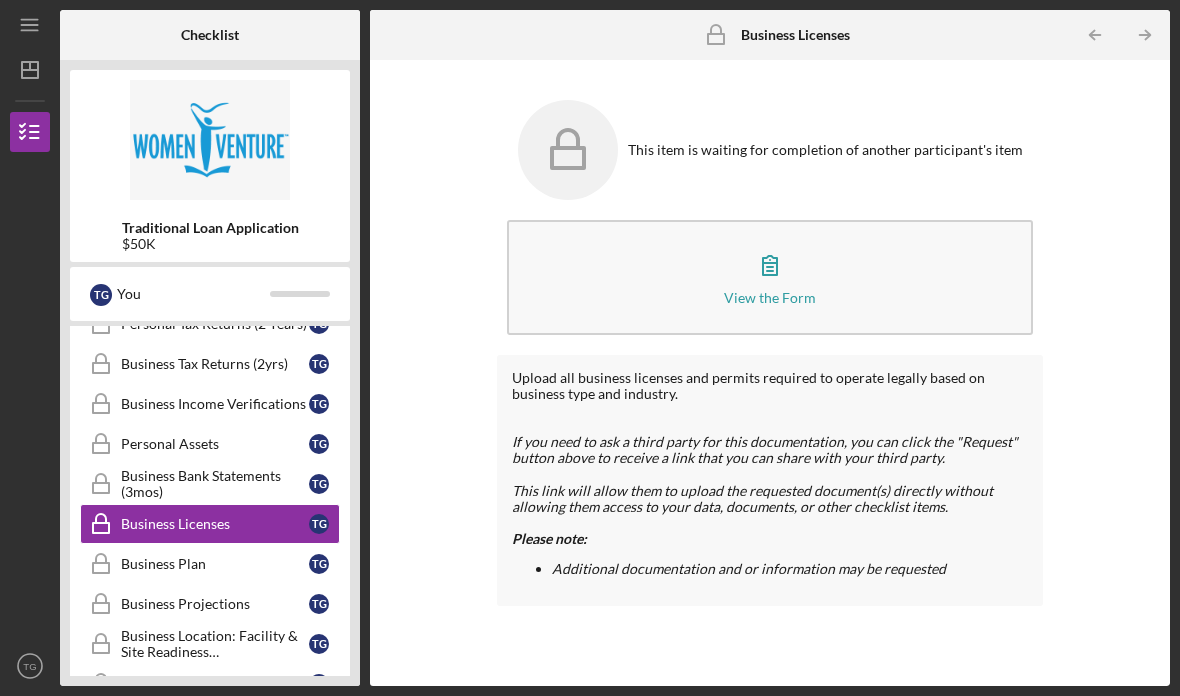 click on "Business Plan" at bounding box center [215, 564] 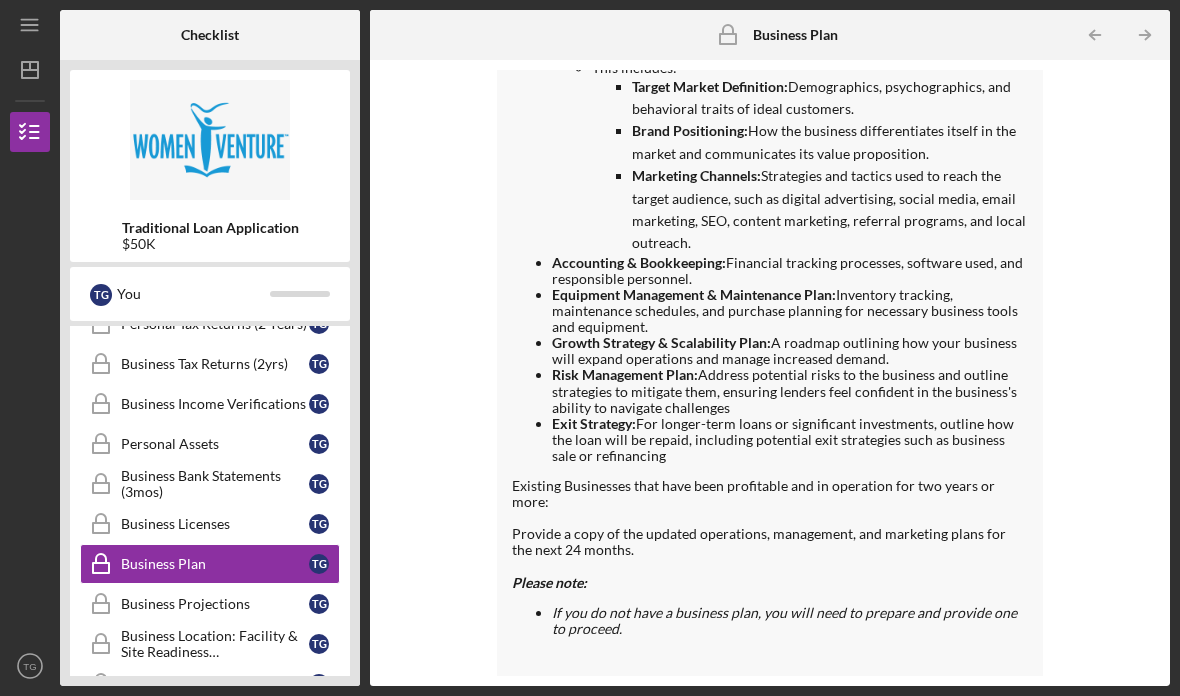 scroll, scrollTop: 476, scrollLeft: 0, axis: vertical 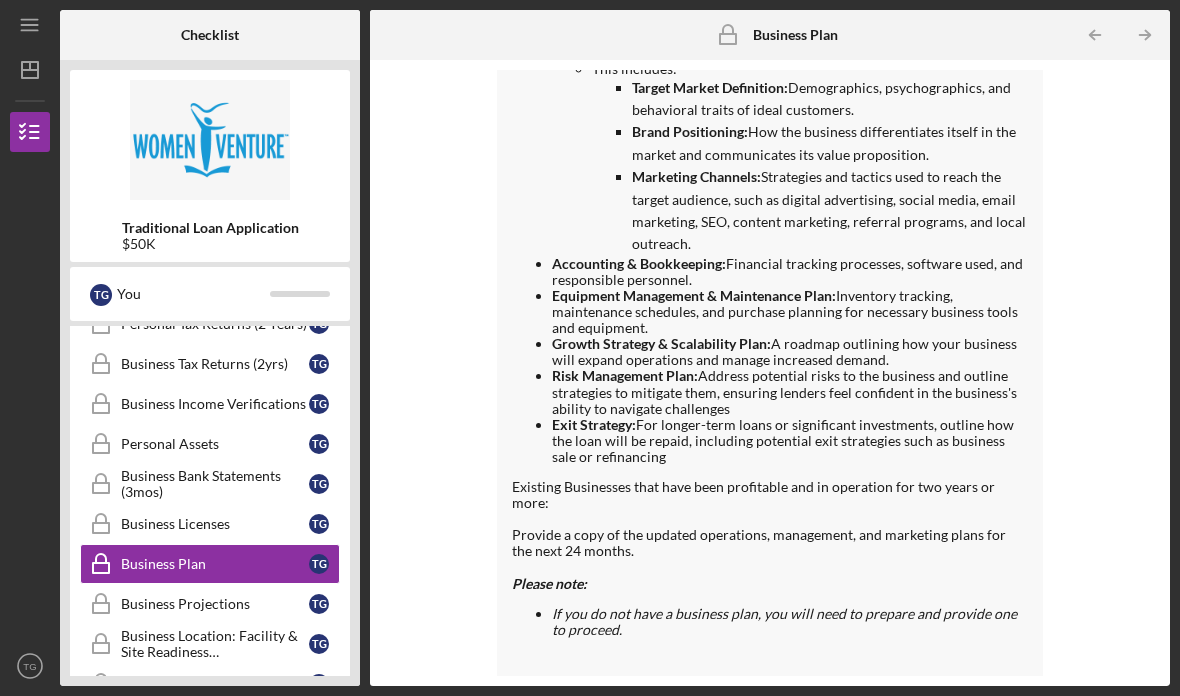 click on "Business Projections" at bounding box center (215, 604) 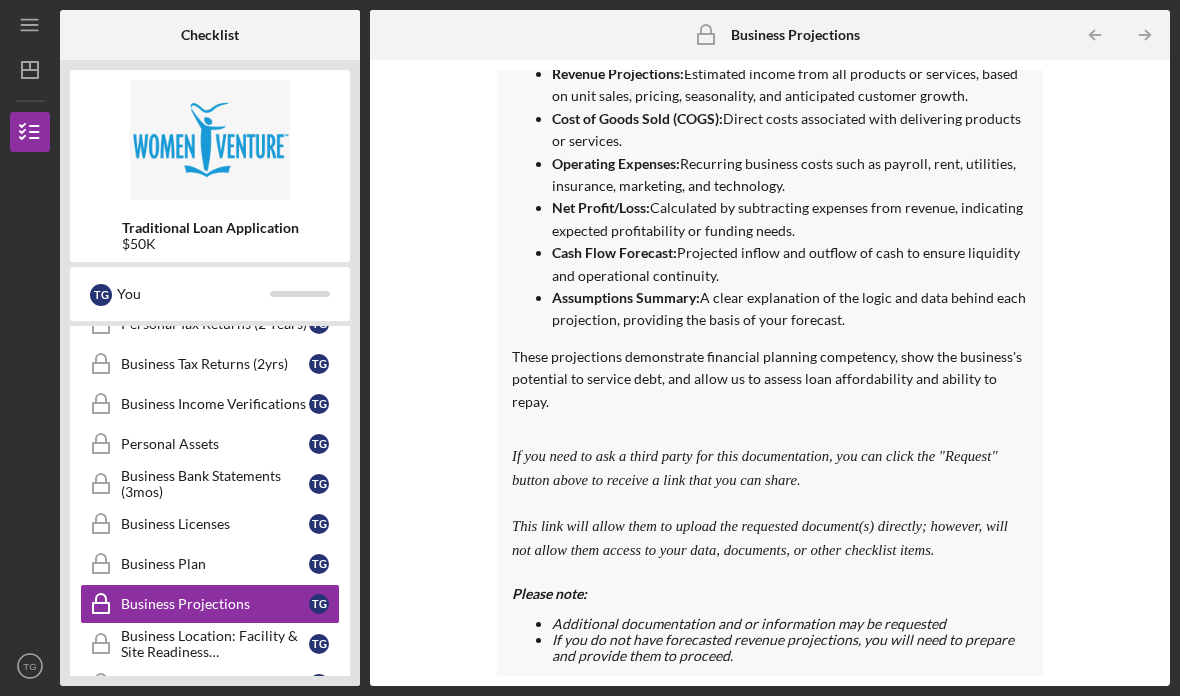 scroll, scrollTop: 363, scrollLeft: 0, axis: vertical 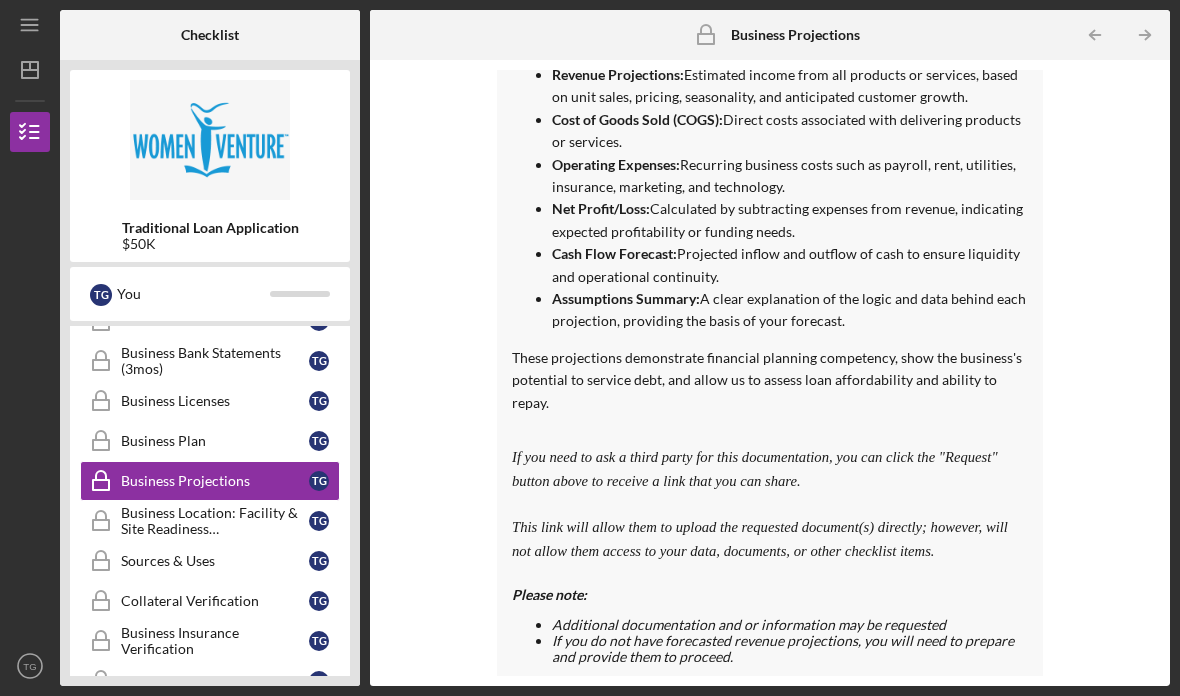 click on "Business Location: Facility & Site Readiness Documentation" at bounding box center [215, 521] 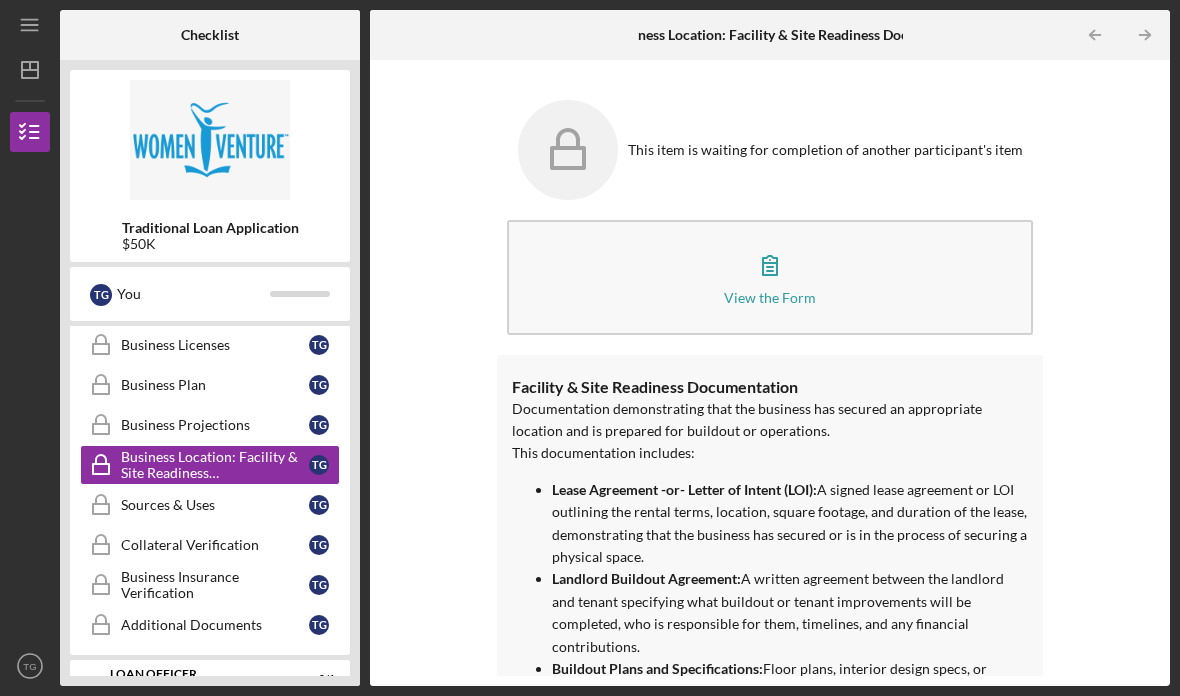 scroll, scrollTop: 662, scrollLeft: 0, axis: vertical 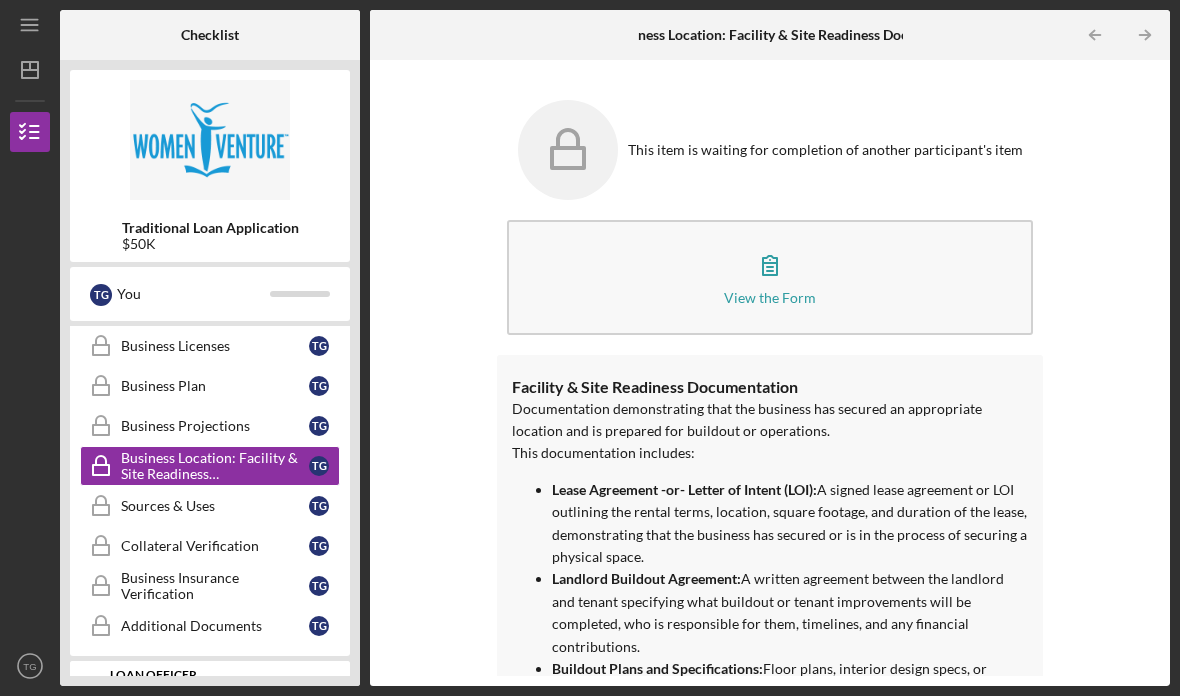 click on "Sources & Uses" at bounding box center (215, 506) 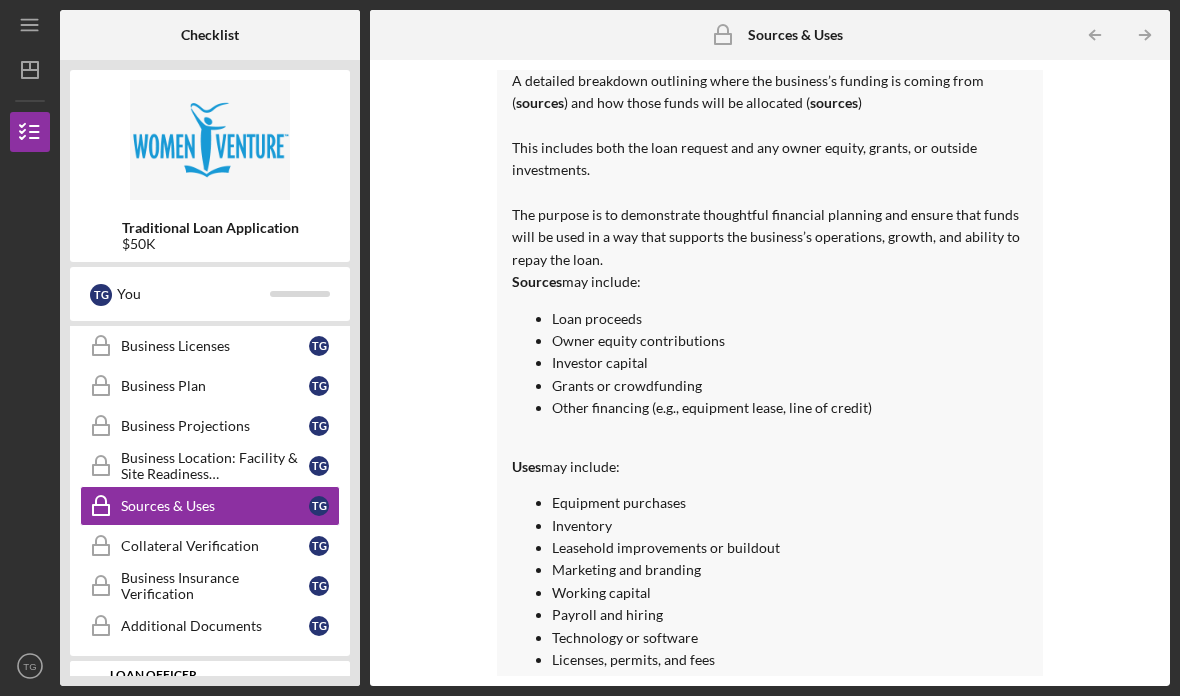 scroll, scrollTop: 193, scrollLeft: 0, axis: vertical 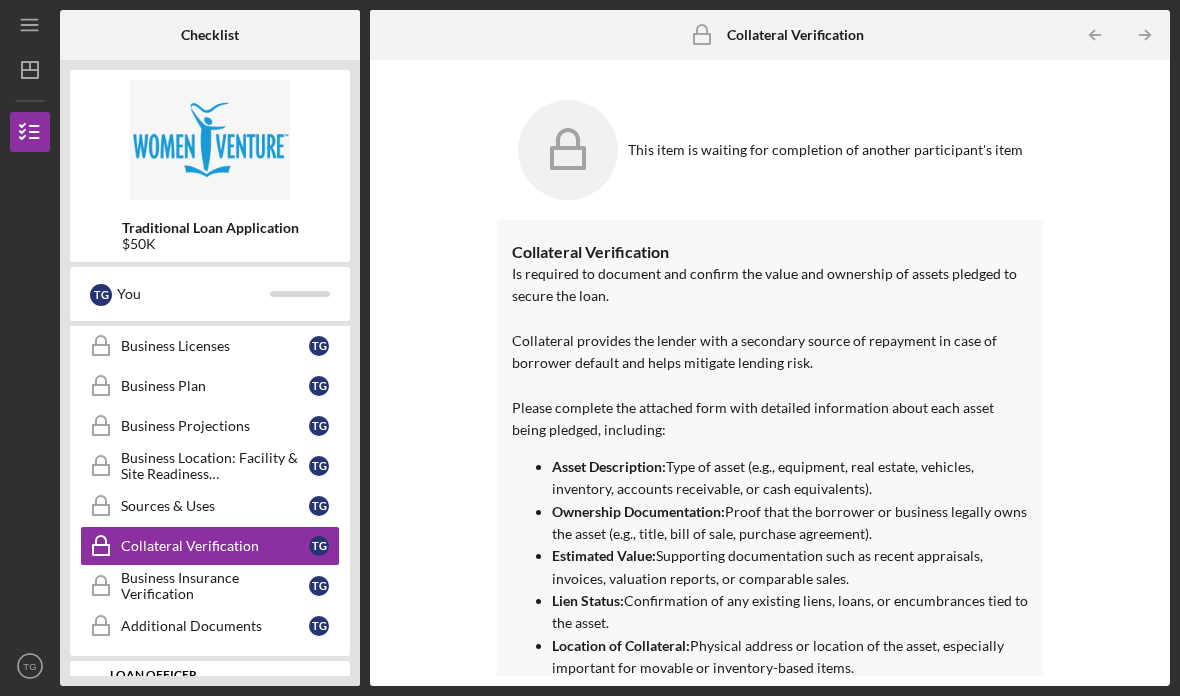 click on "Business Insurance Verification" at bounding box center (215, 586) 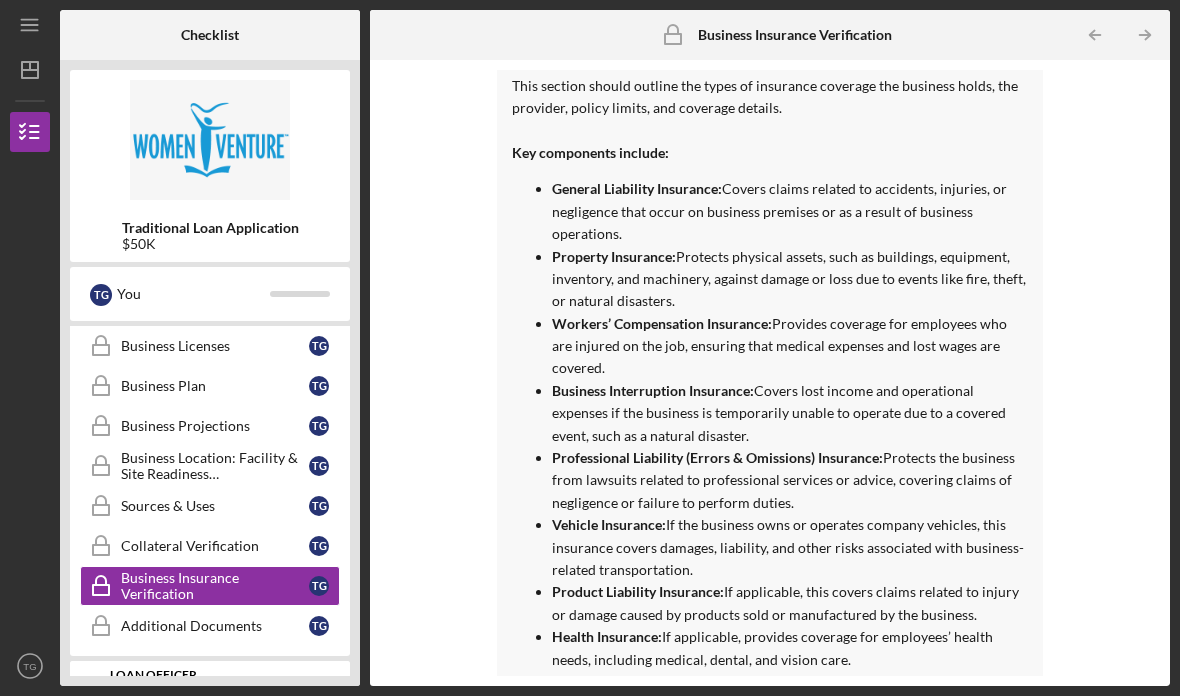 scroll, scrollTop: 253, scrollLeft: 0, axis: vertical 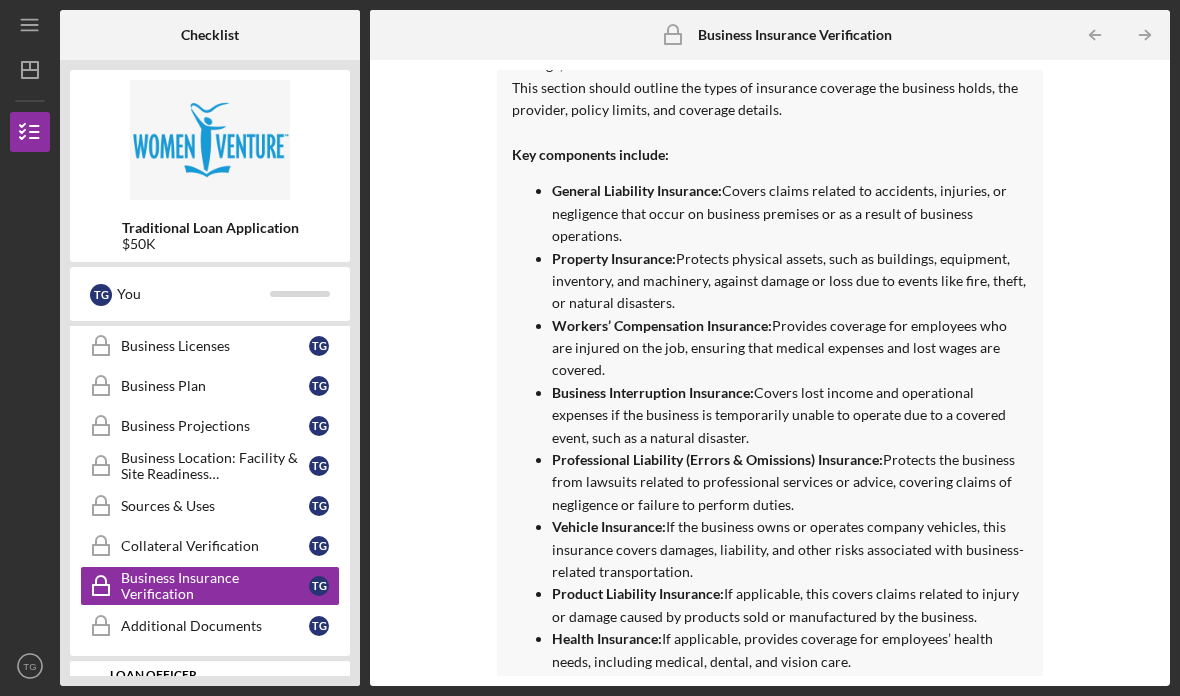click on "Additional Documents" at bounding box center [215, 626] 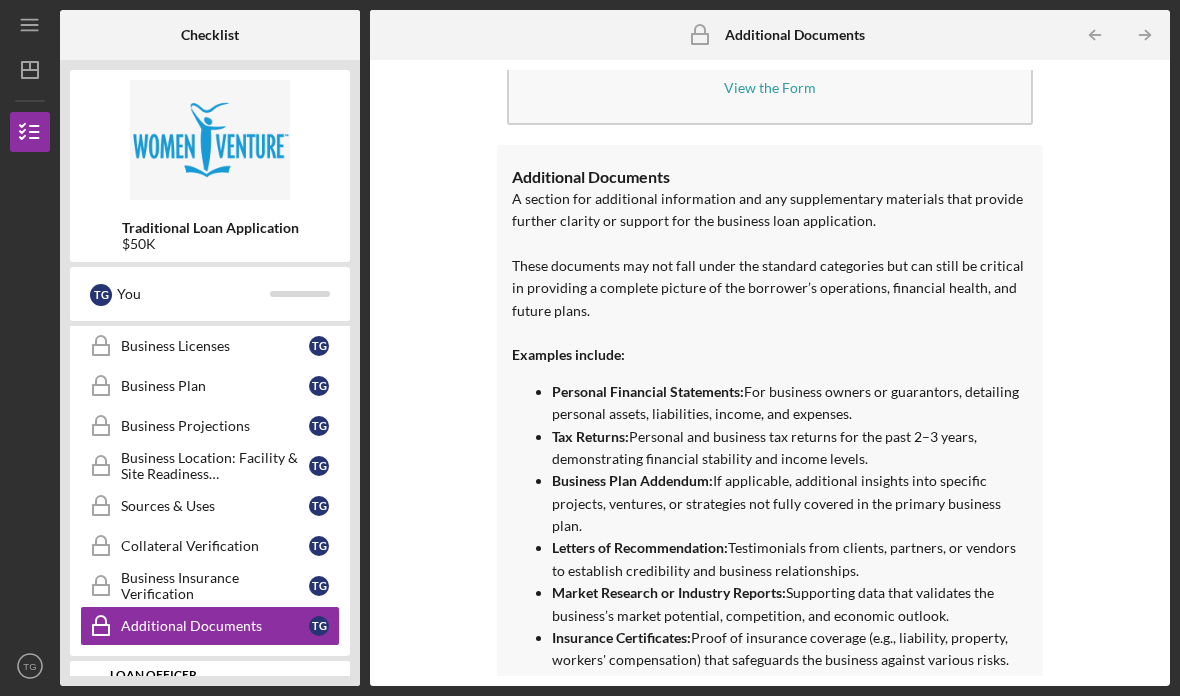 scroll, scrollTop: 221, scrollLeft: 0, axis: vertical 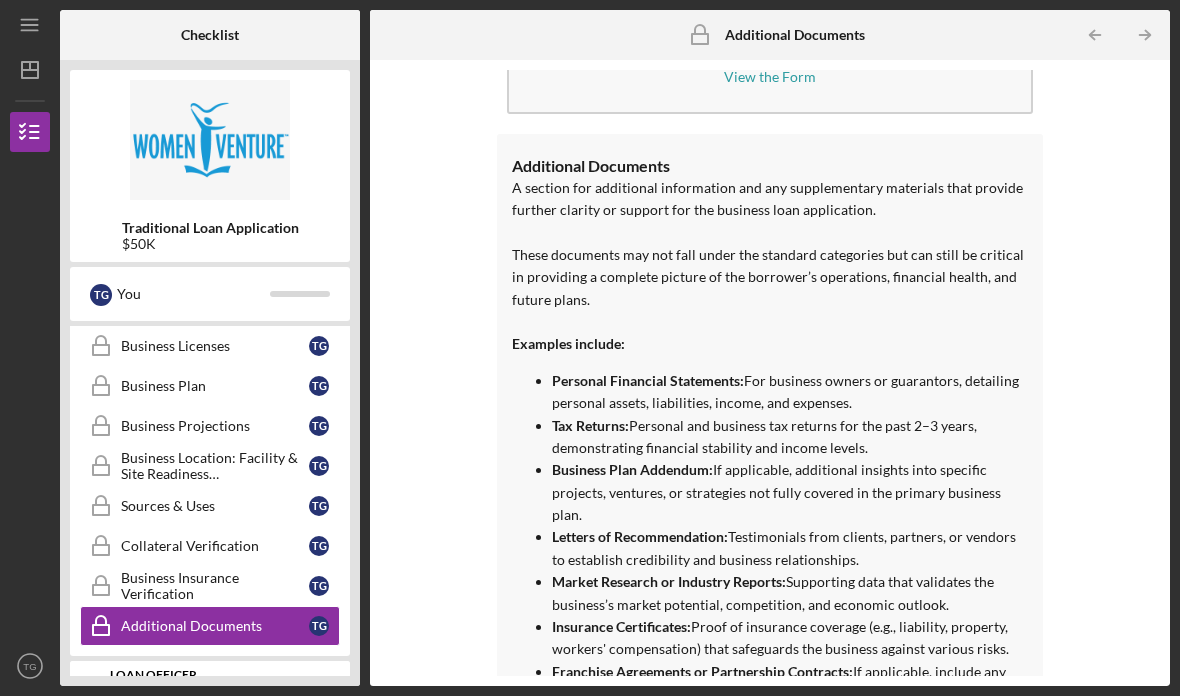 click on "Icon/Expander Loan Officer Consultation 0 / 1" at bounding box center (210, 680) 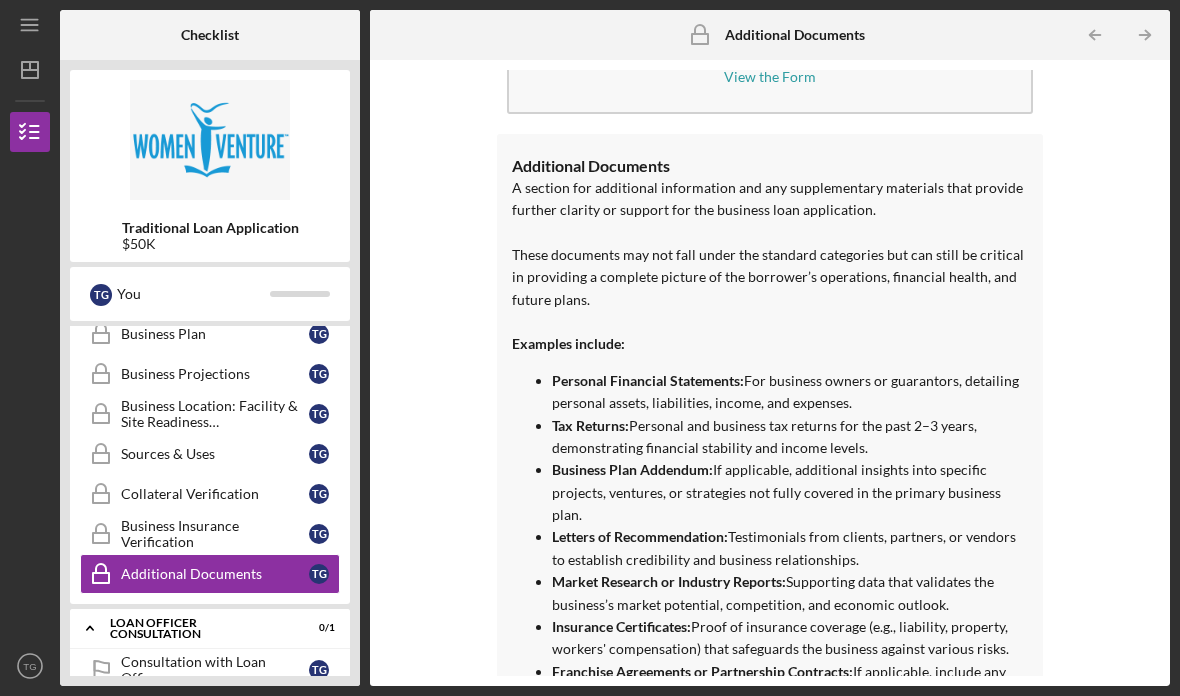 scroll, scrollTop: 713, scrollLeft: 0, axis: vertical 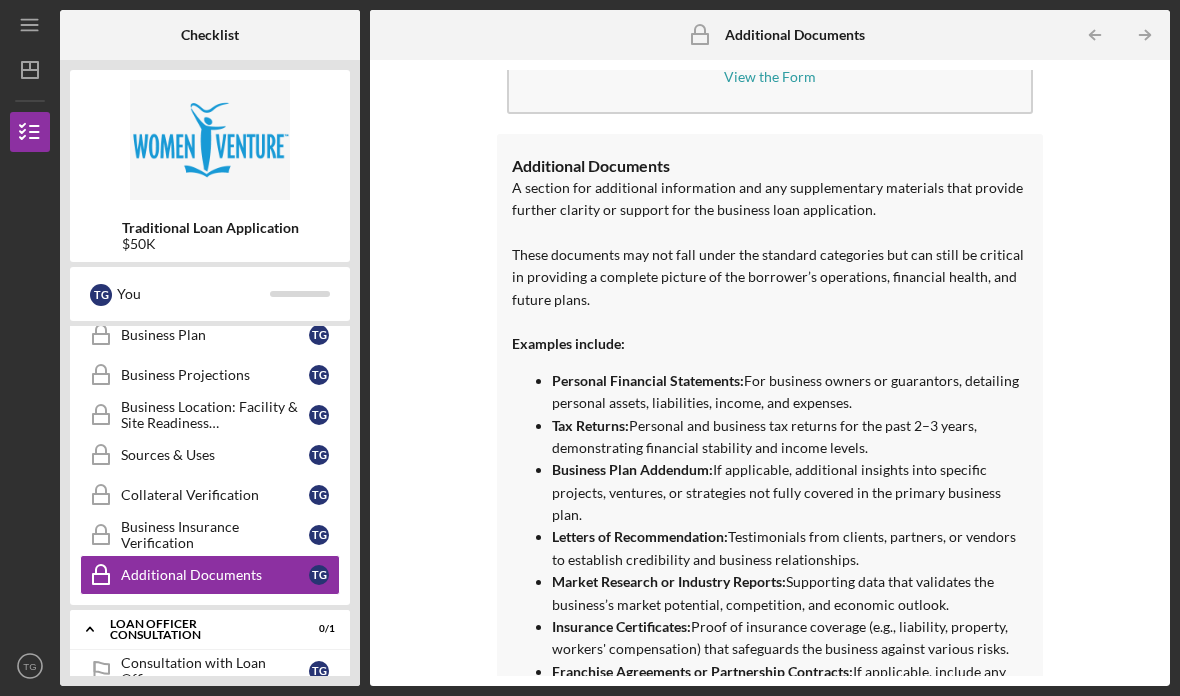 click on "Consultation with Loan Officer Consultation with Loan Officer T G" at bounding box center [210, 671] 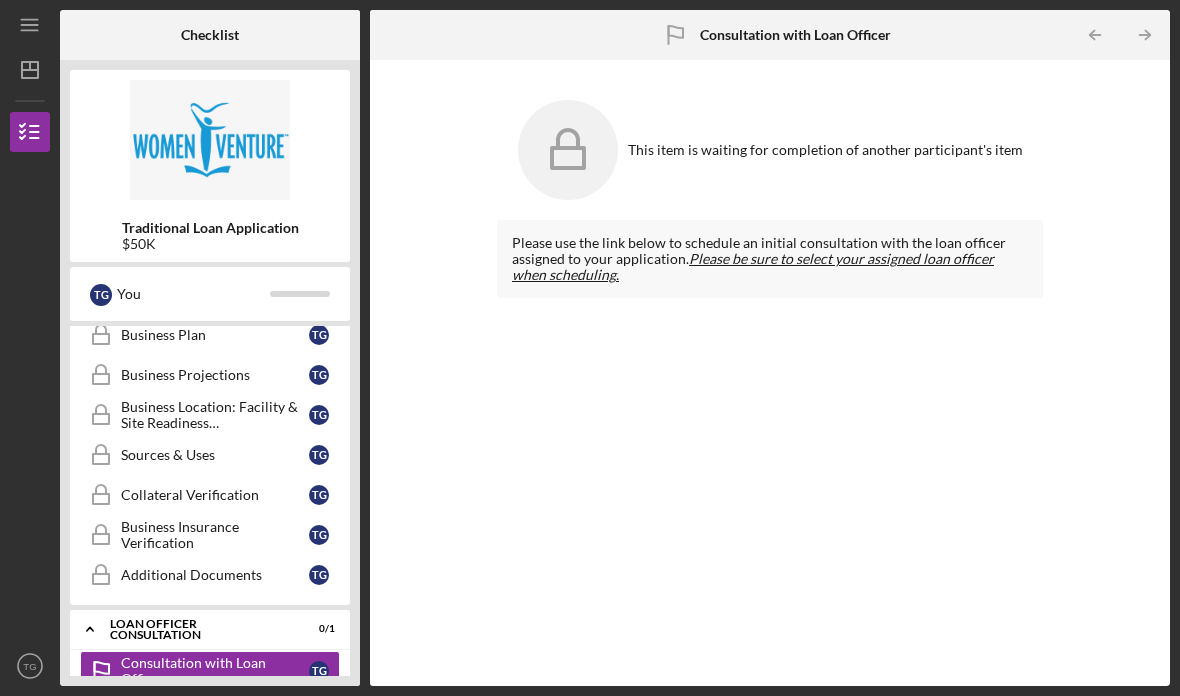 click on "Loan Officer Consultation" at bounding box center (197, 629) 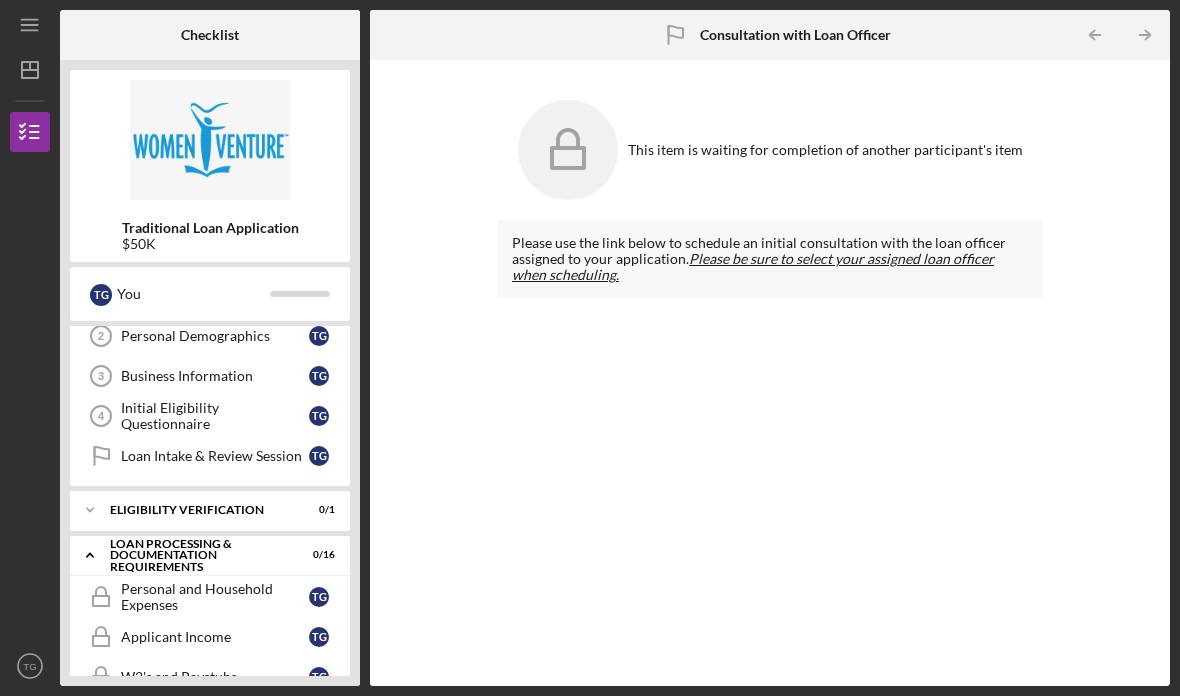 scroll, scrollTop: 89, scrollLeft: 0, axis: vertical 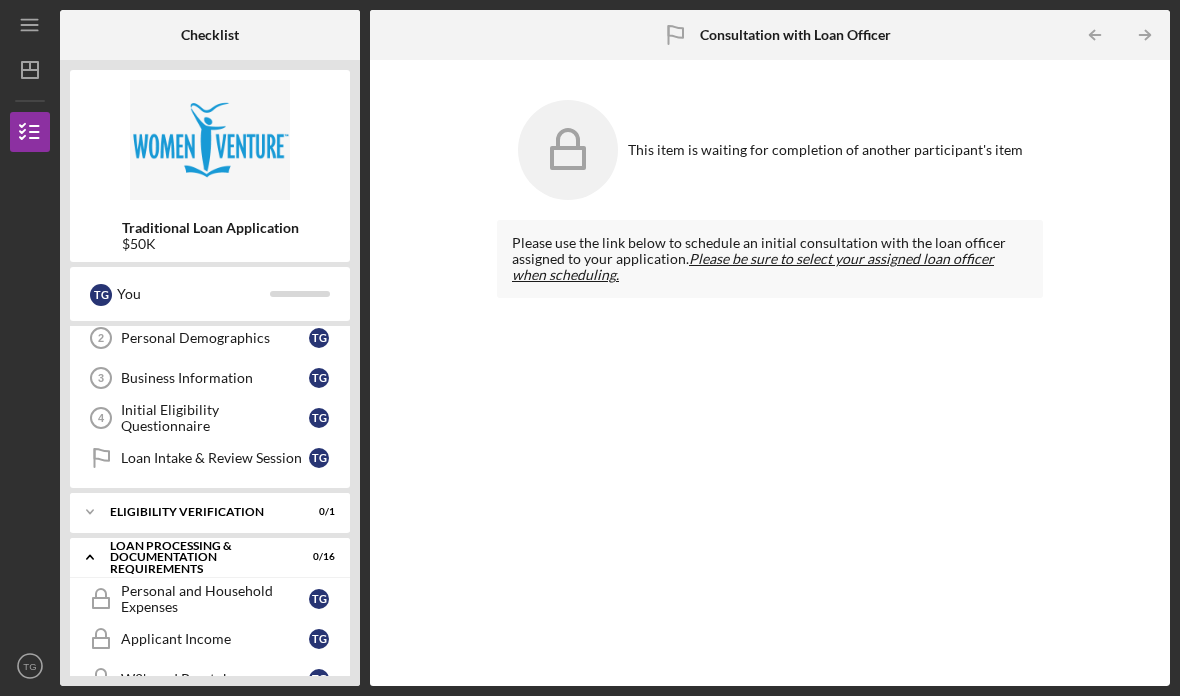 click on "Icon/Expander" 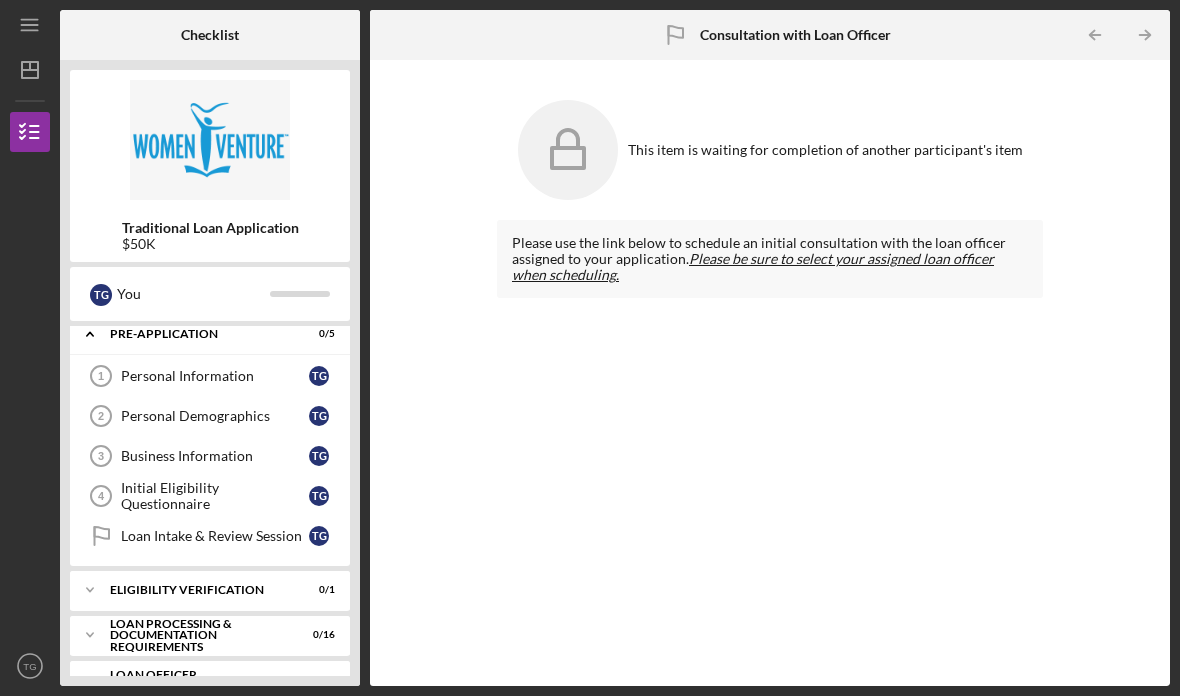 click on "Eligibility Verification" at bounding box center [197, 590] 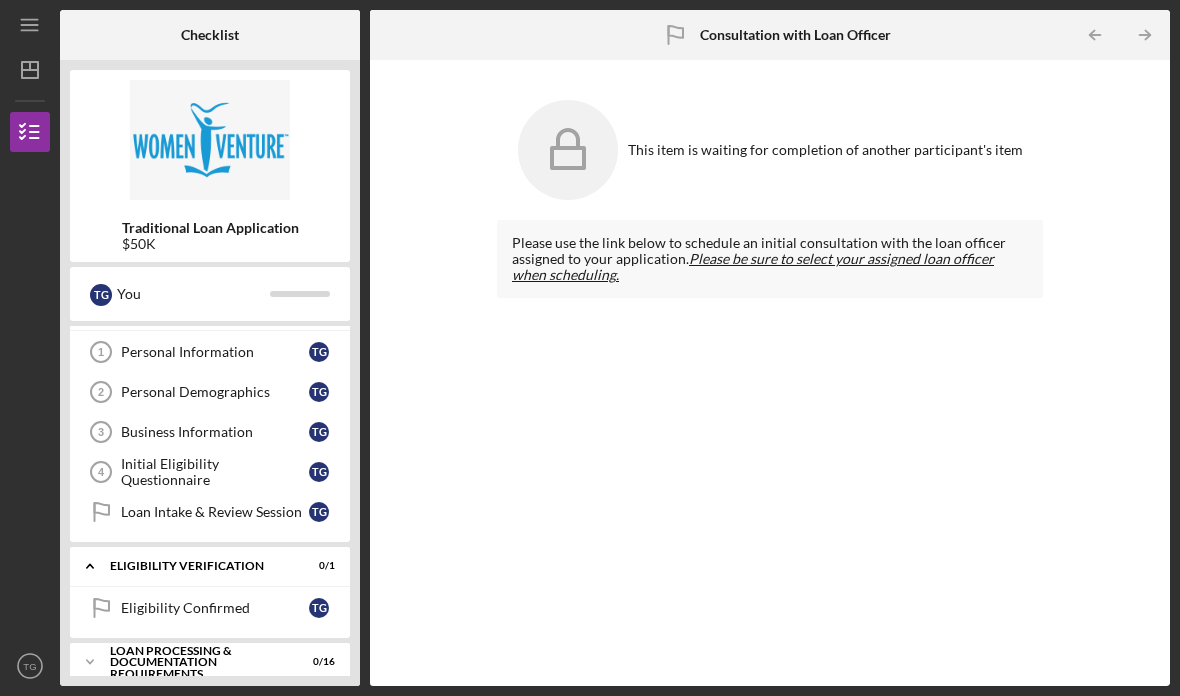 scroll, scrollTop: 46, scrollLeft: 0, axis: vertical 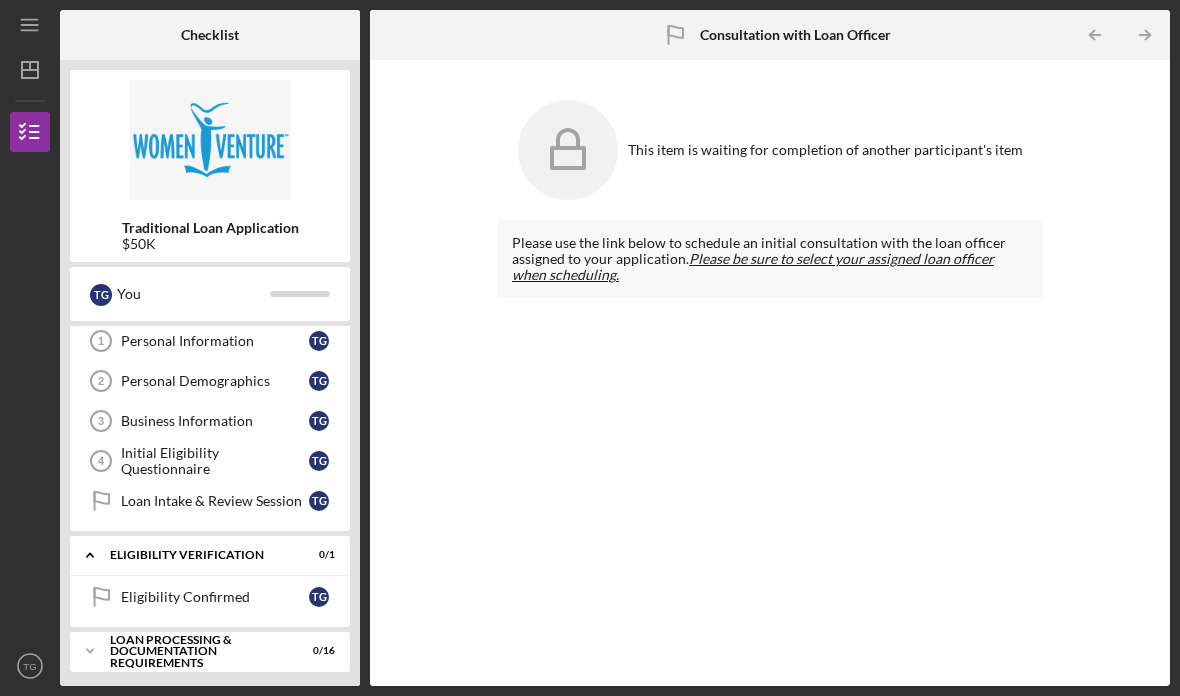 click on "Eligibility Confirmed" at bounding box center (215, 597) 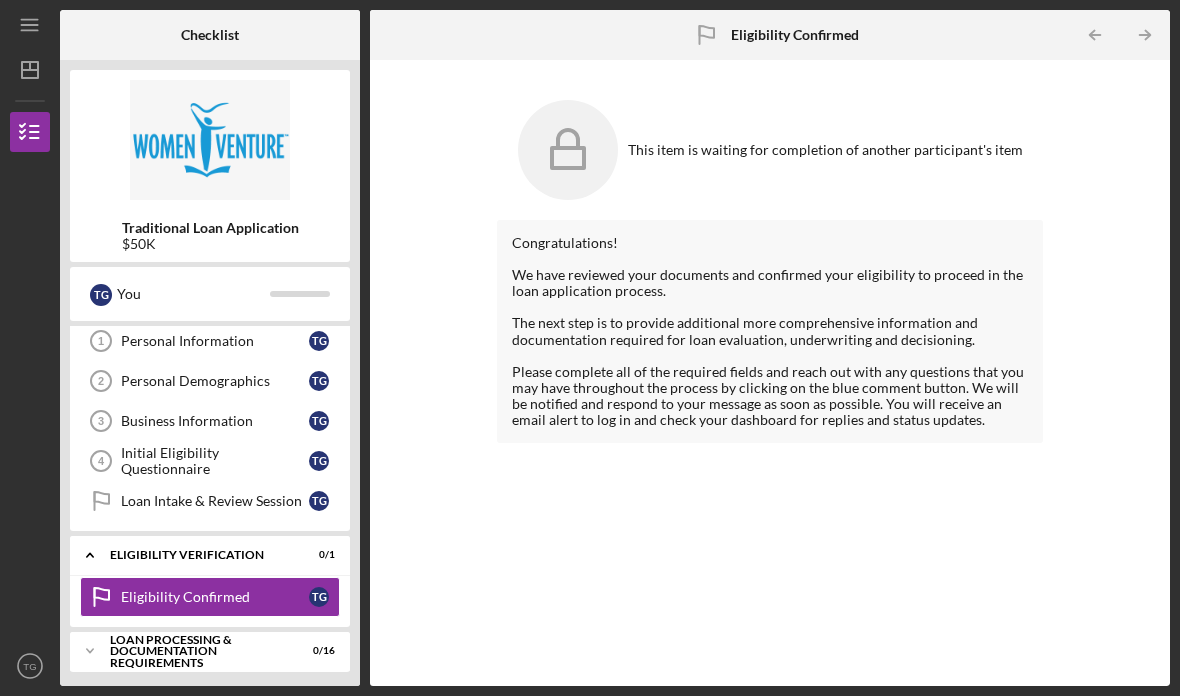 click on "Icon/Expander Eligibility Verification 0 / 1" at bounding box center [210, 555] 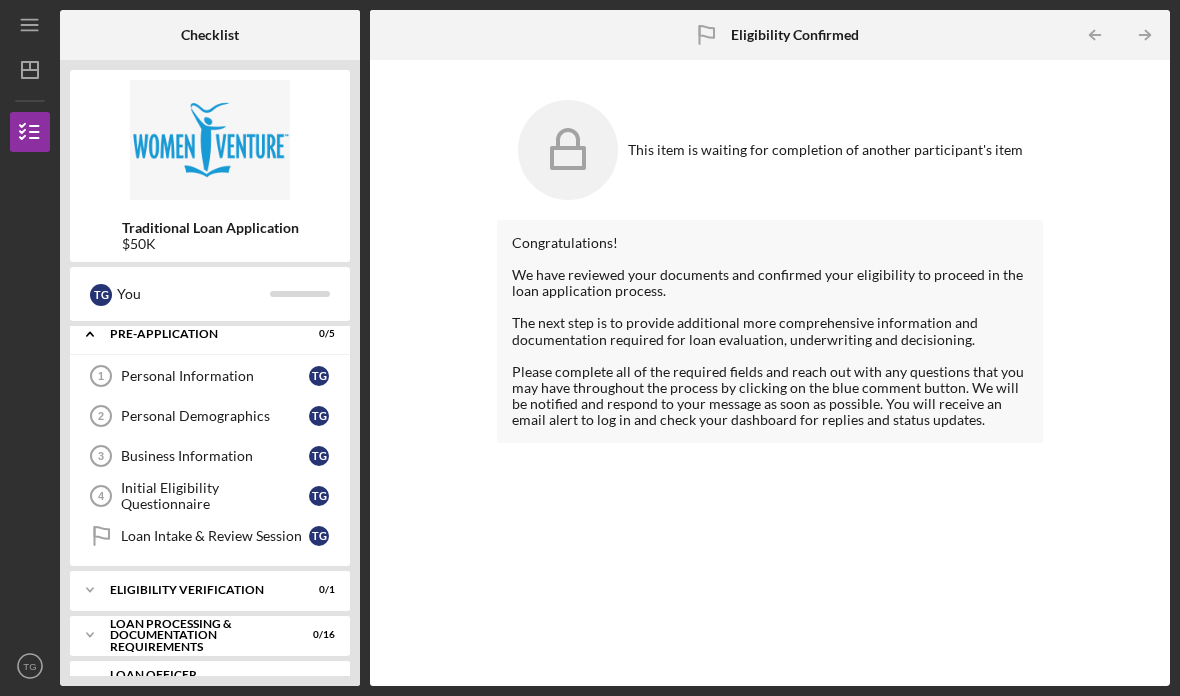 click on "Personal Information" at bounding box center [215, 376] 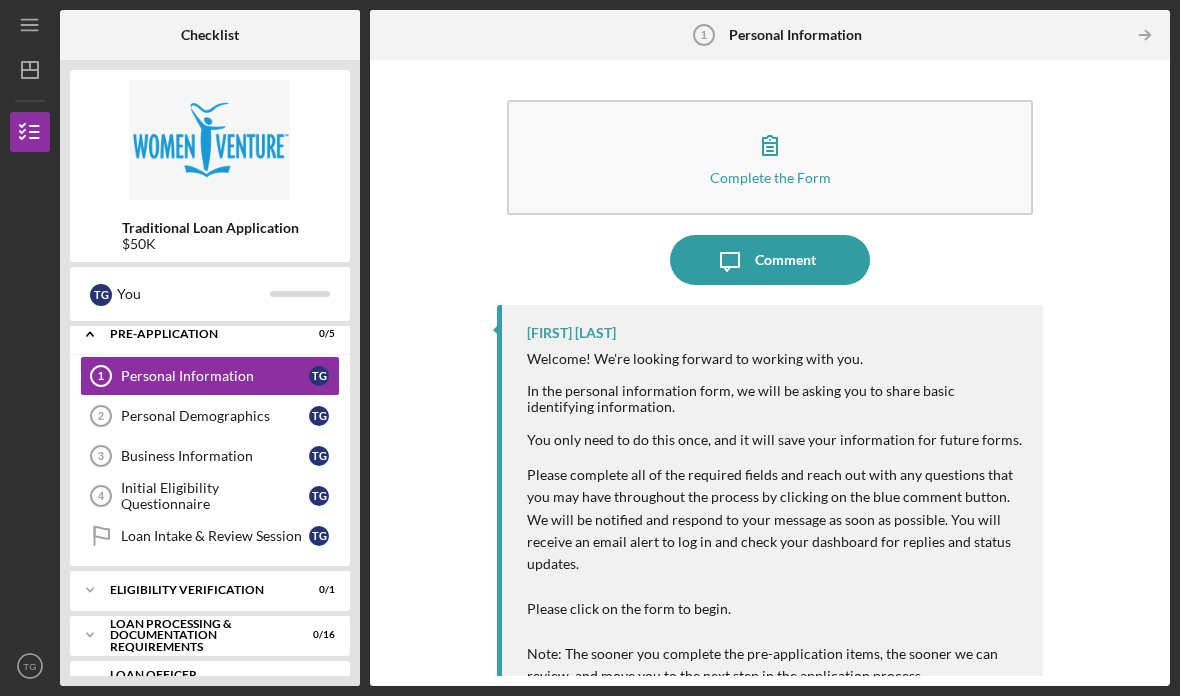 click on "Personal Demographics" at bounding box center [215, 416] 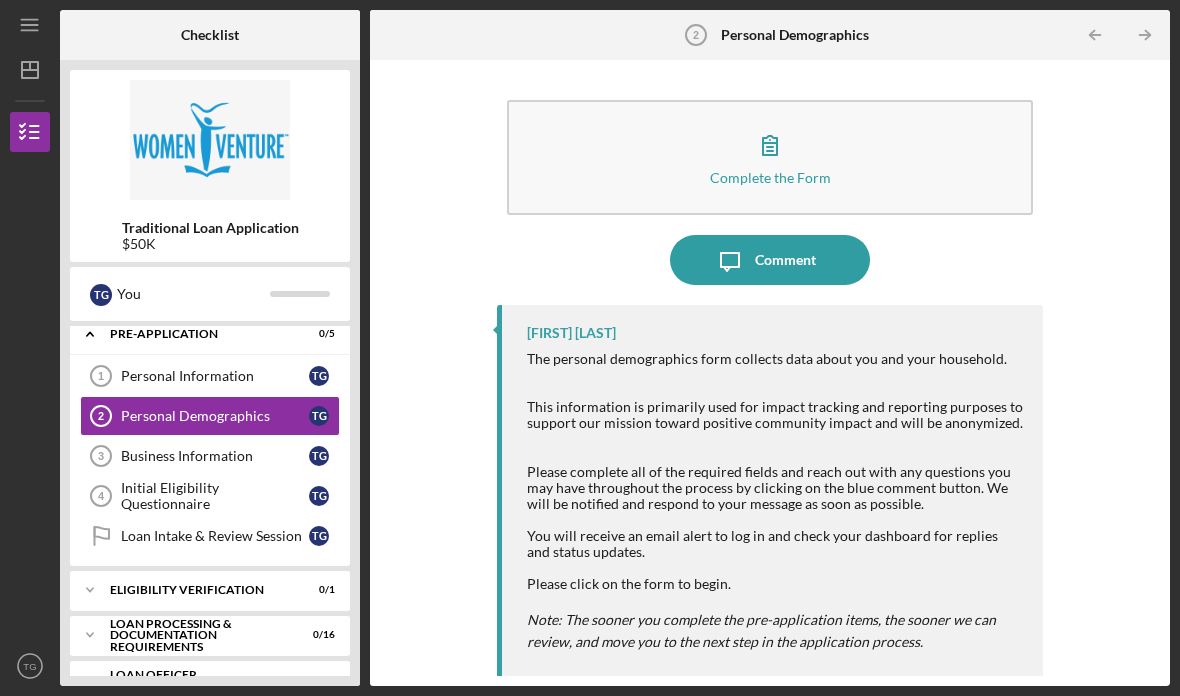 click on "Business Information" at bounding box center (215, 456) 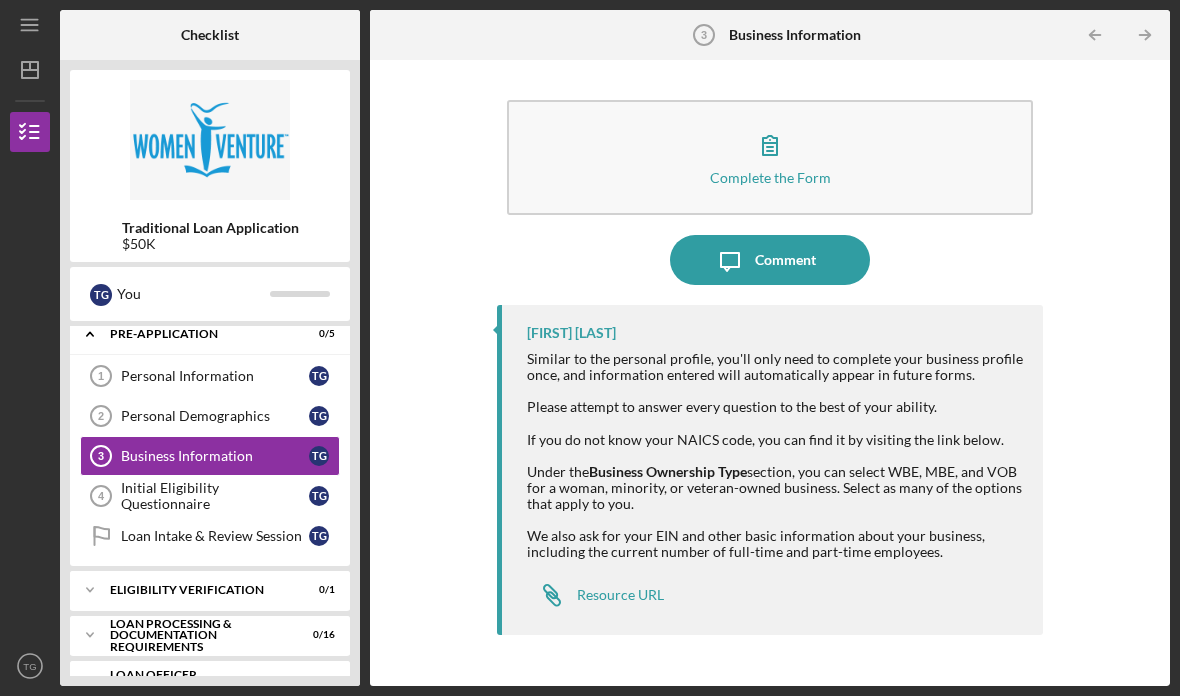 click on "Initial Eligibility Questionnaire" at bounding box center (215, 496) 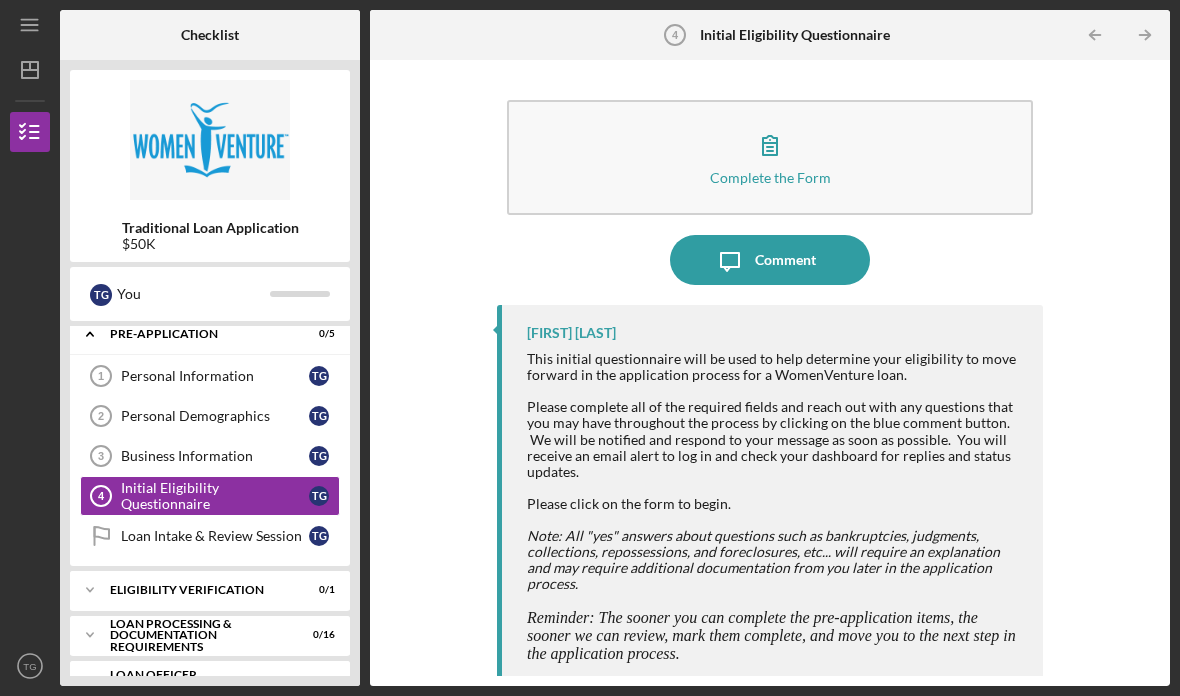click on "Loan Intake & Review Session" at bounding box center (215, 536) 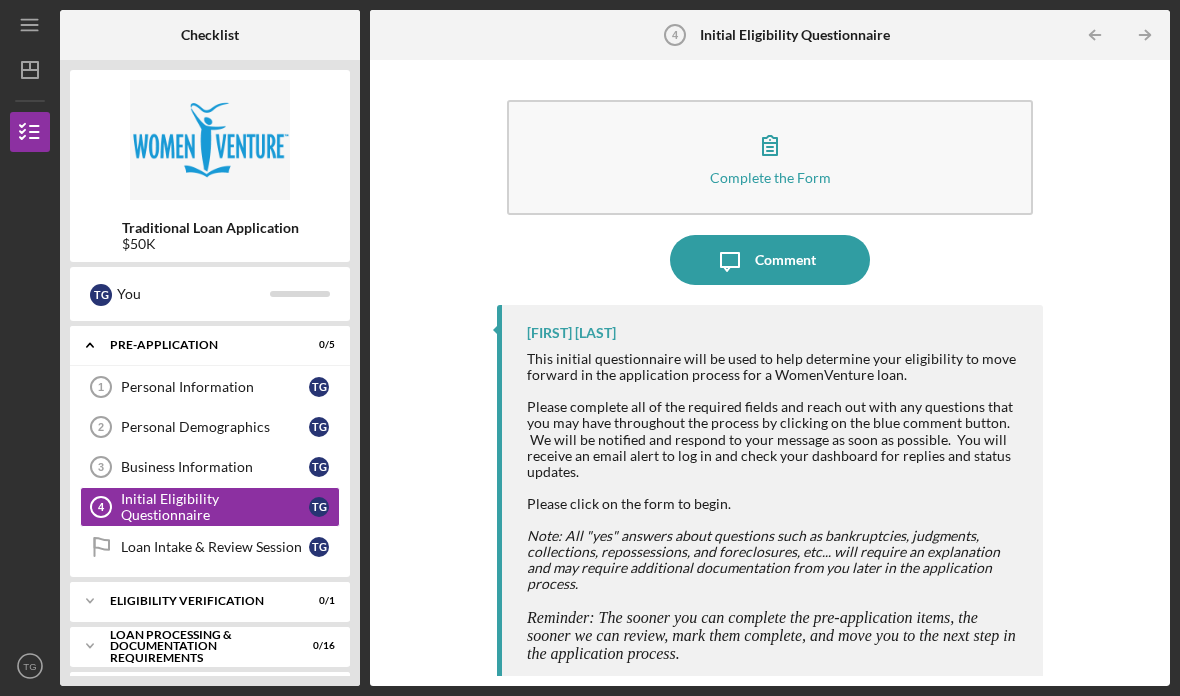 scroll, scrollTop: 0, scrollLeft: 0, axis: both 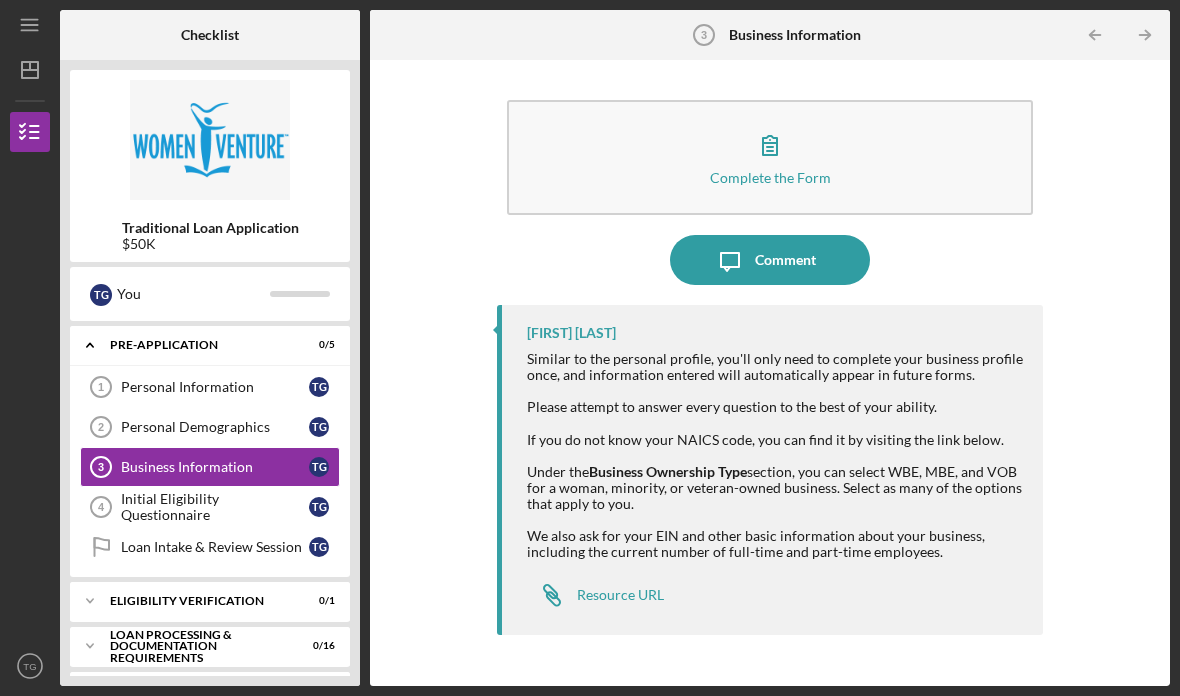 click on "Personal Demographics" at bounding box center [215, 427] 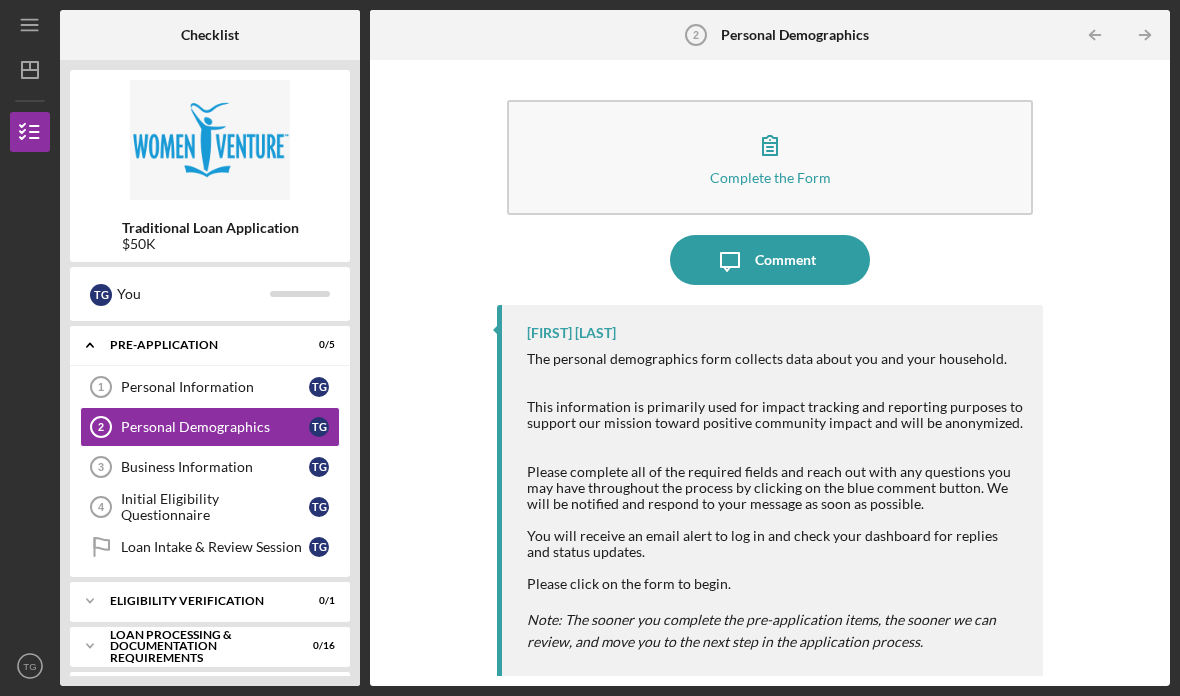 click on "Personal Information" at bounding box center [215, 387] 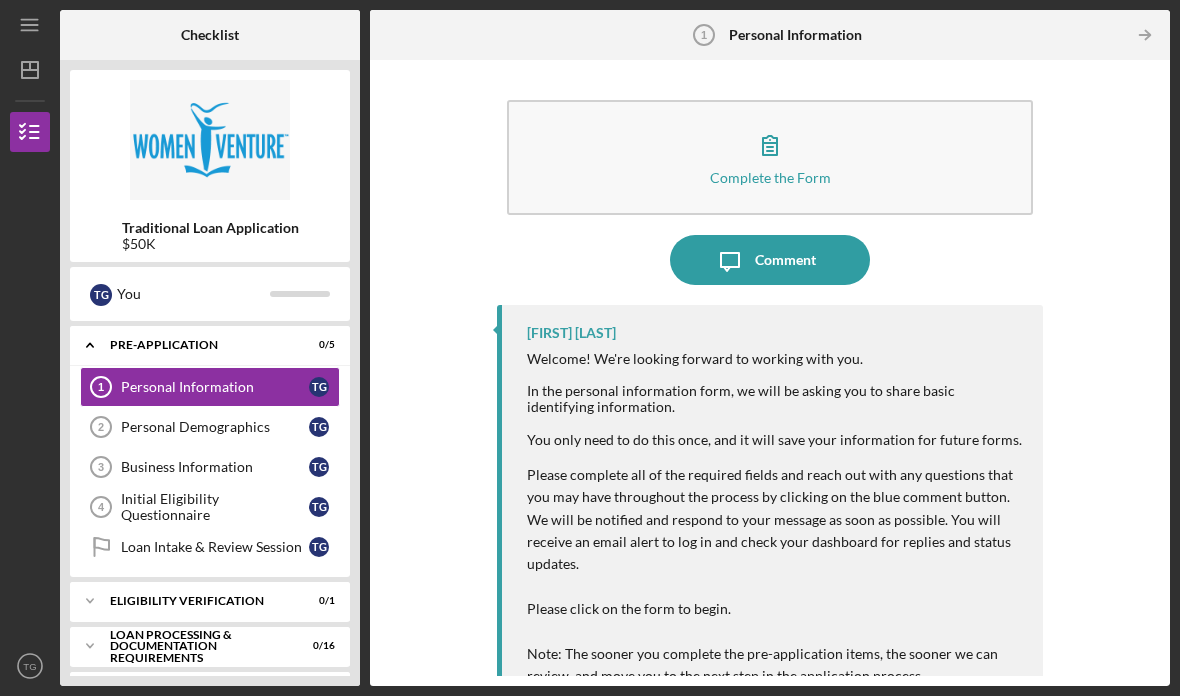 click on "Personal Demographics" at bounding box center (215, 427) 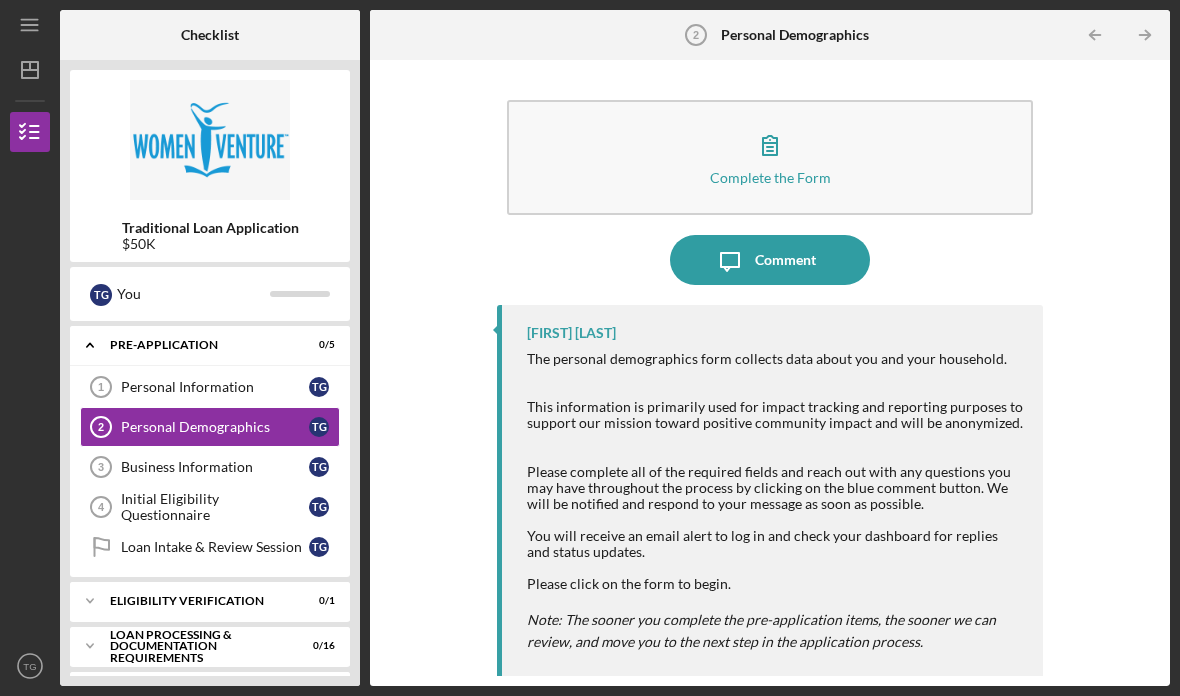 scroll, scrollTop: 0, scrollLeft: 0, axis: both 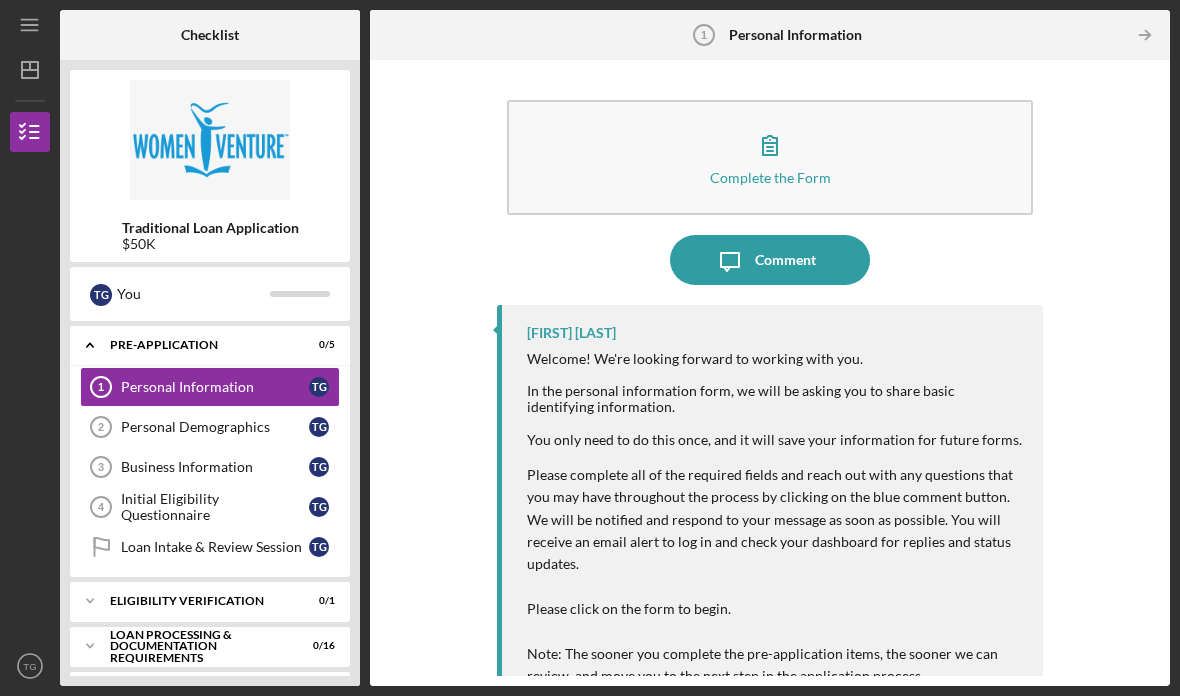 click on "Complete the Form Form" at bounding box center [770, 157] 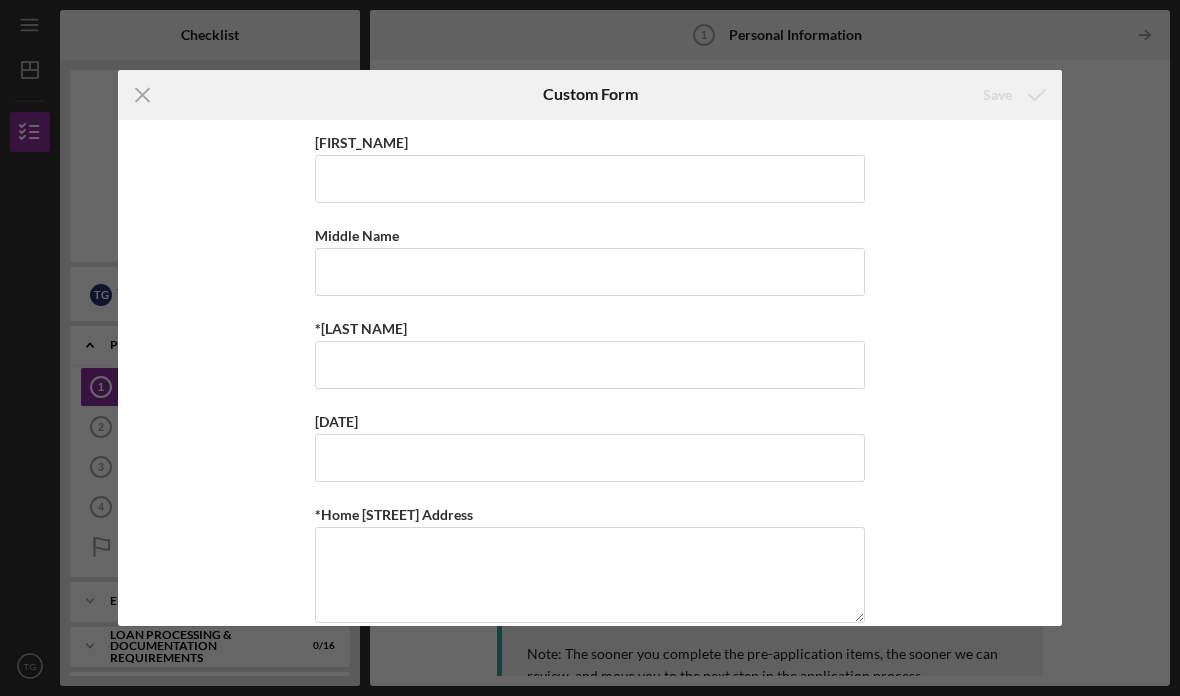 scroll, scrollTop: 0, scrollLeft: 0, axis: both 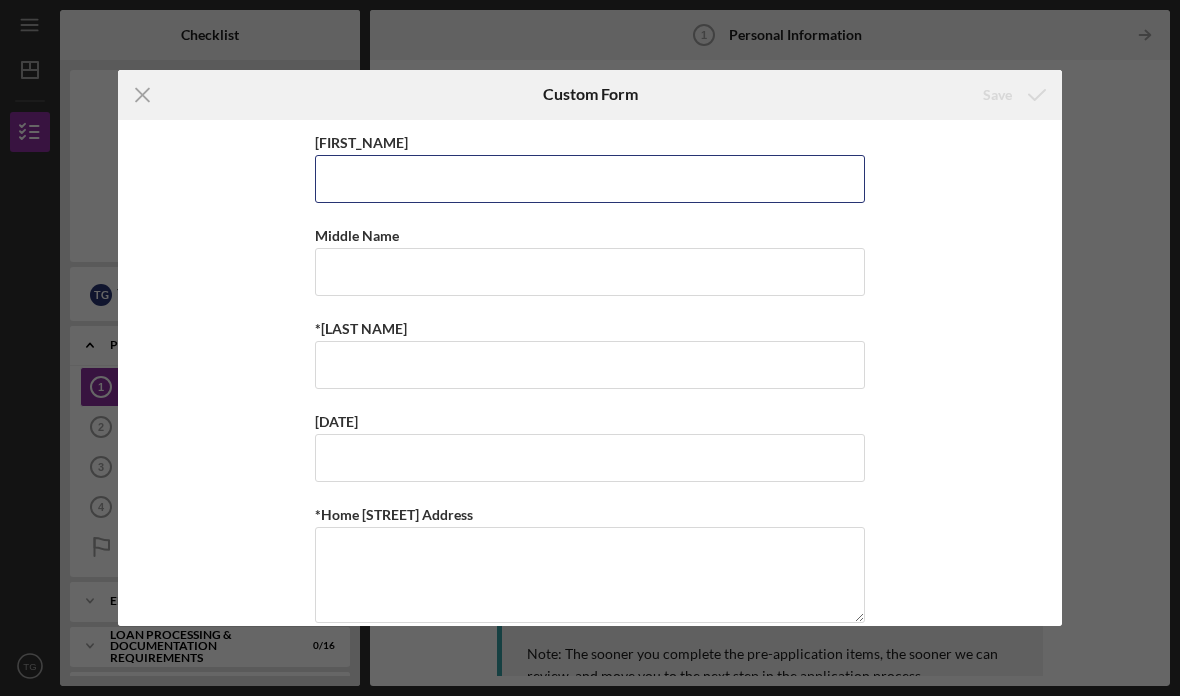 click on "[FIRST_NAME]" at bounding box center [590, 179] 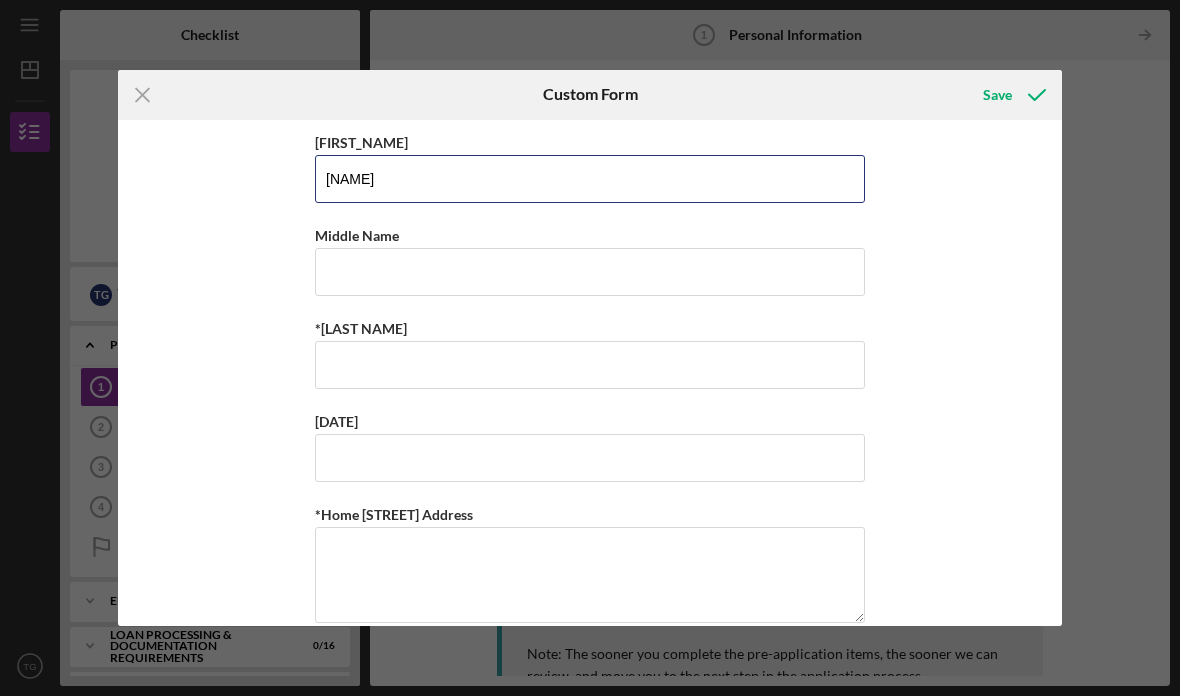 type on "[NAME]" 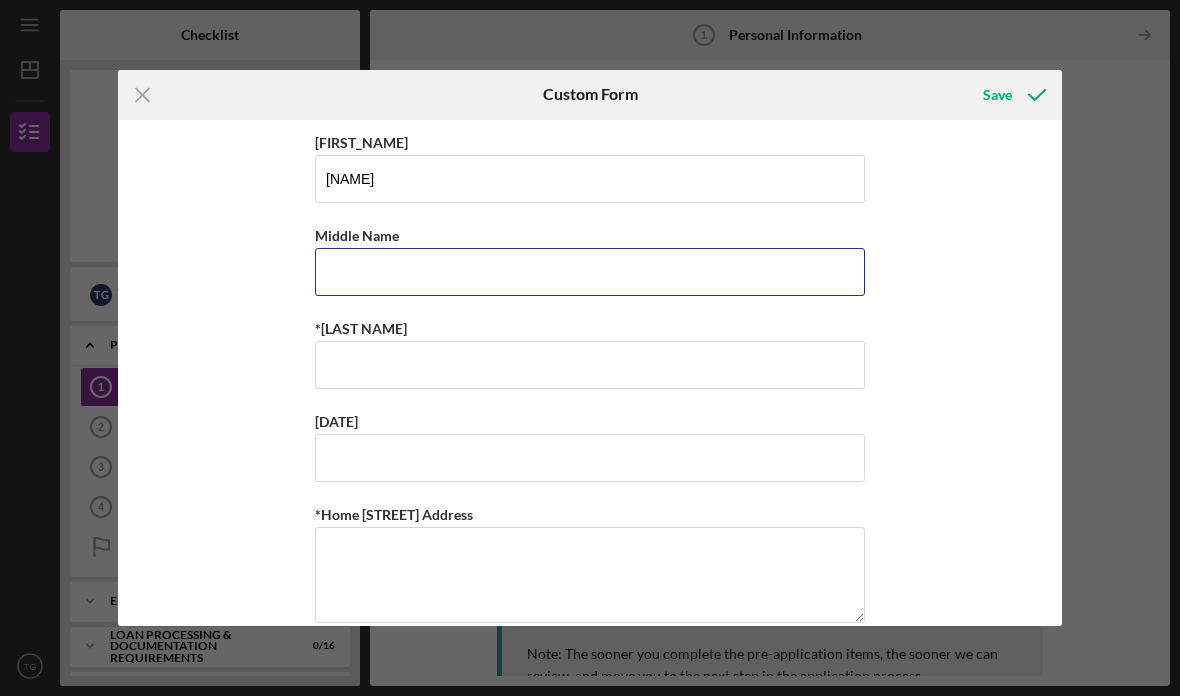 click on "Middle Name" at bounding box center [590, 272] 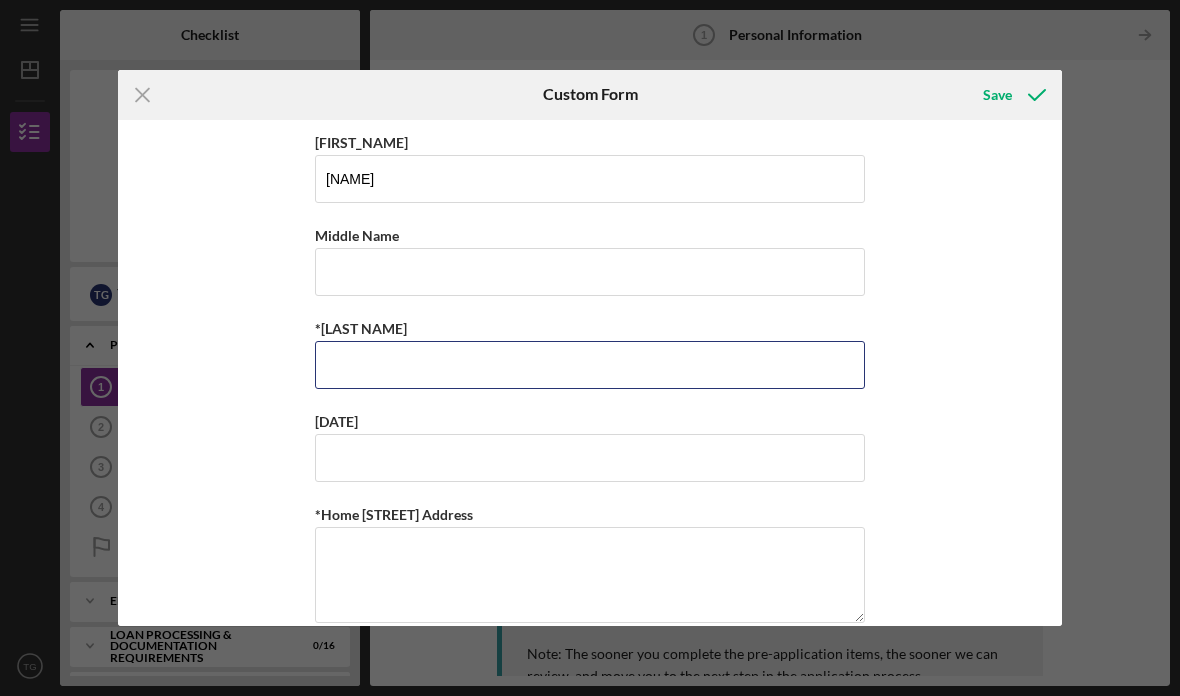 click on "*[LAST NAME]" at bounding box center (590, 365) 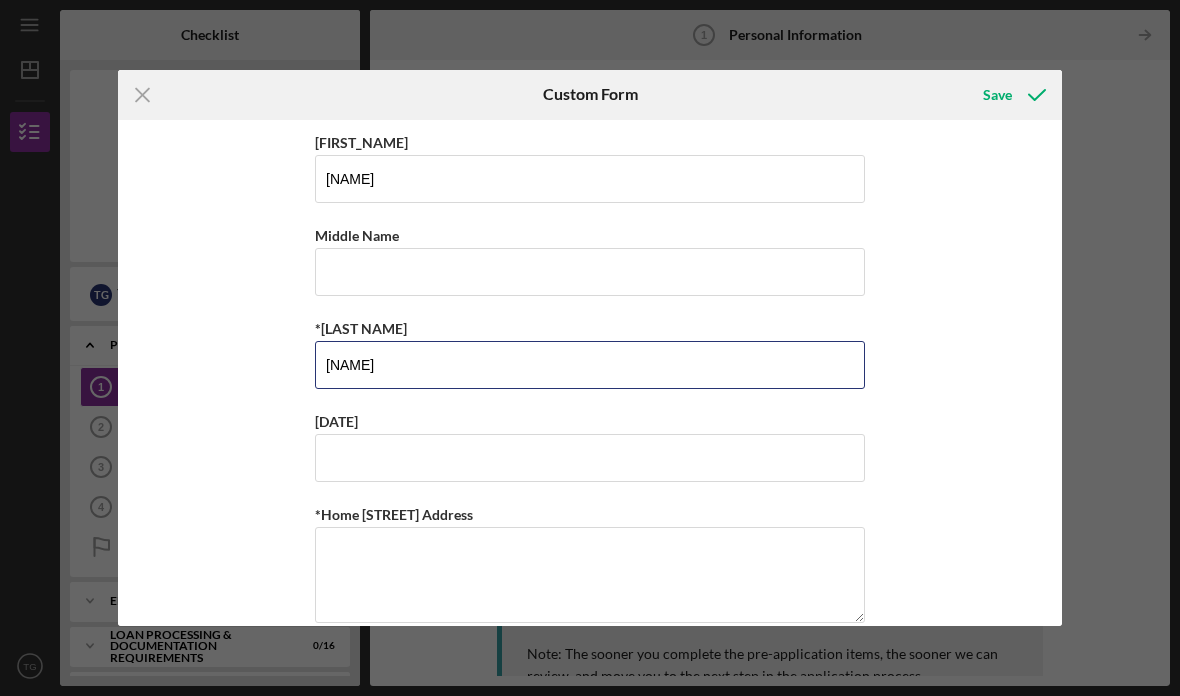 type on "[NAME]" 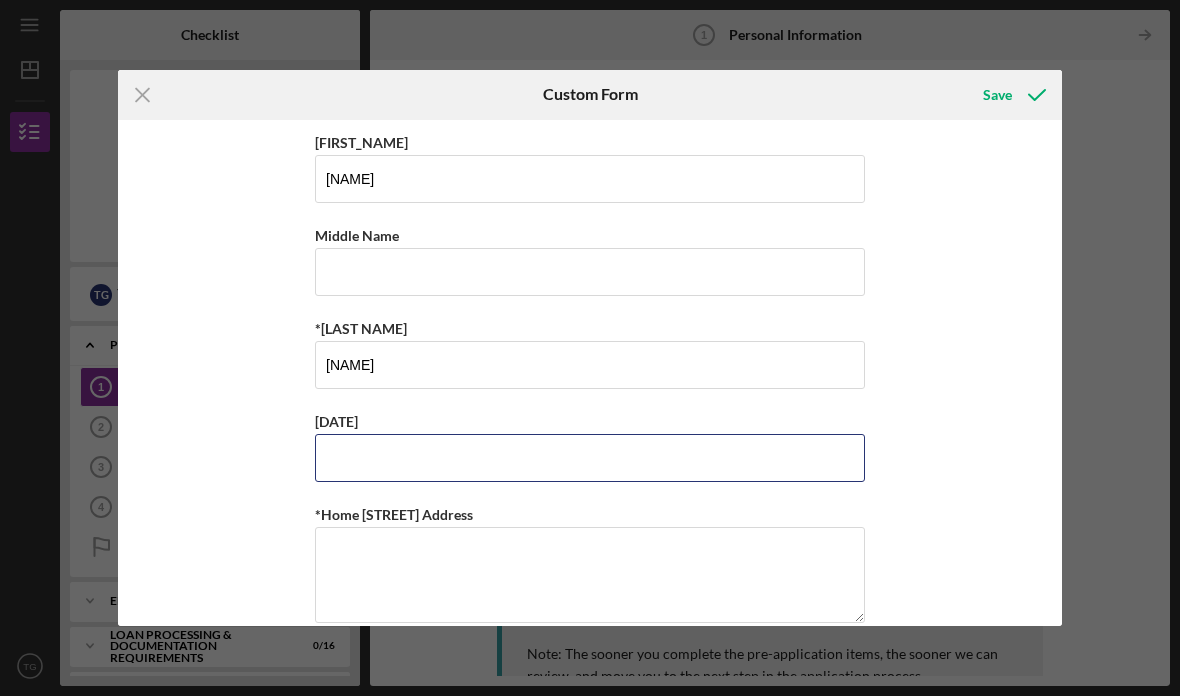 click on "[DATE]" at bounding box center [590, 458] 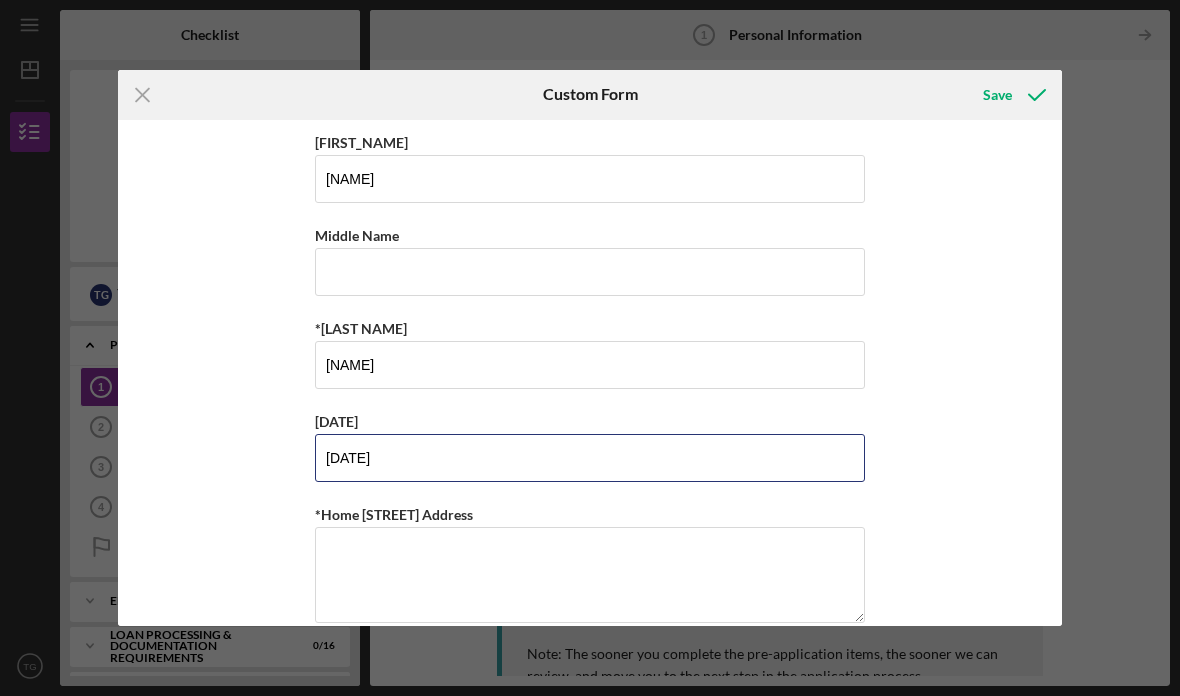 type on "[DATE]" 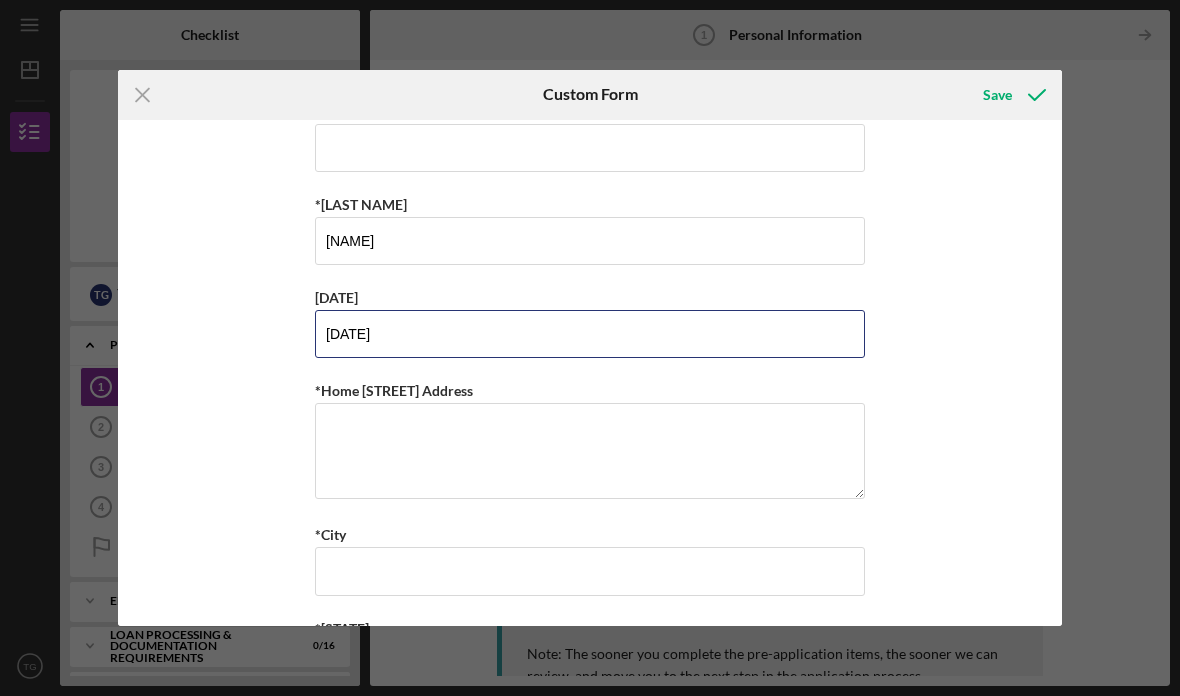 scroll, scrollTop: 187, scrollLeft: 0, axis: vertical 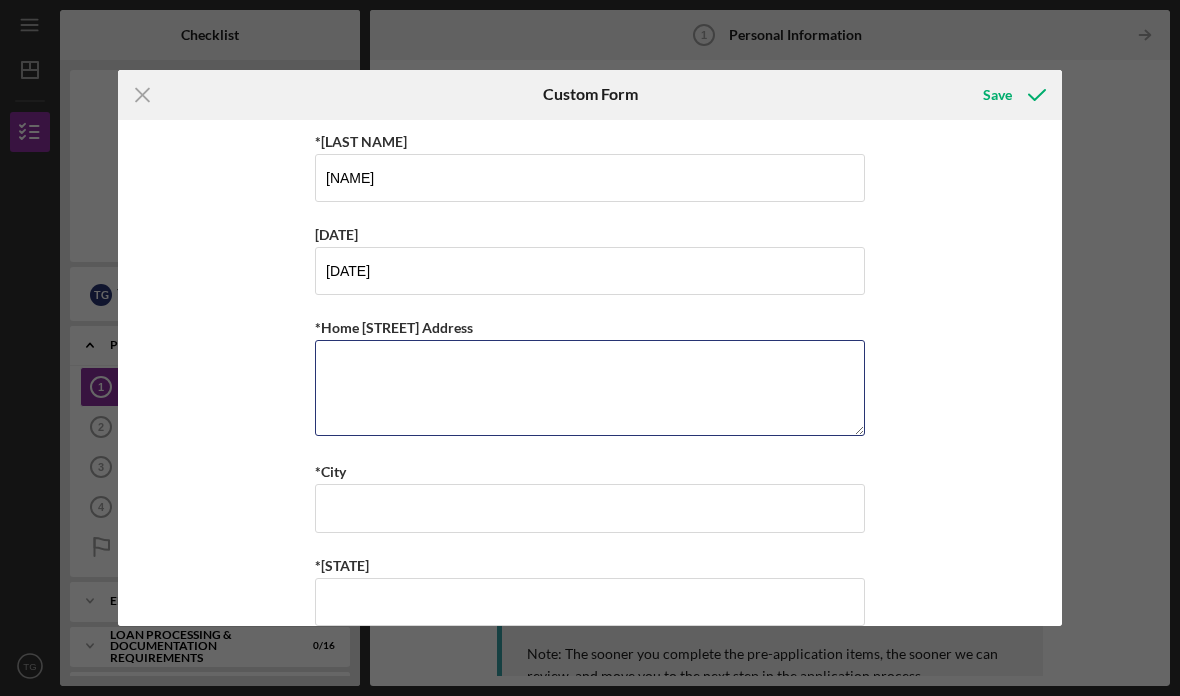 click on "*Home [STREET] Address" at bounding box center [590, 388] 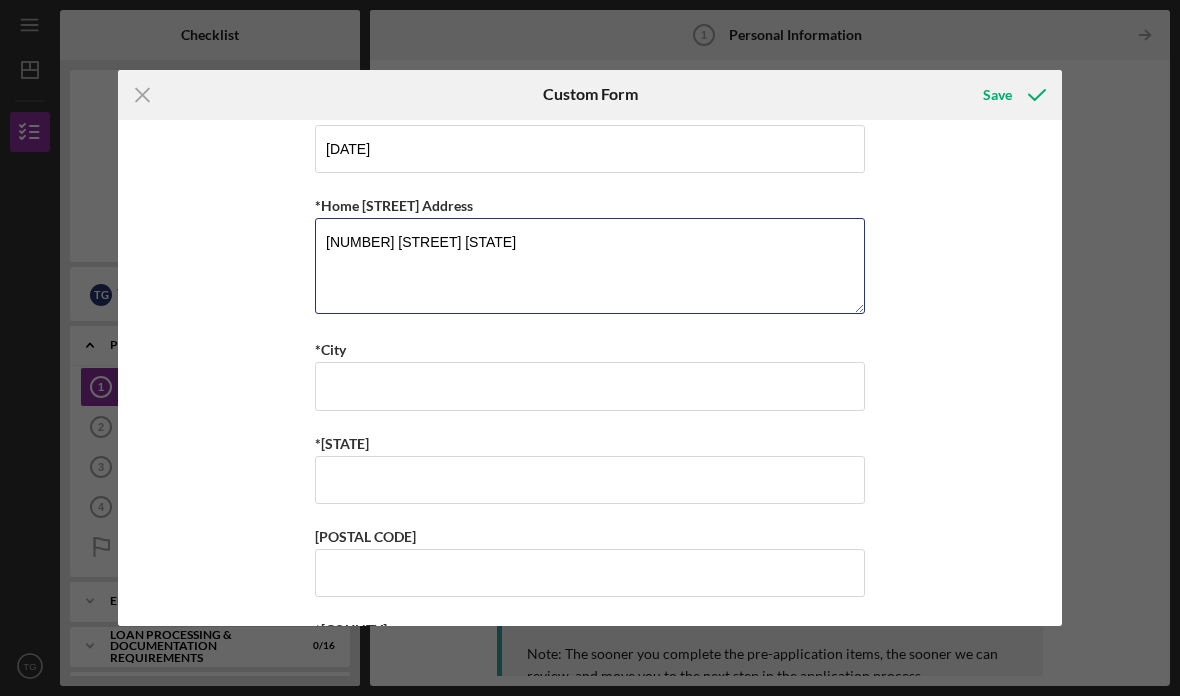 scroll, scrollTop: 332, scrollLeft: 0, axis: vertical 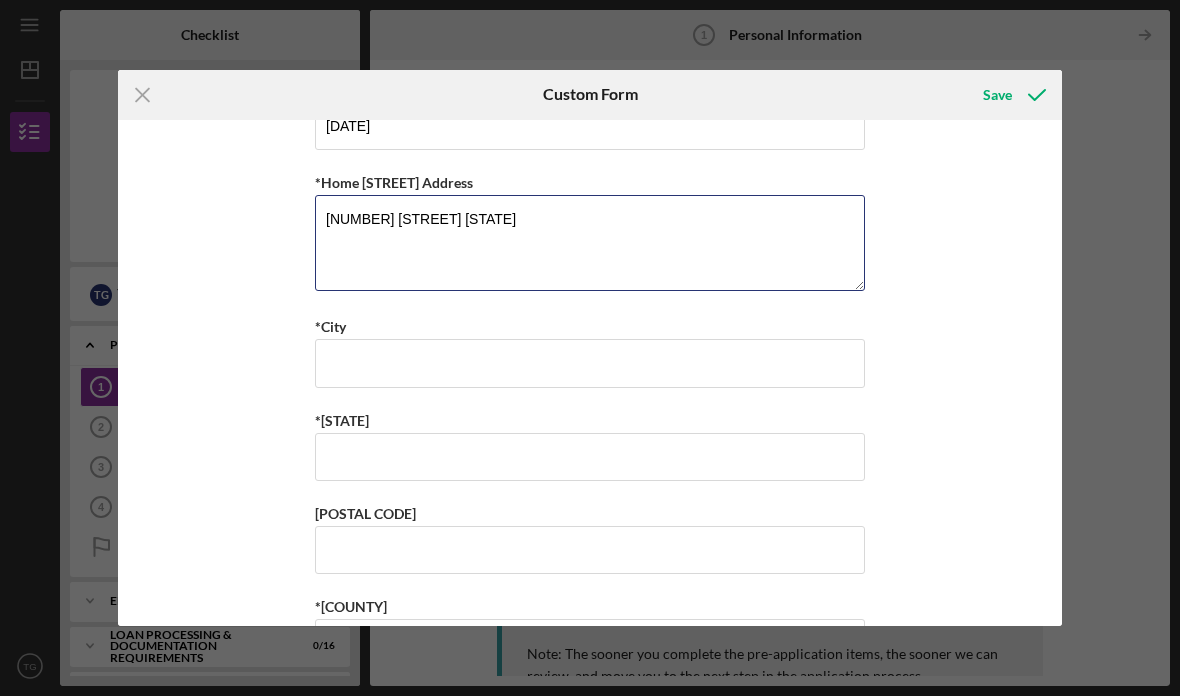 type on "[NUMBER] [STREET] [STATE]" 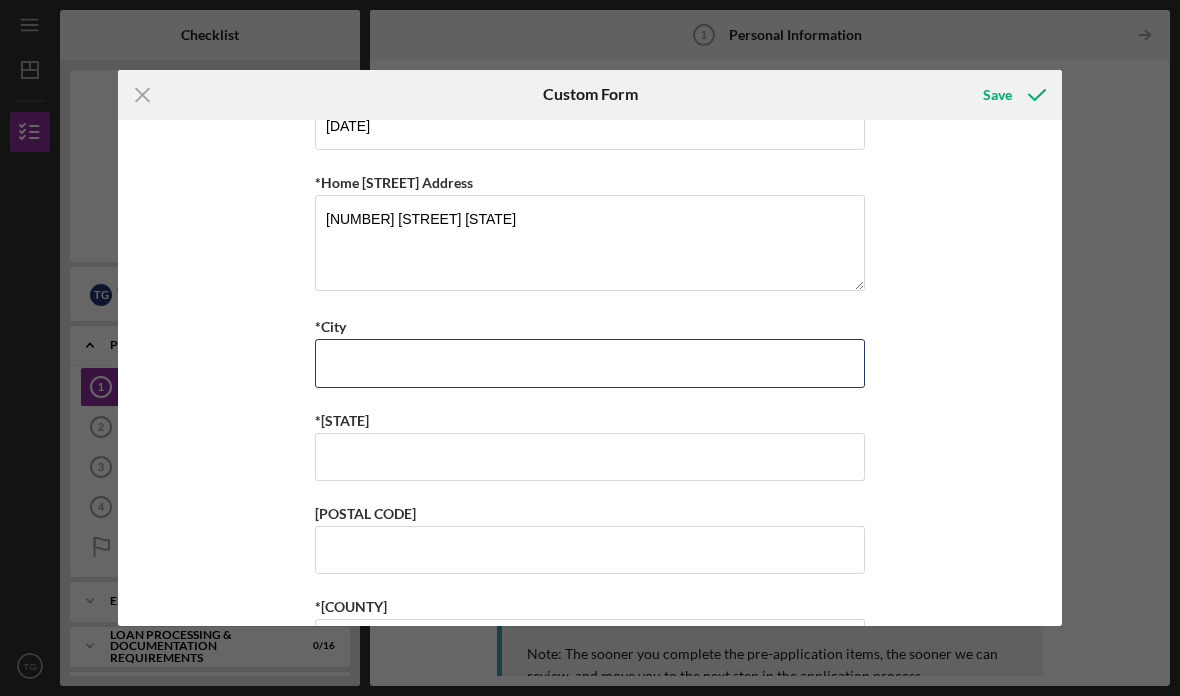 click on "*City" at bounding box center (590, 363) 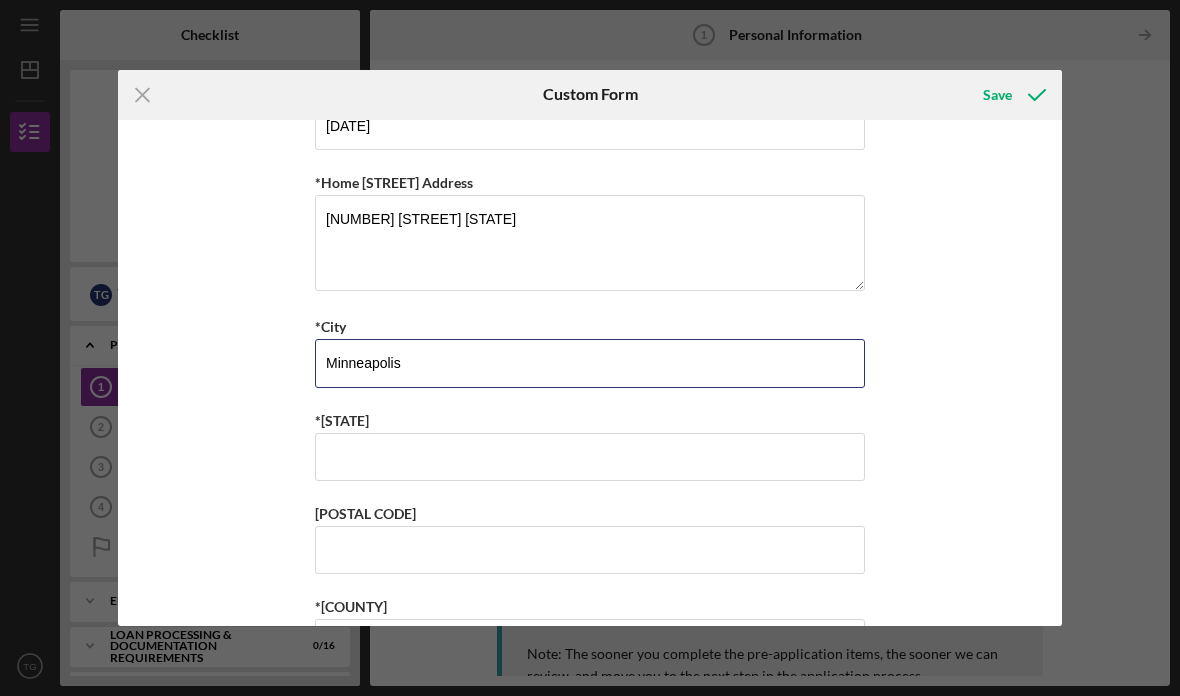 scroll, scrollTop: 328, scrollLeft: 0, axis: vertical 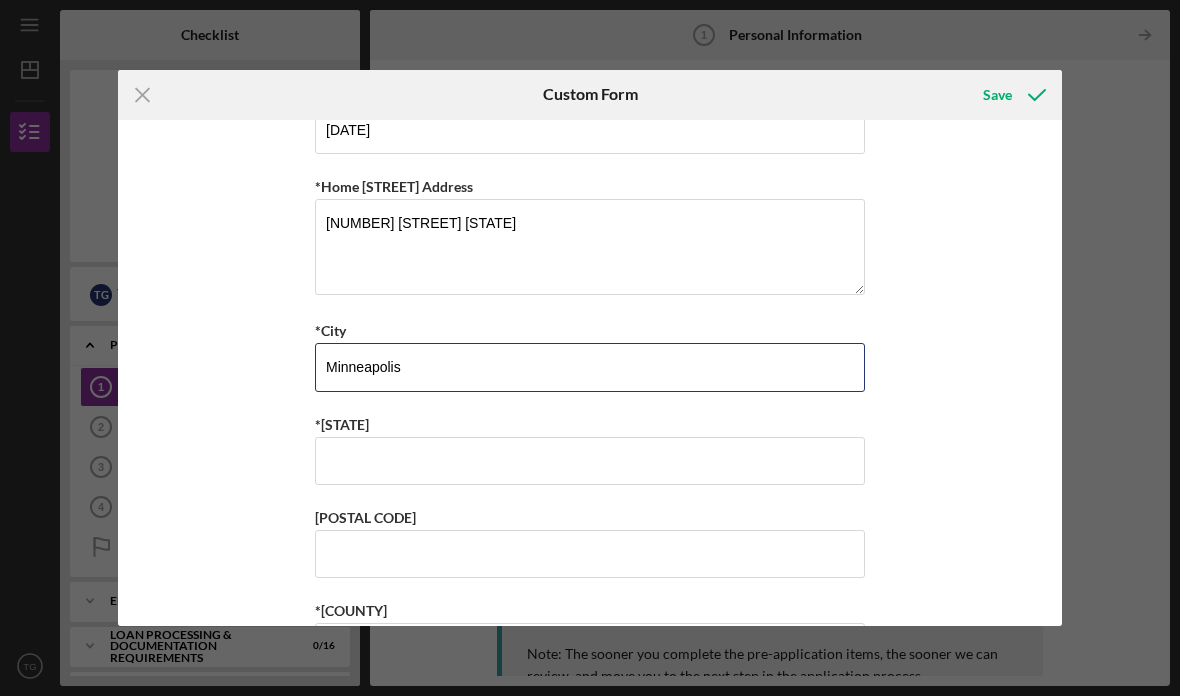 type on "Minneapolis" 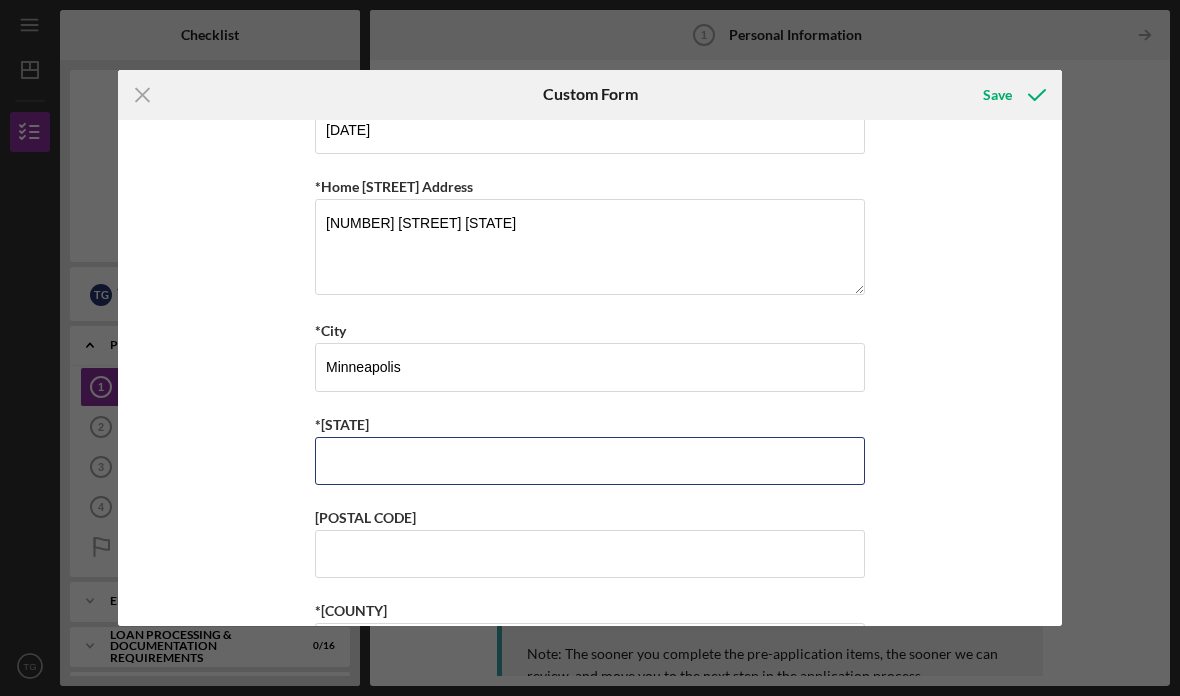 click on "*[STATE]" at bounding box center (590, 461) 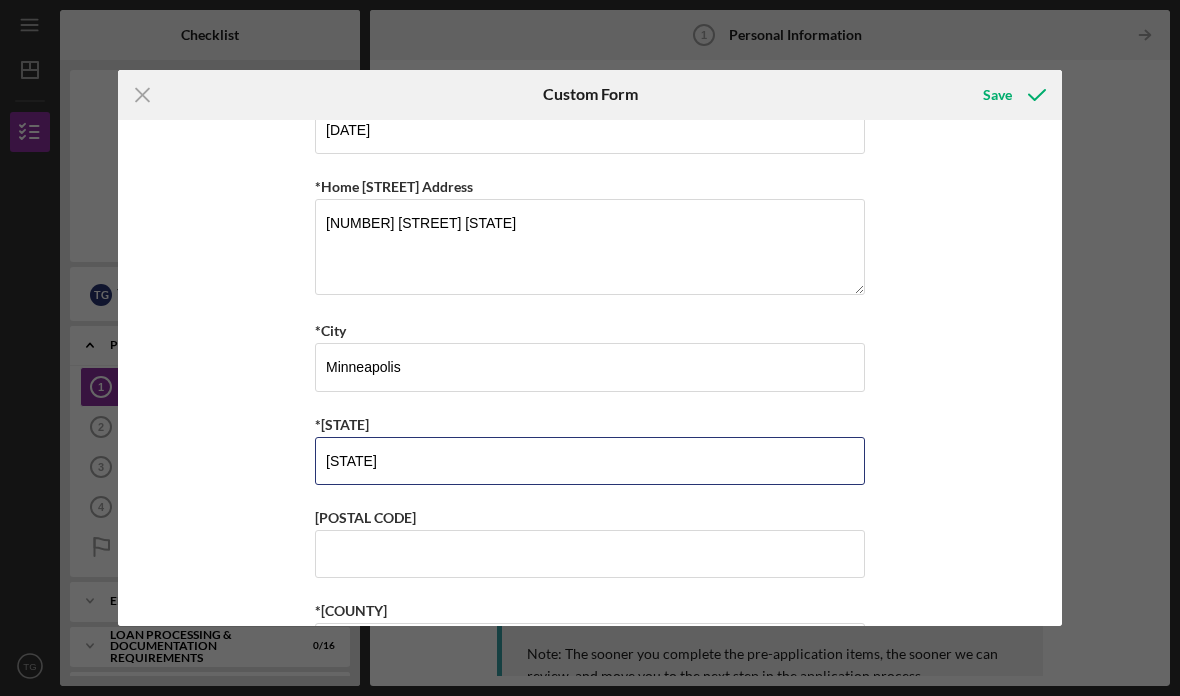 type on "[STATE]" 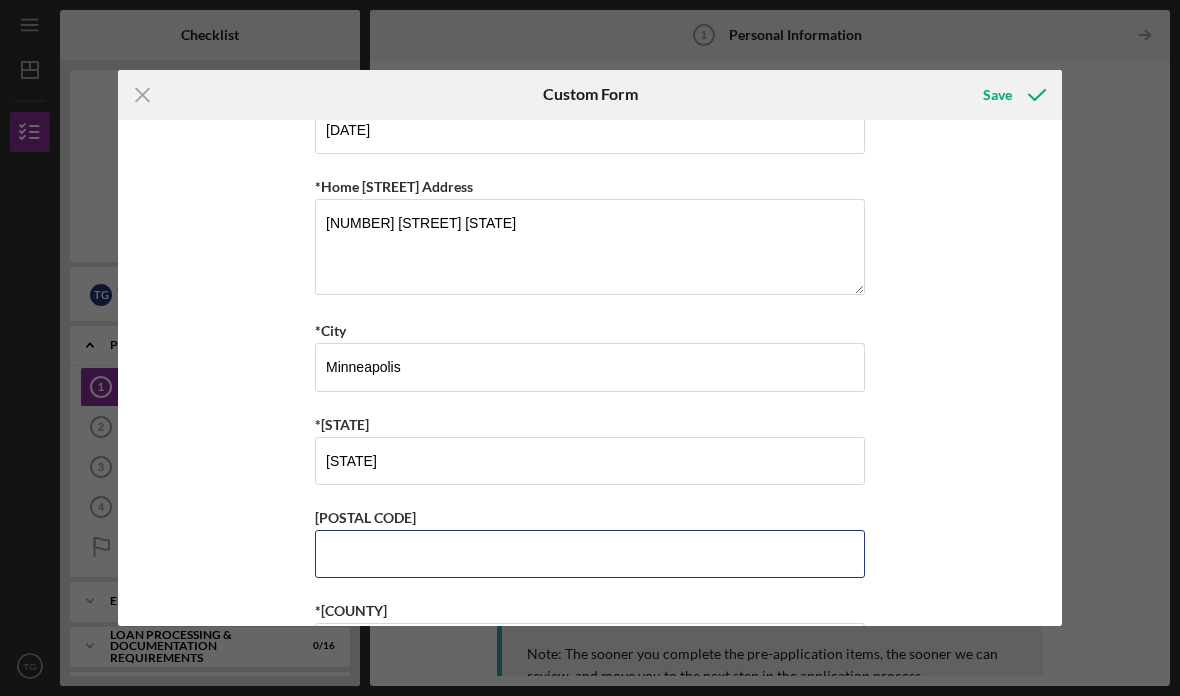 click on "[POSTAL CODE]" at bounding box center [590, 554] 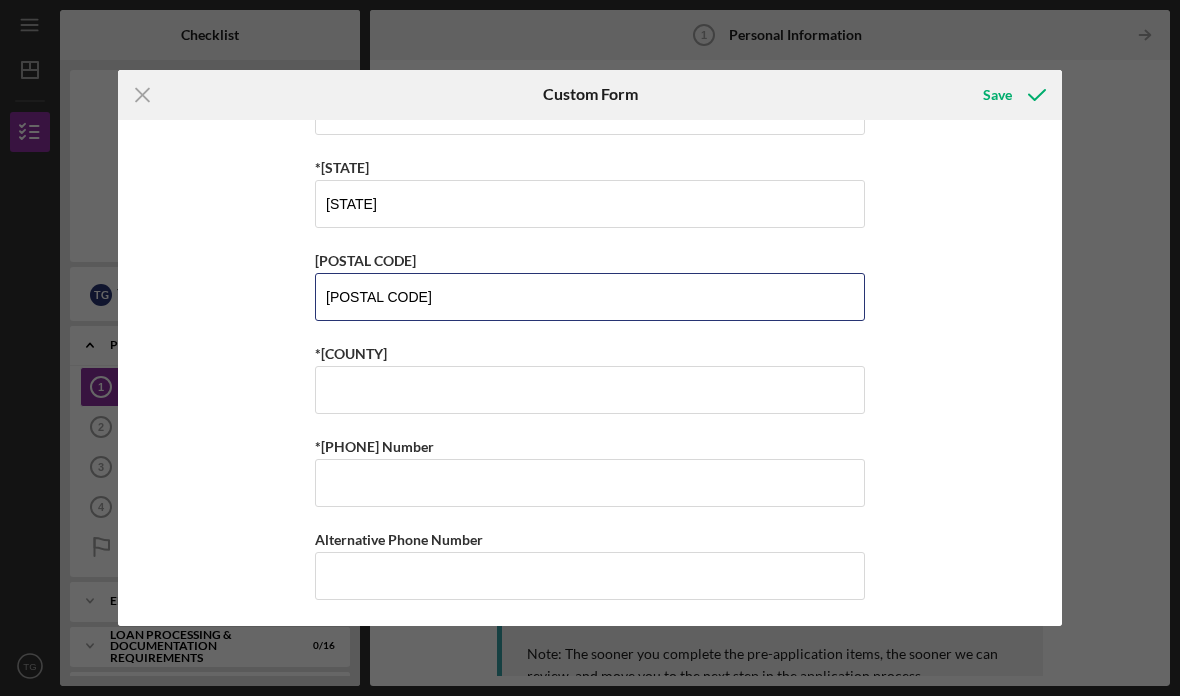 scroll, scrollTop: 586, scrollLeft: 0, axis: vertical 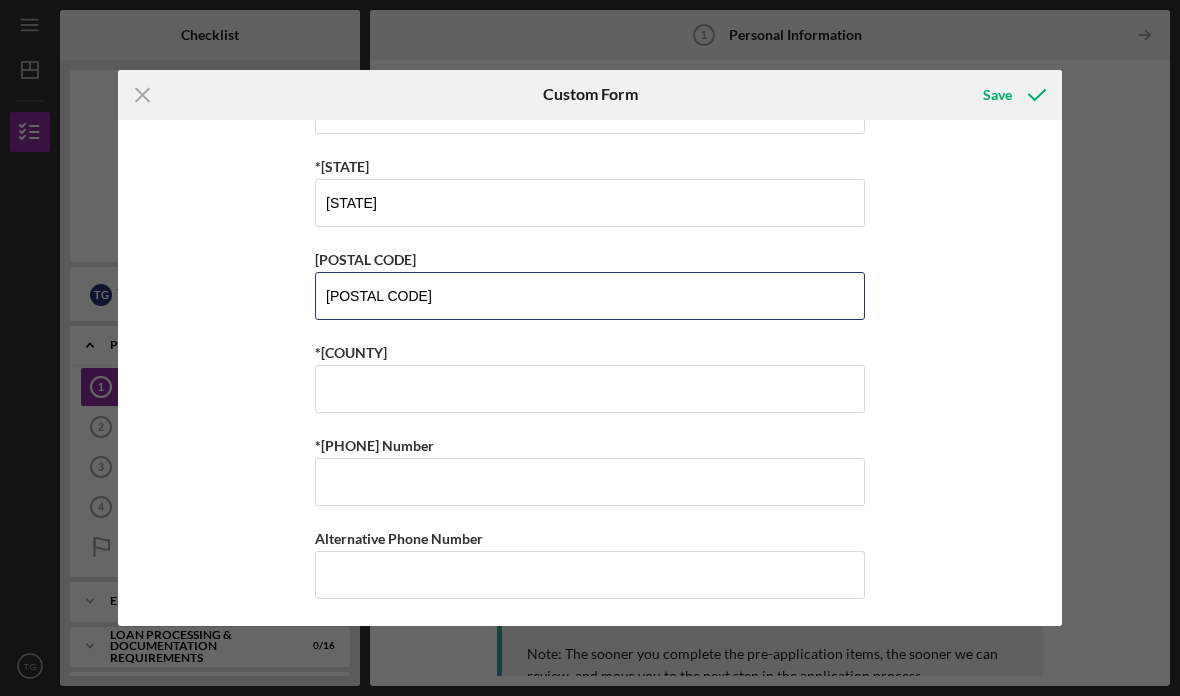type on "[POSTAL CODE]" 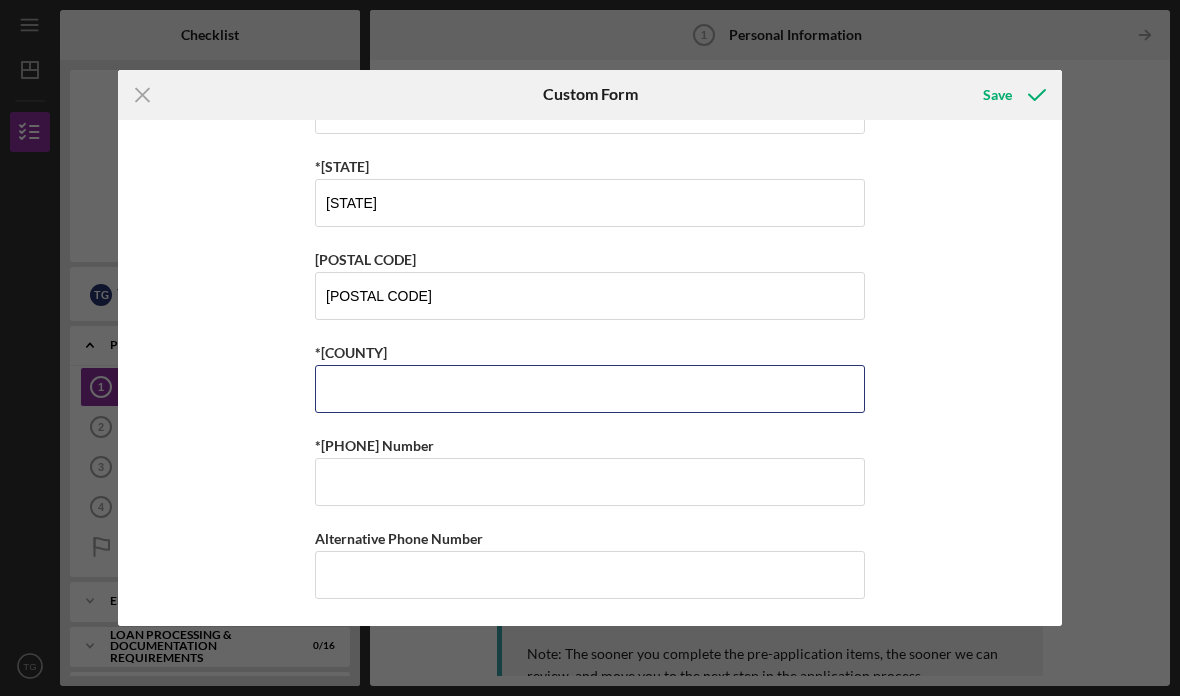 click on "*[COUNTY]" at bounding box center (590, 389) 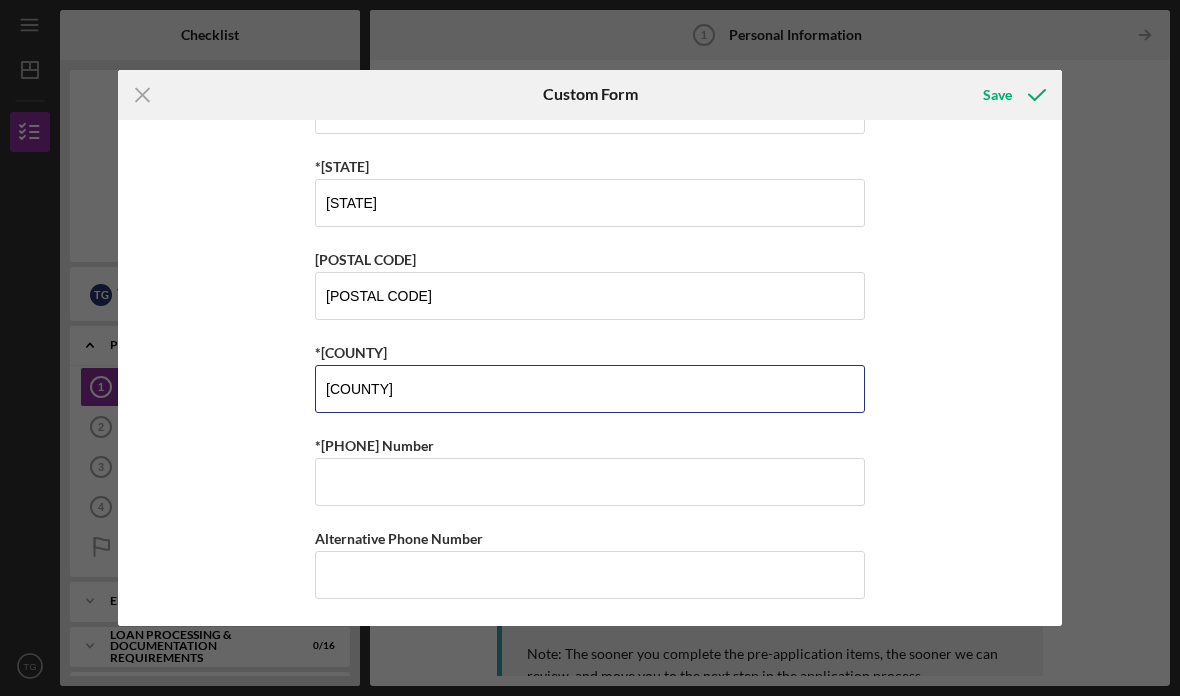 type on "[COUNTY]" 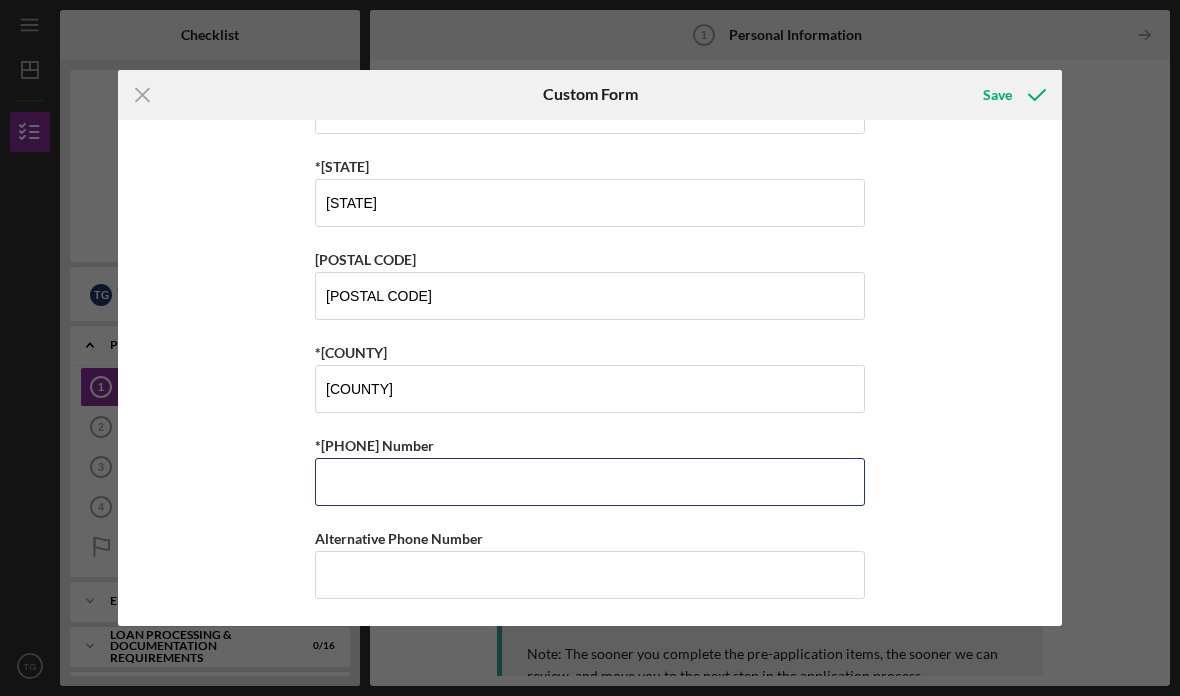 click on "*[PHONE] Number" at bounding box center [590, 482] 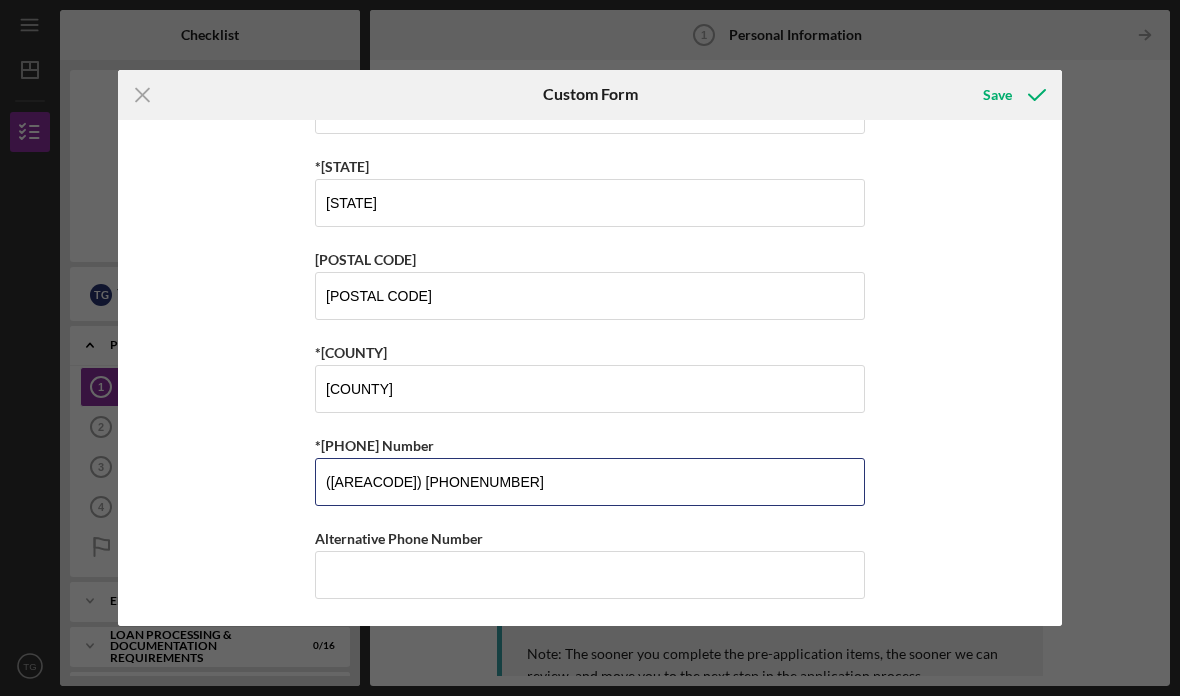 type on "([PHONE]) [PHONE]" 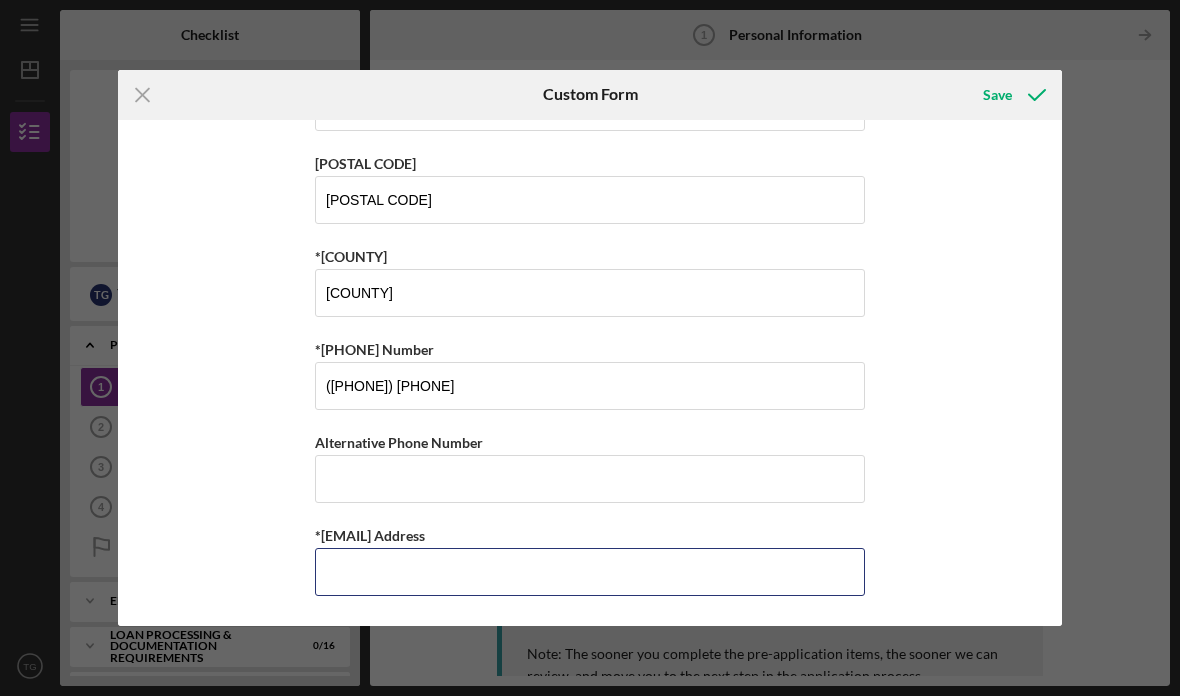 click on "*[EMAIL] Address" at bounding box center [590, 572] 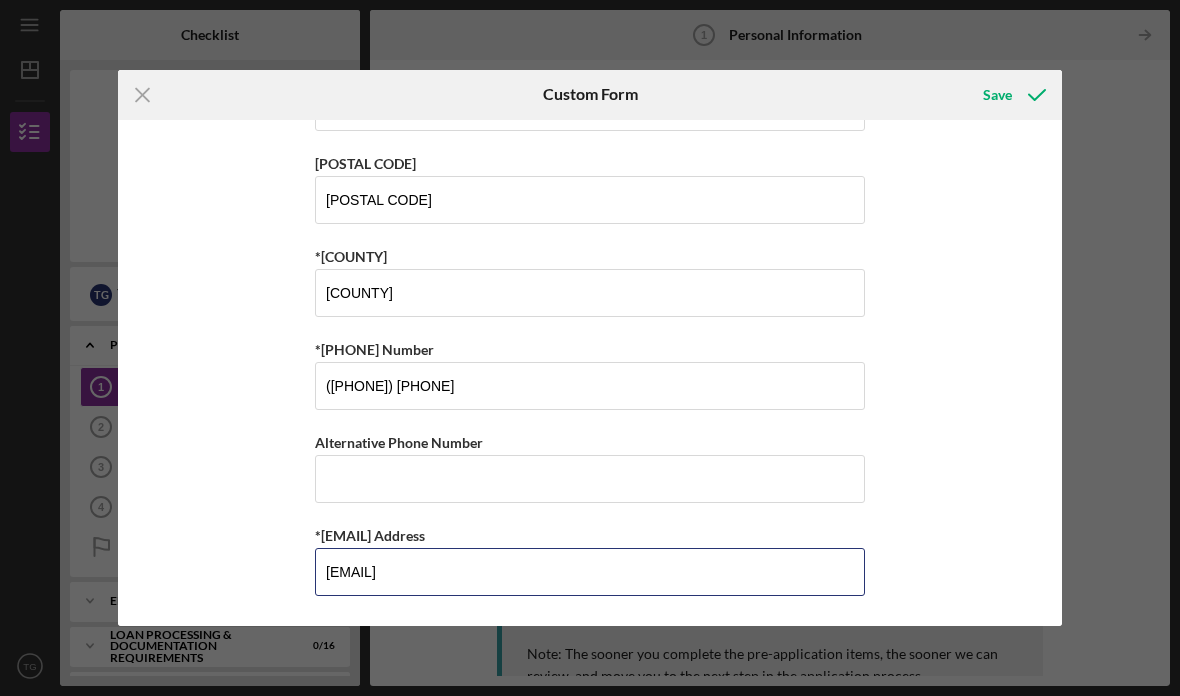 type on "[EMAIL]" 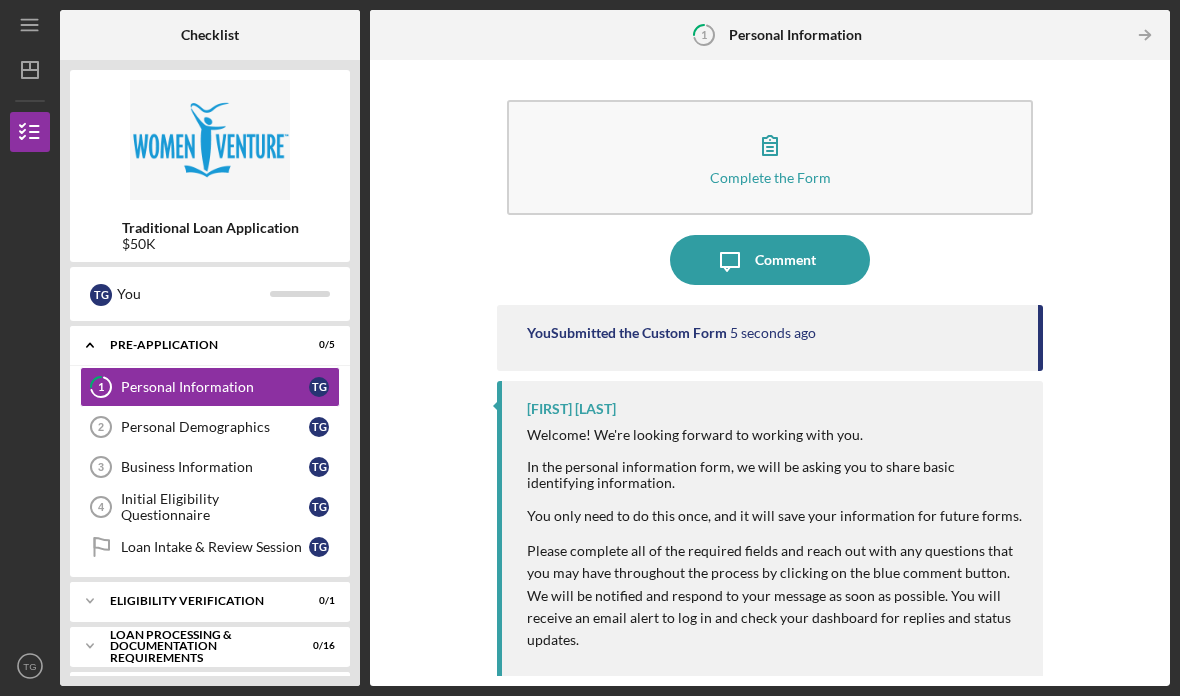 click on "Personal Demographics" at bounding box center (215, 427) 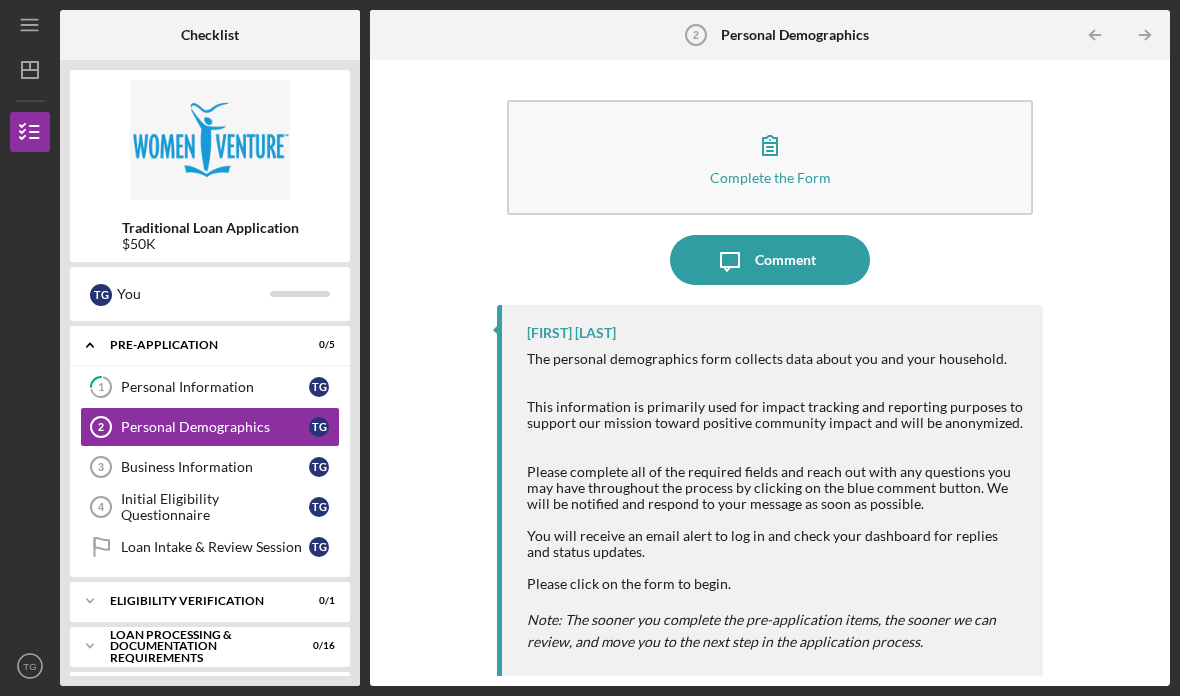 click on "Personal Information" at bounding box center (215, 387) 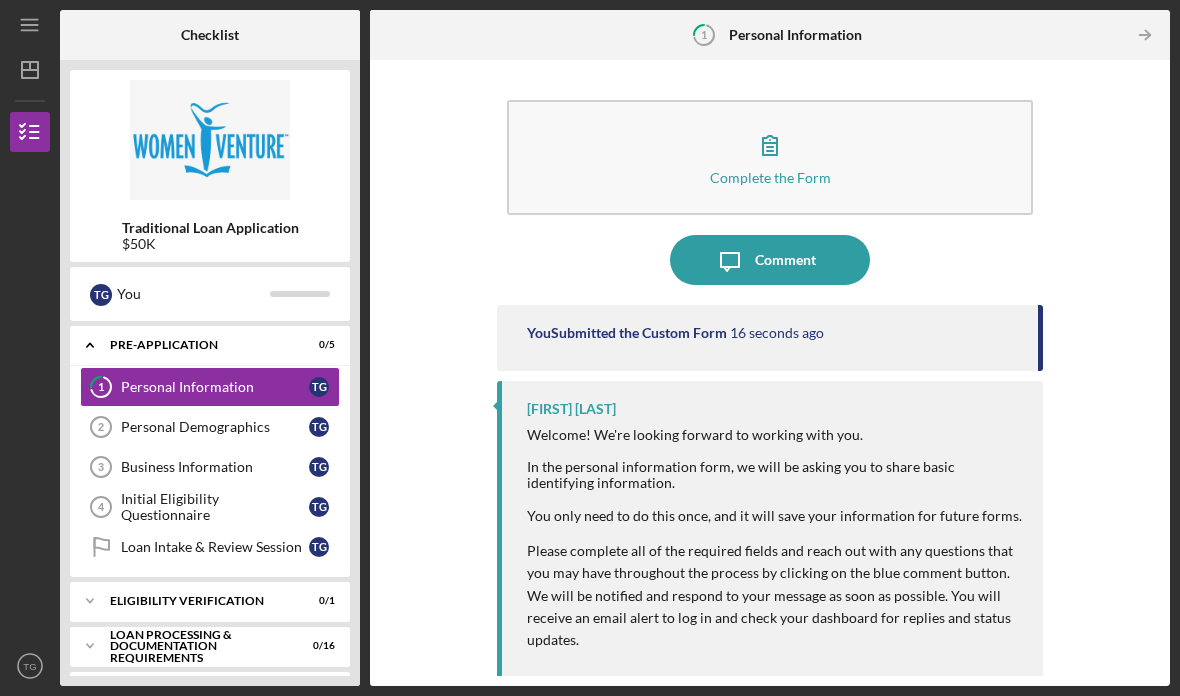 scroll, scrollTop: 0, scrollLeft: 0, axis: both 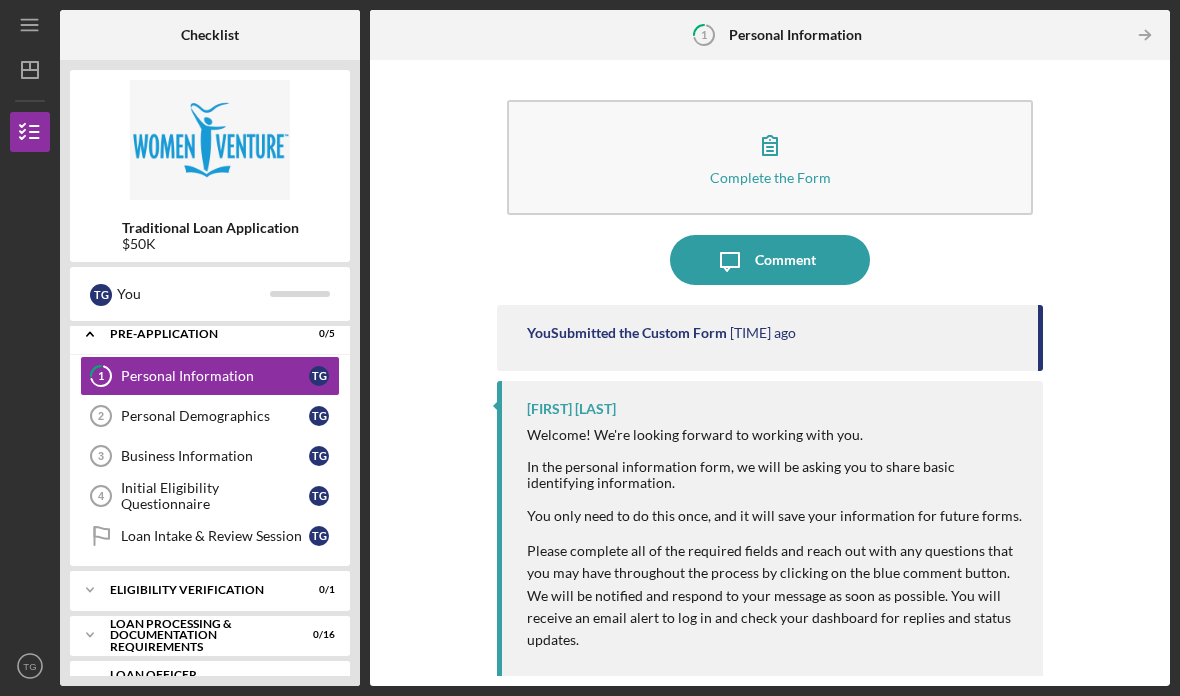 click on "Personal Demographics" at bounding box center (215, 416) 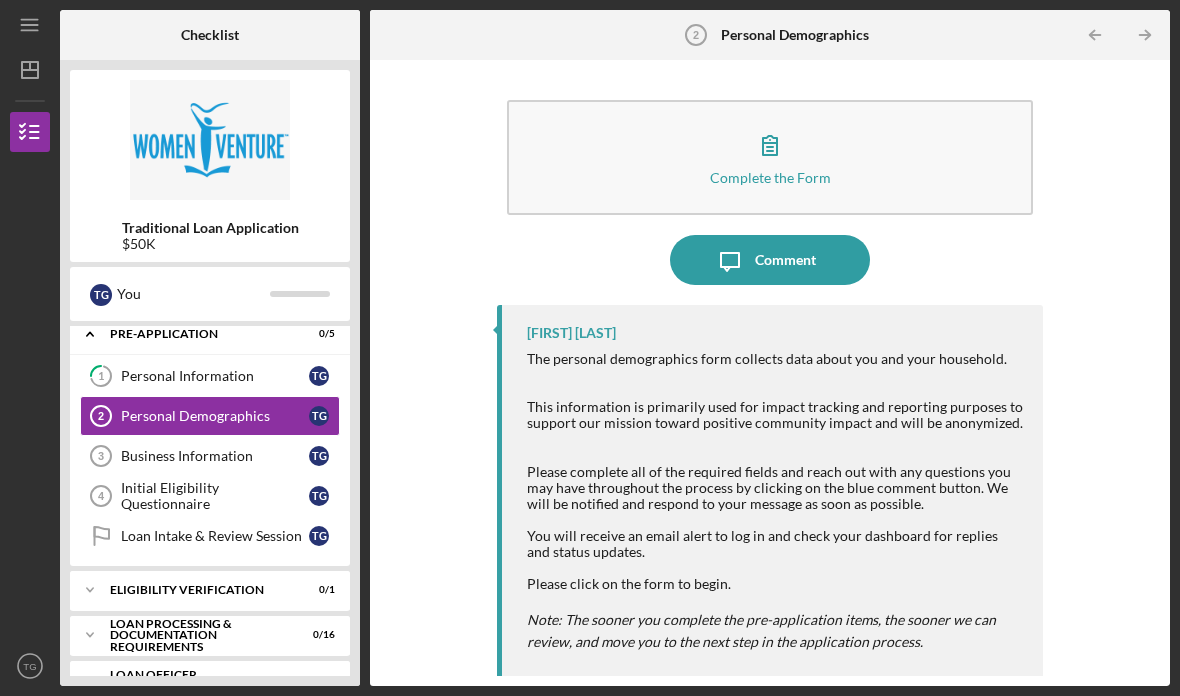 click on "Complete the Form Form" at bounding box center (770, 157) 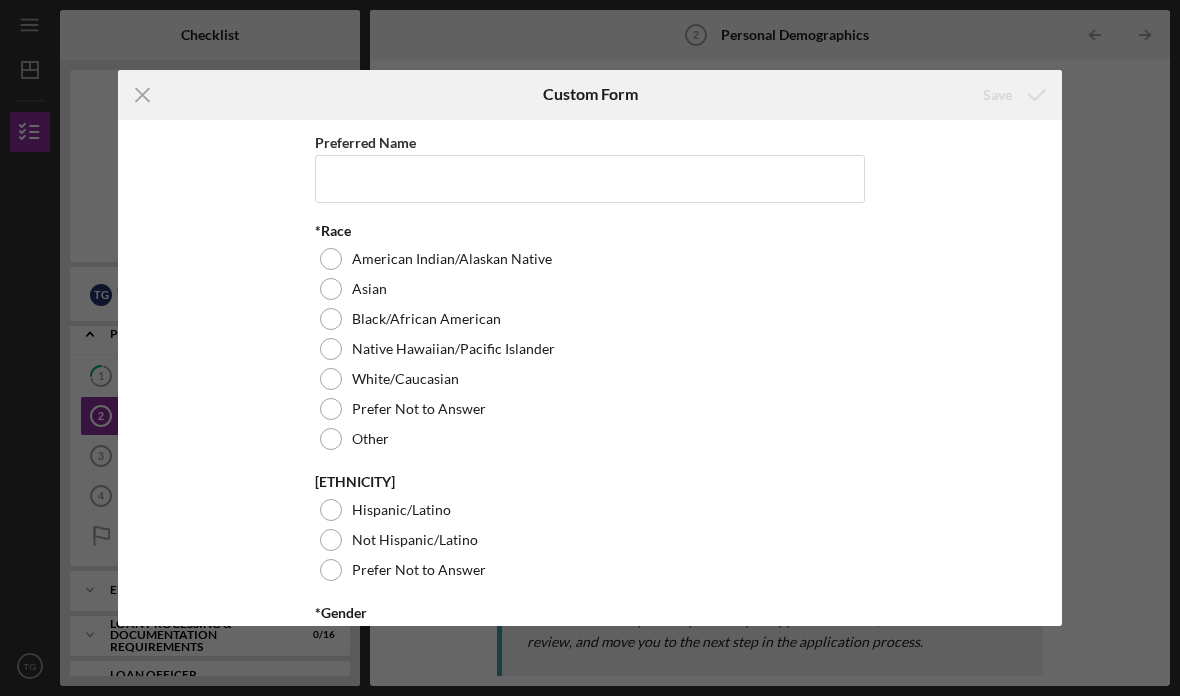 click at bounding box center (331, 319) 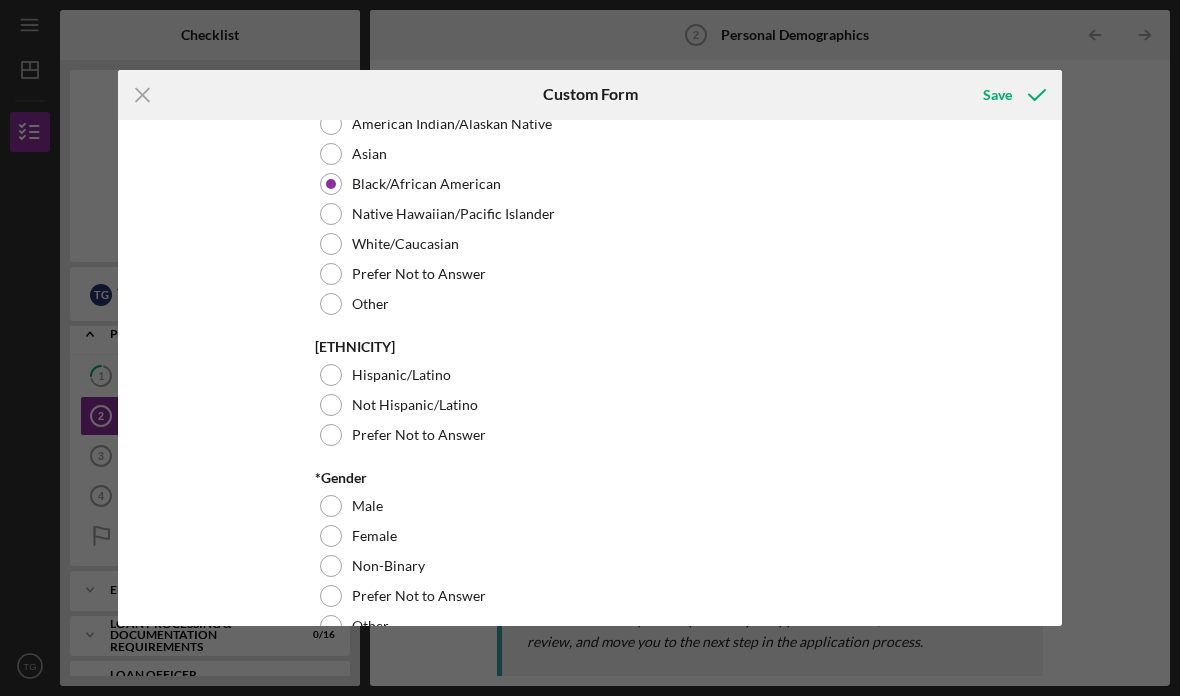 scroll, scrollTop: 154, scrollLeft: 0, axis: vertical 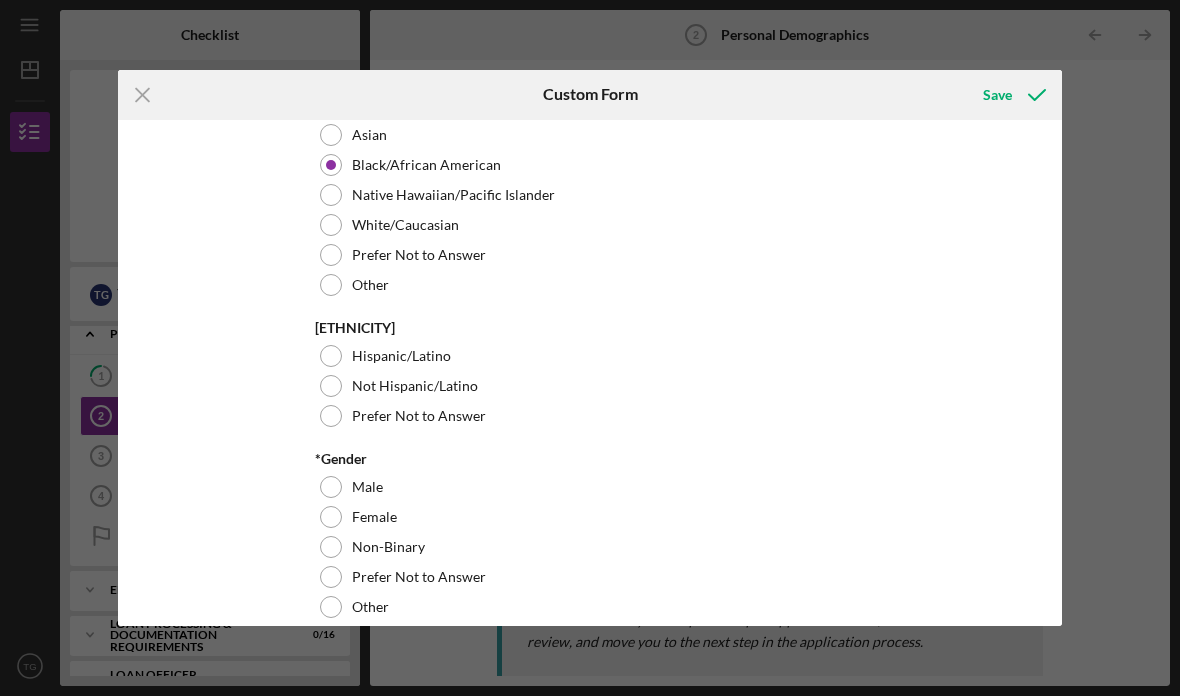 click on "Not Hispanic/Latino" at bounding box center [590, 386] 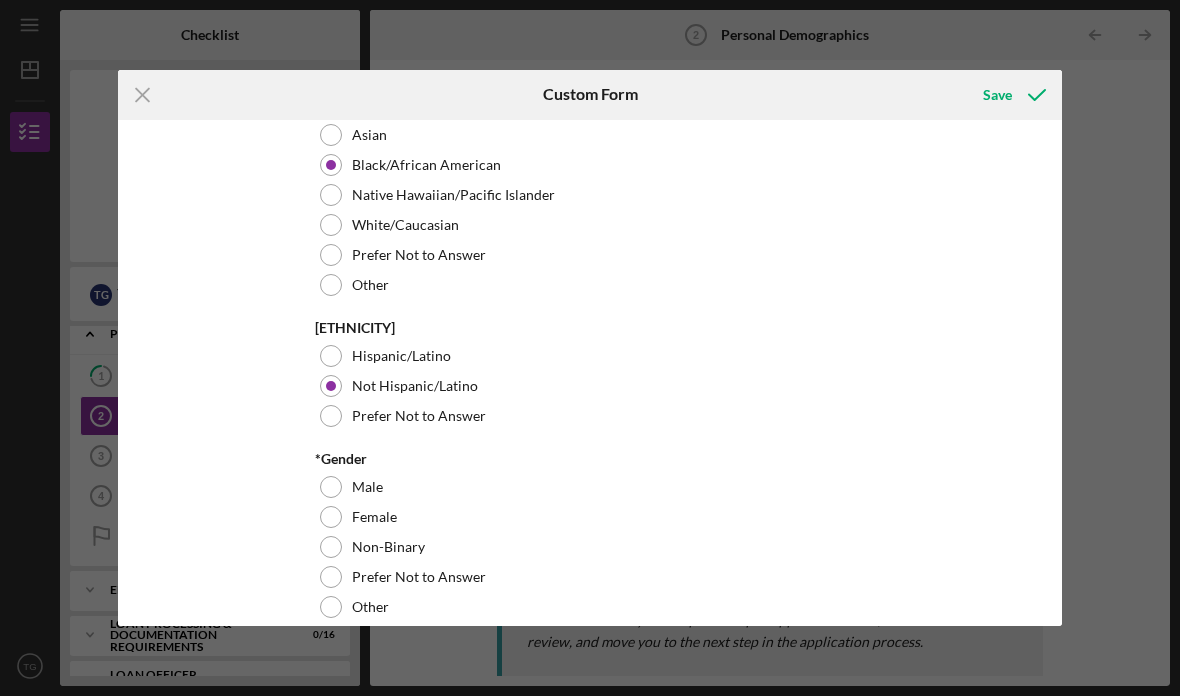 click at bounding box center (331, 517) 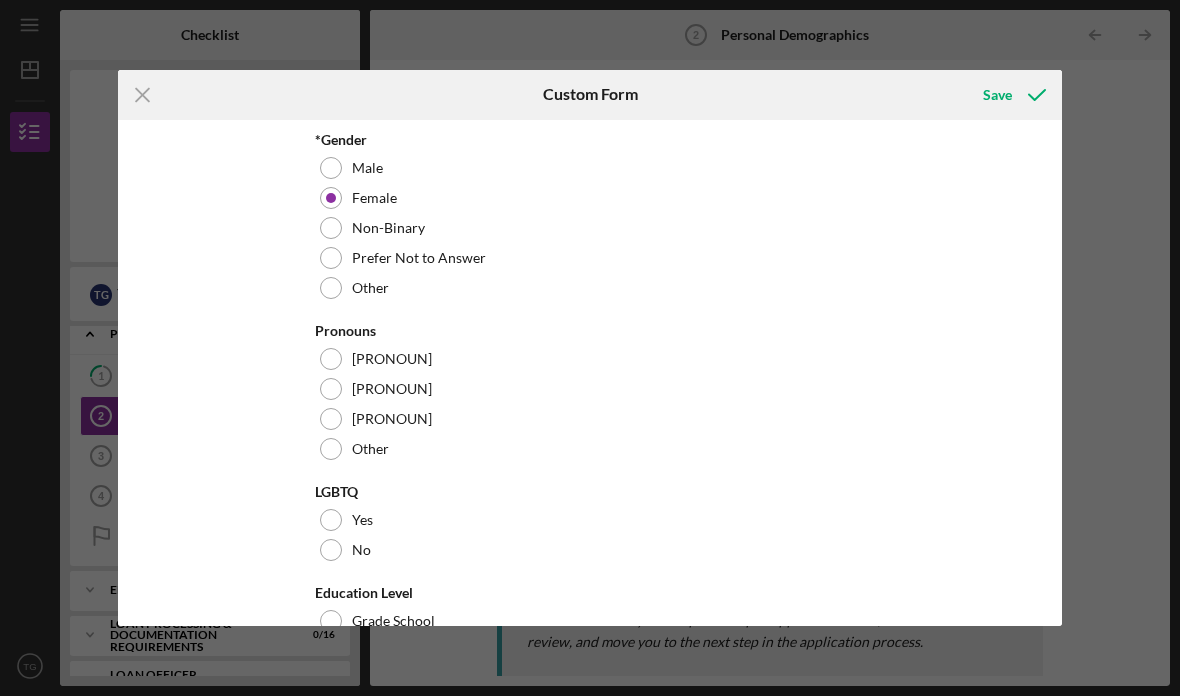 scroll, scrollTop: 481, scrollLeft: 0, axis: vertical 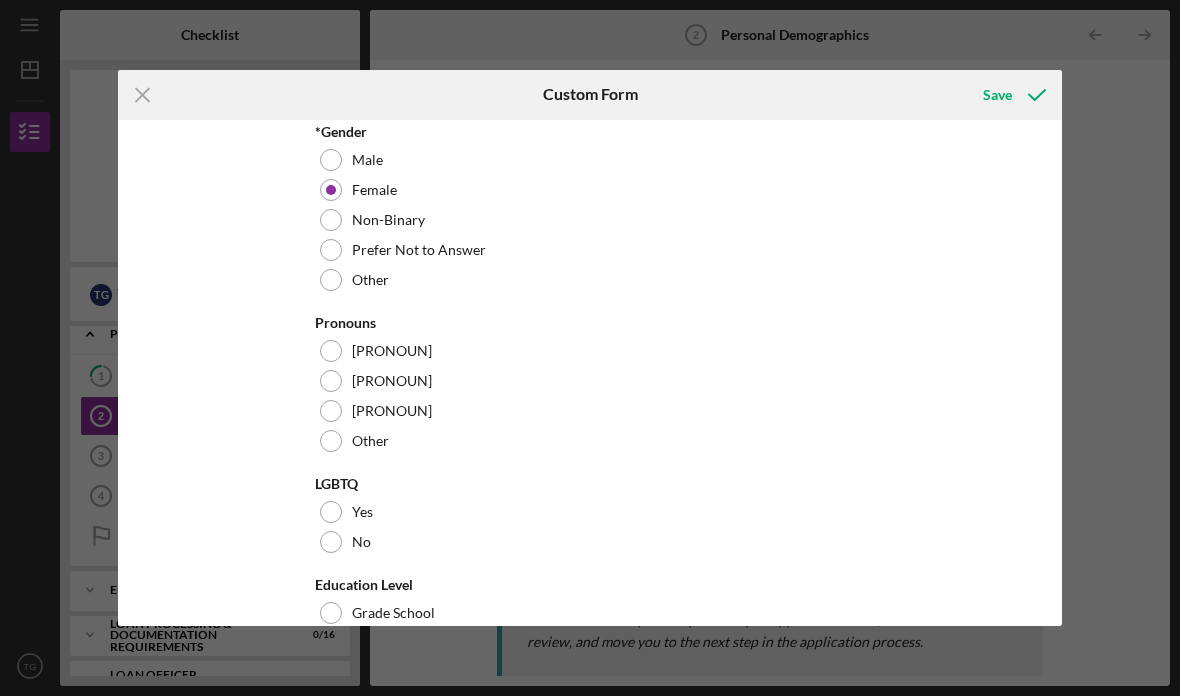 click at bounding box center (331, 351) 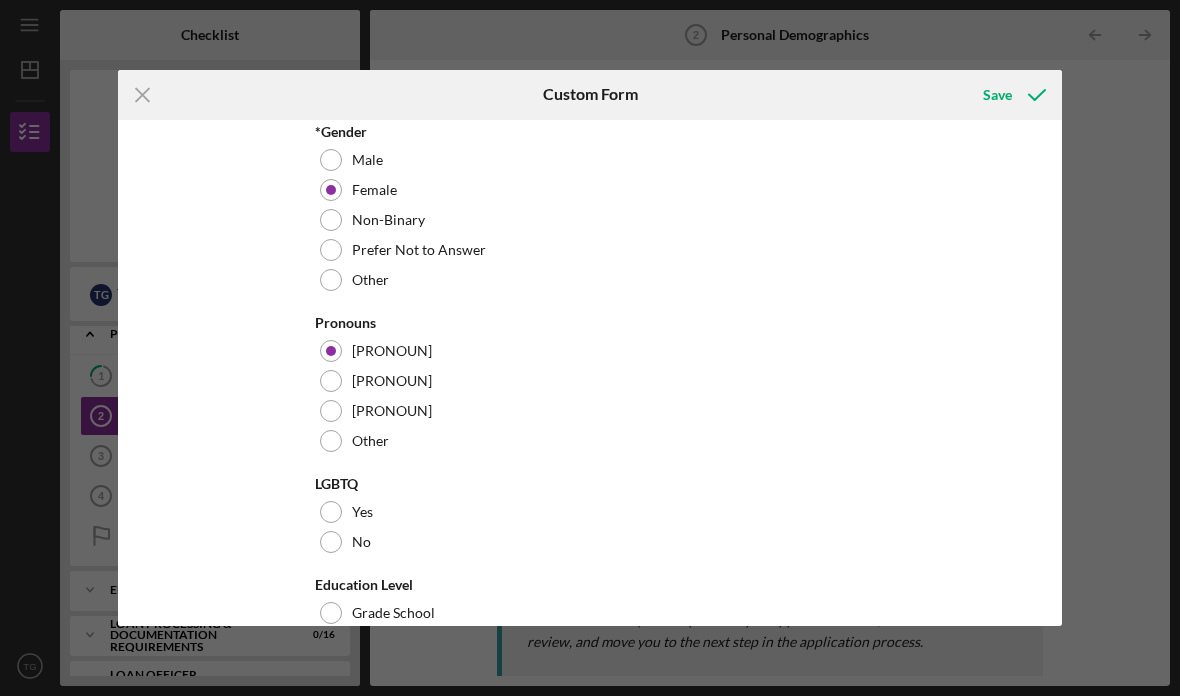 click at bounding box center [331, 542] 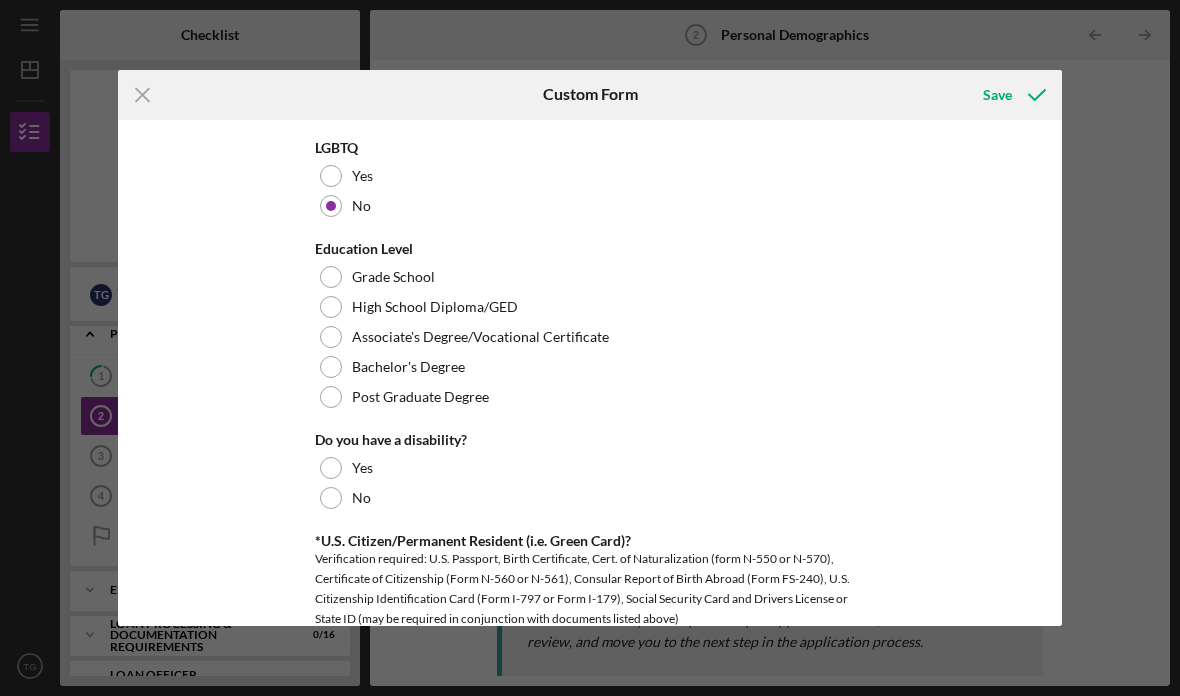 scroll, scrollTop: 819, scrollLeft: 0, axis: vertical 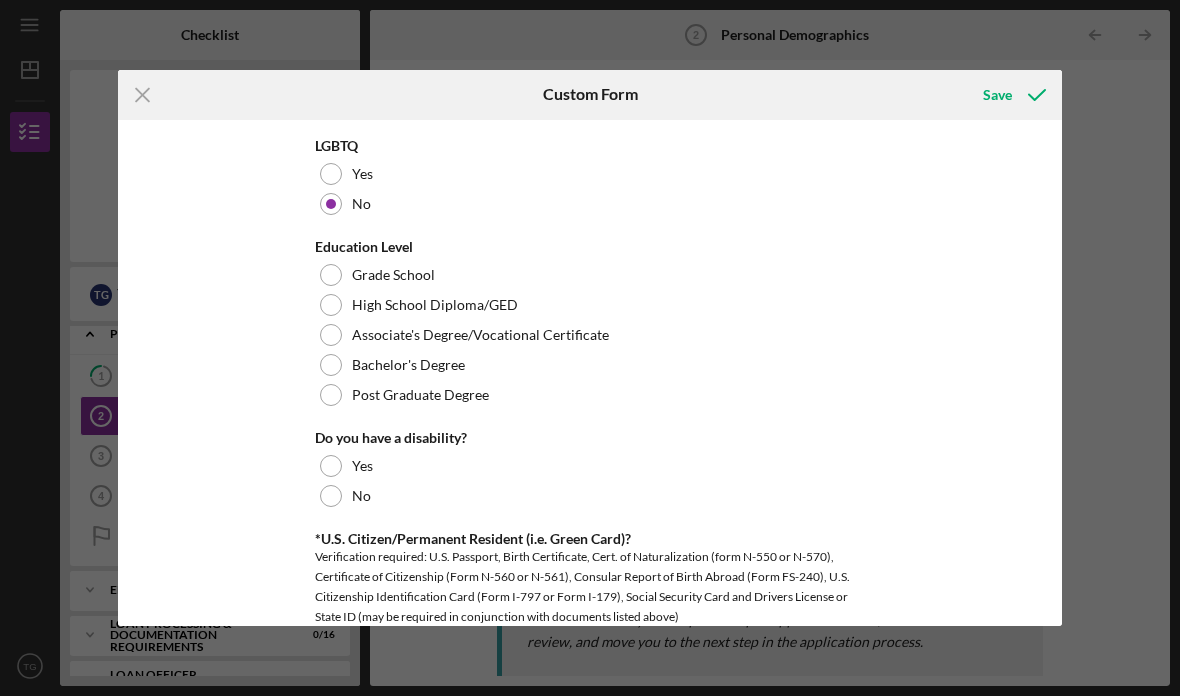 click at bounding box center (331, 335) 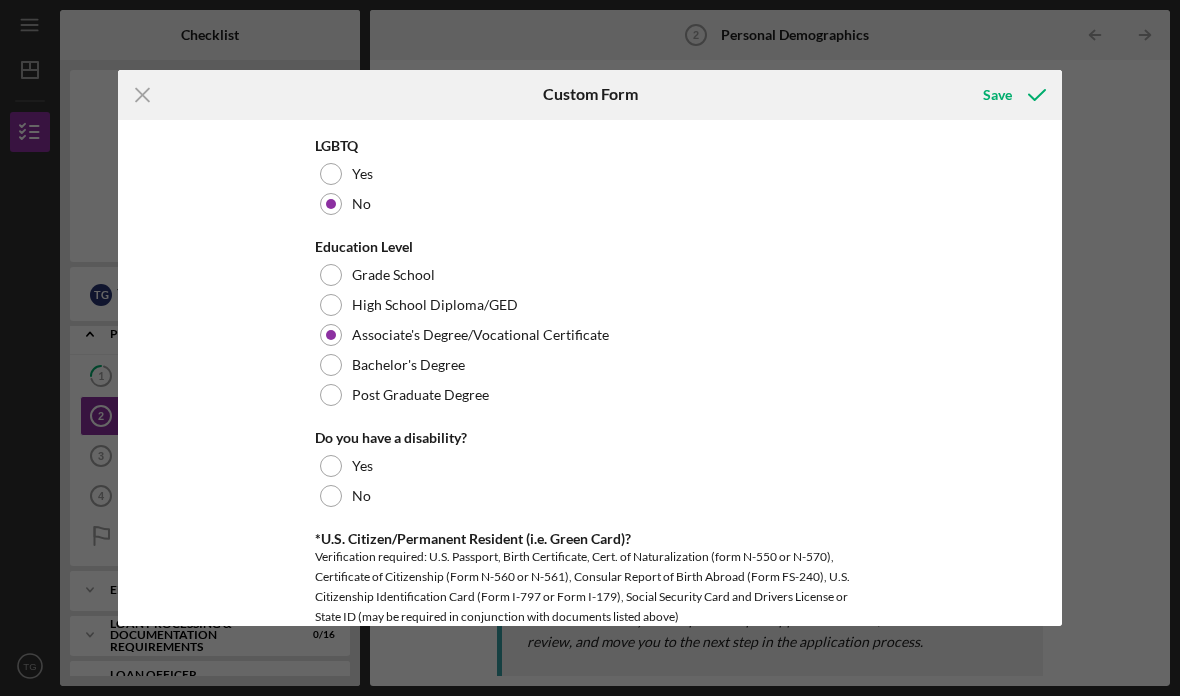 click at bounding box center [331, 496] 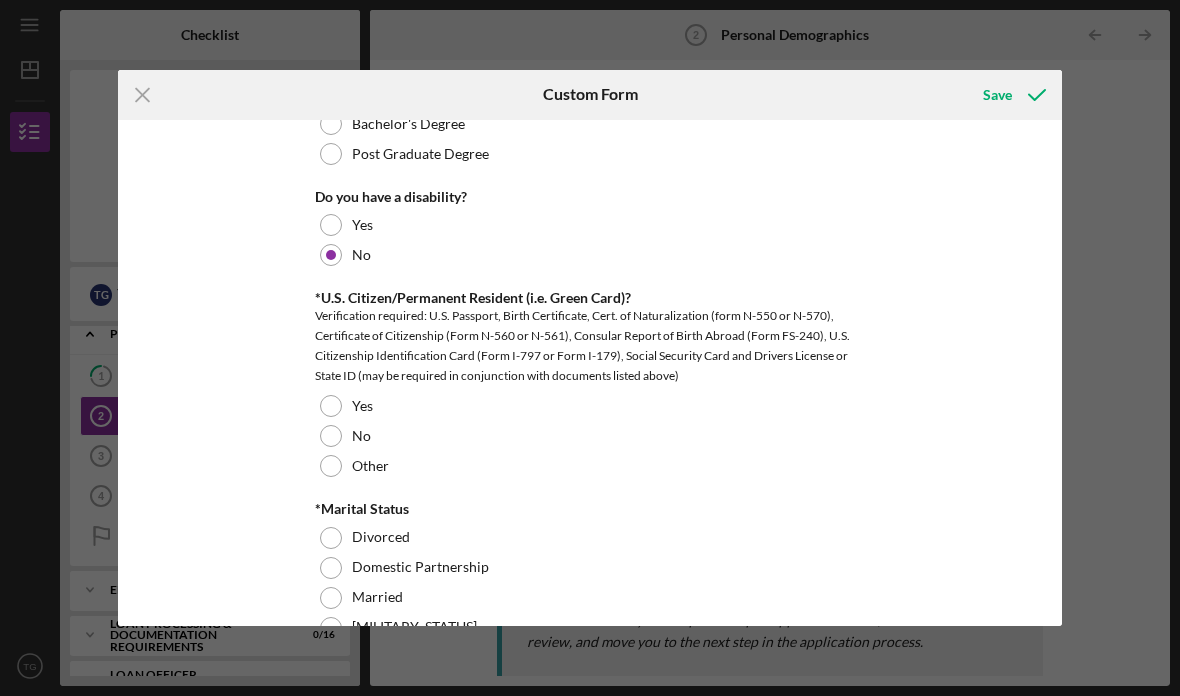 scroll, scrollTop: 1062, scrollLeft: 0, axis: vertical 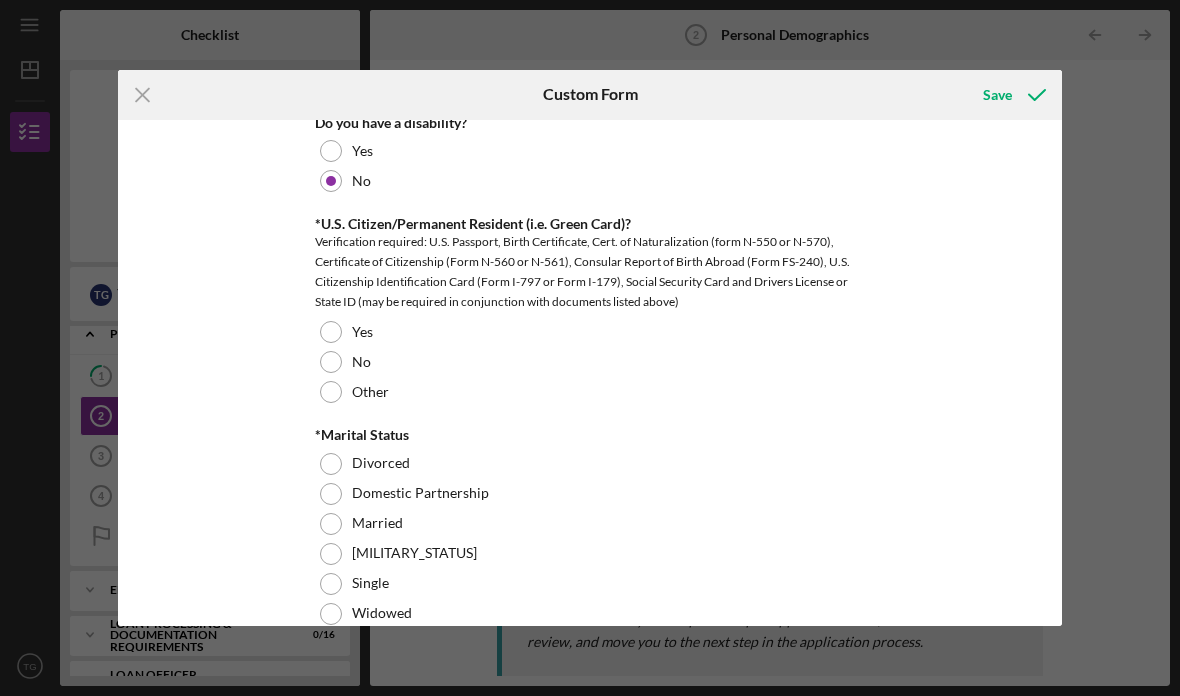 click at bounding box center (331, 332) 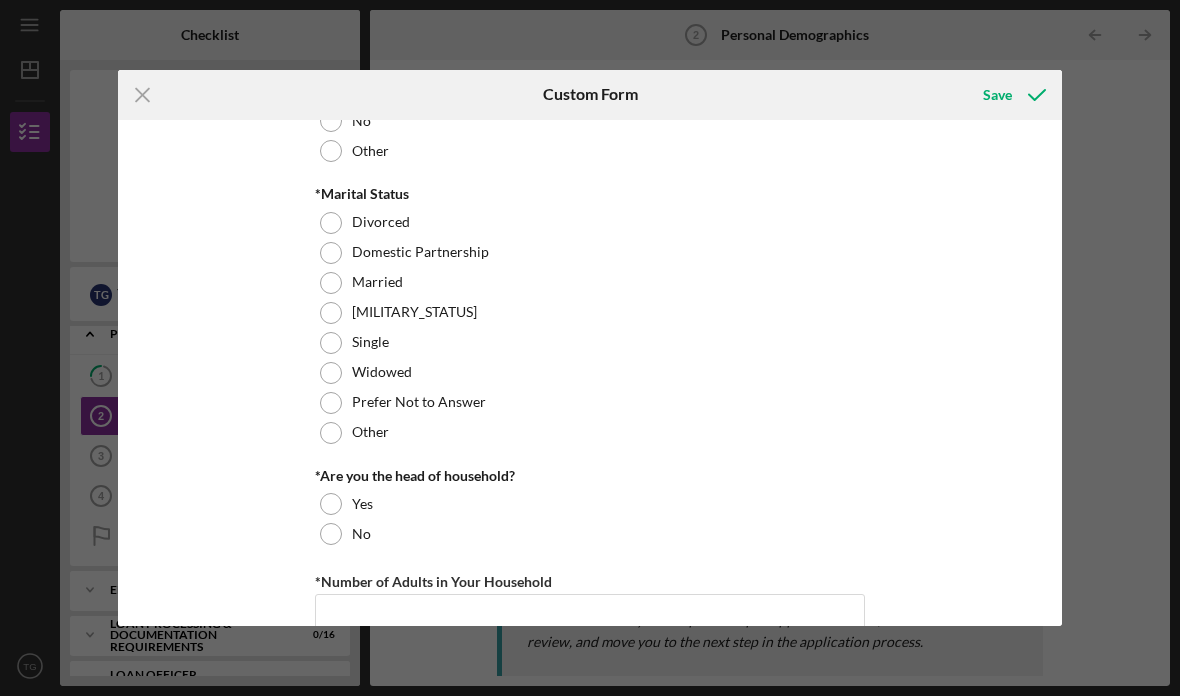 scroll, scrollTop: 1376, scrollLeft: 0, axis: vertical 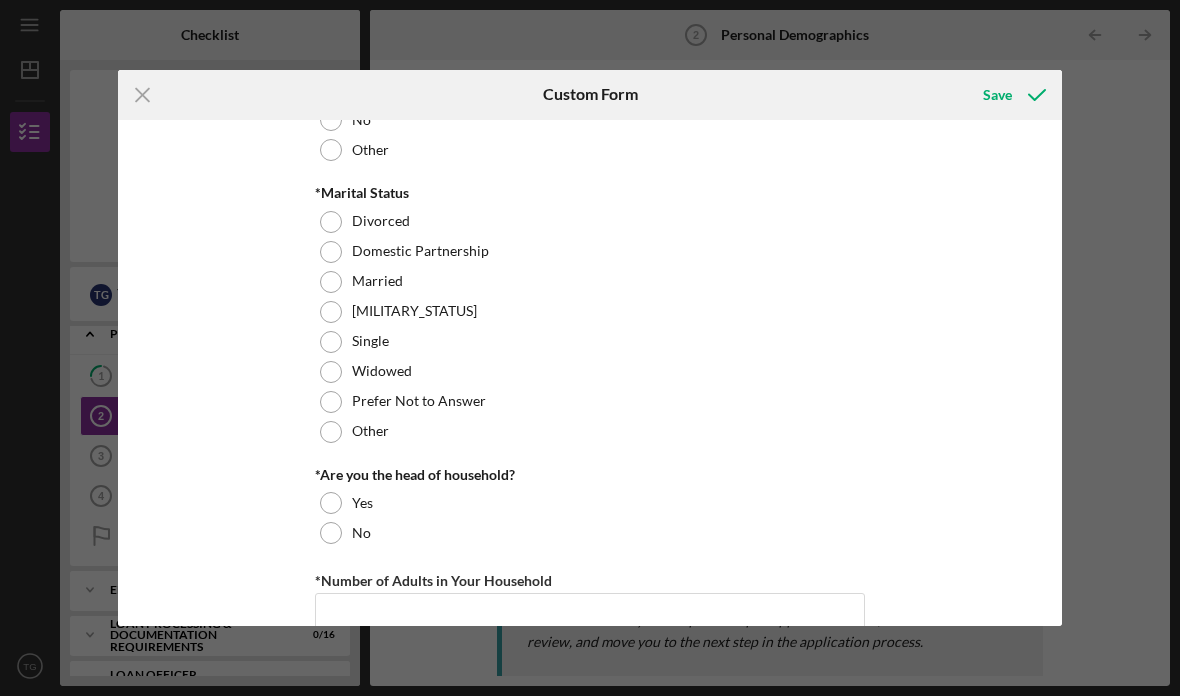 click at bounding box center [331, 342] 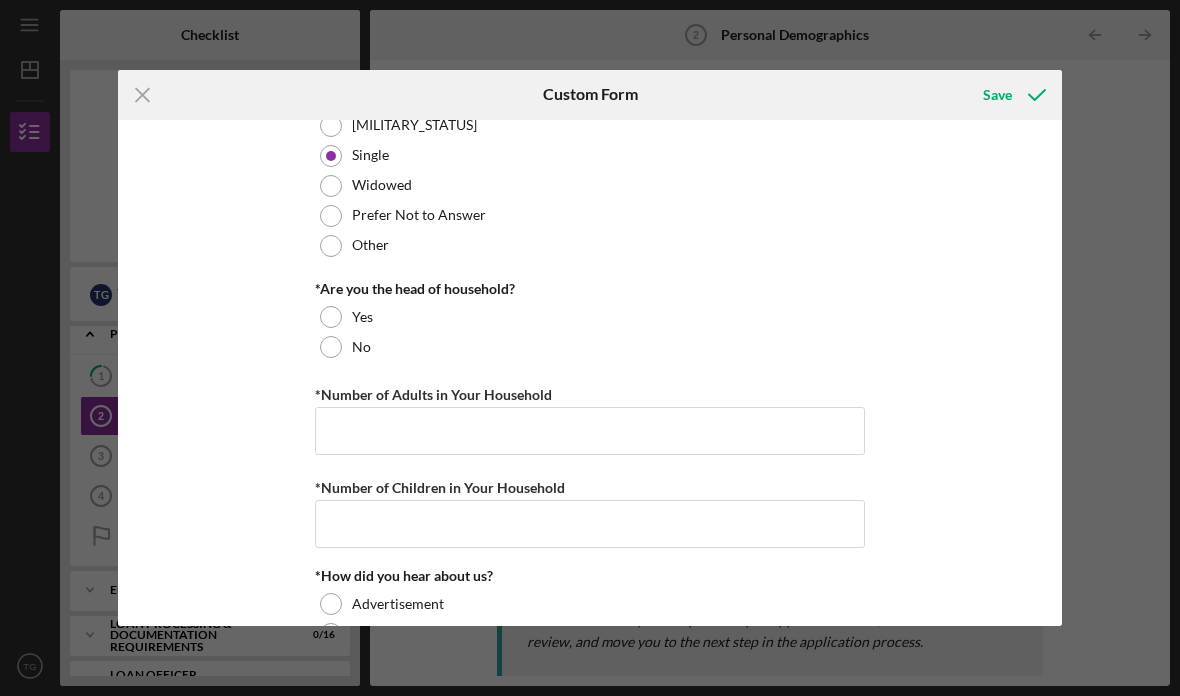 scroll, scrollTop: 1564, scrollLeft: 0, axis: vertical 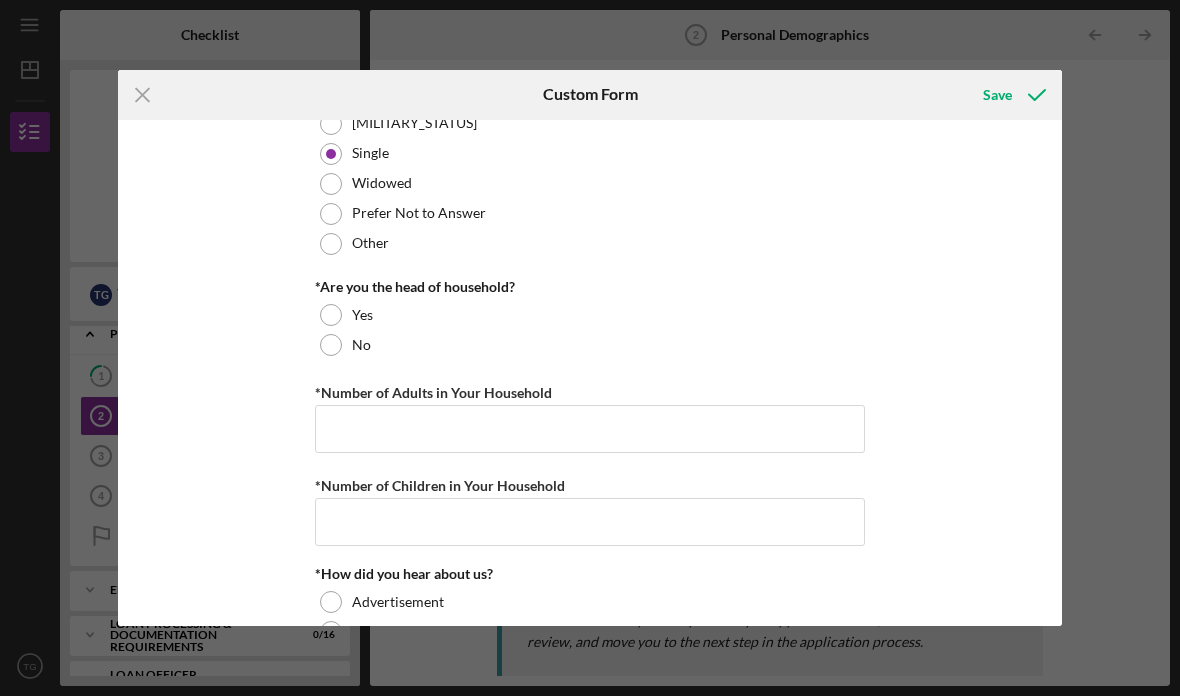 click at bounding box center (331, 315) 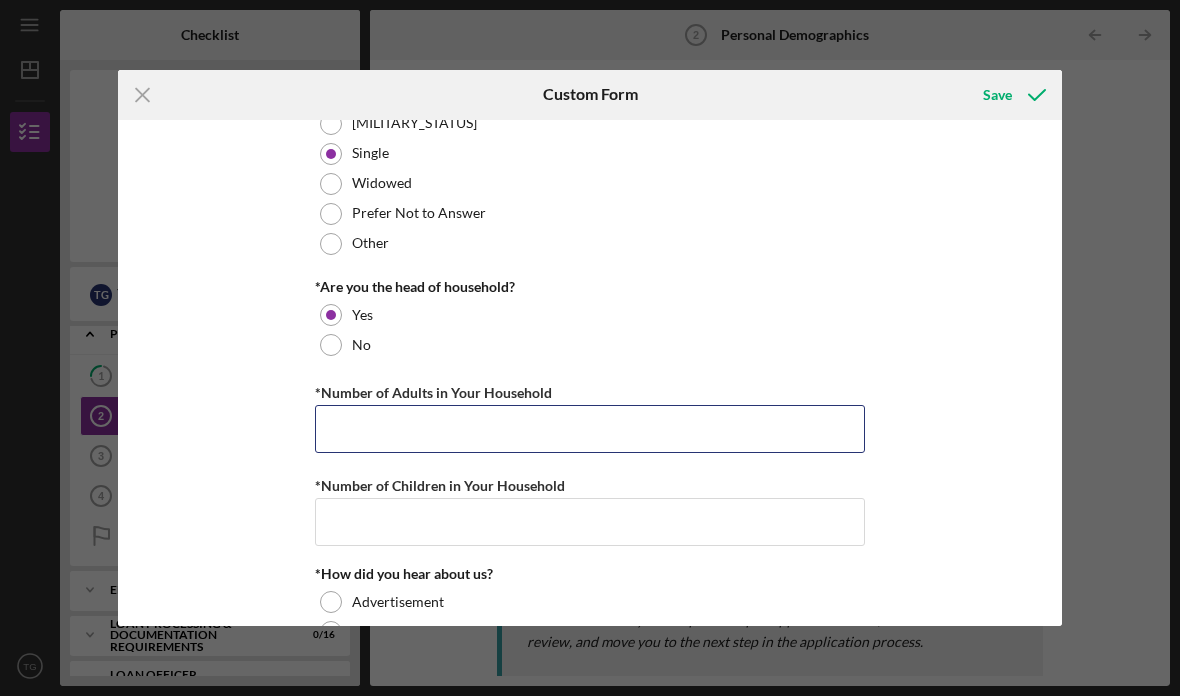 click on "*Number of Adults in Your Household" at bounding box center (590, 429) 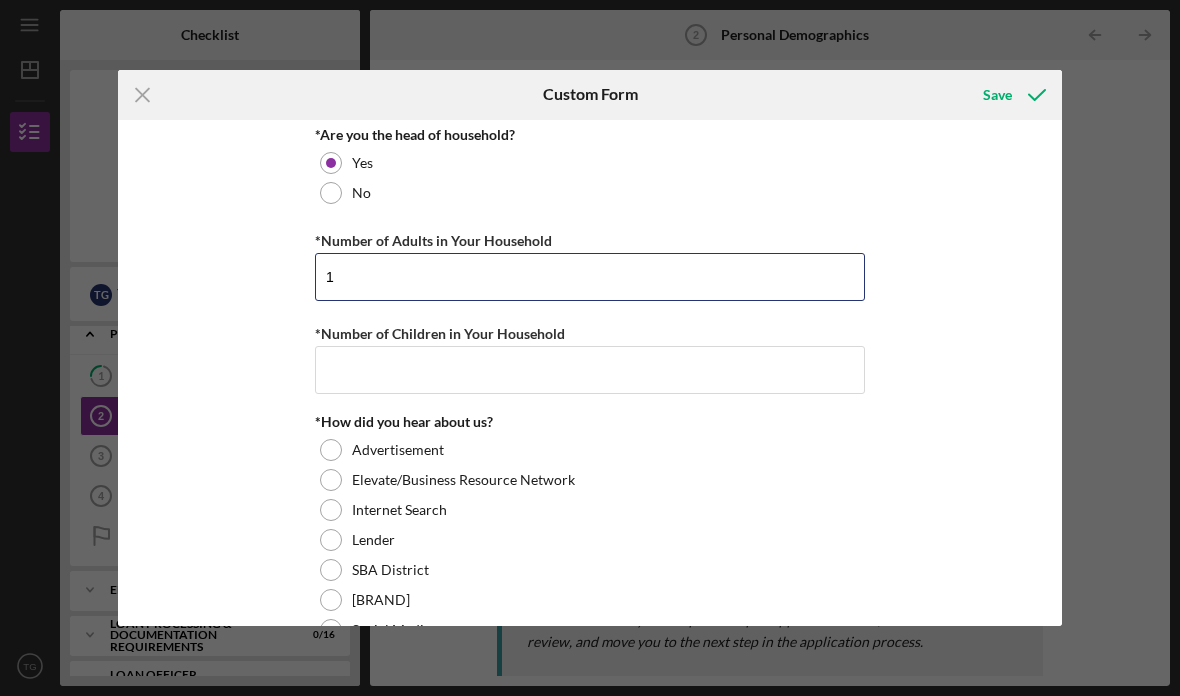 scroll, scrollTop: 1723, scrollLeft: 0, axis: vertical 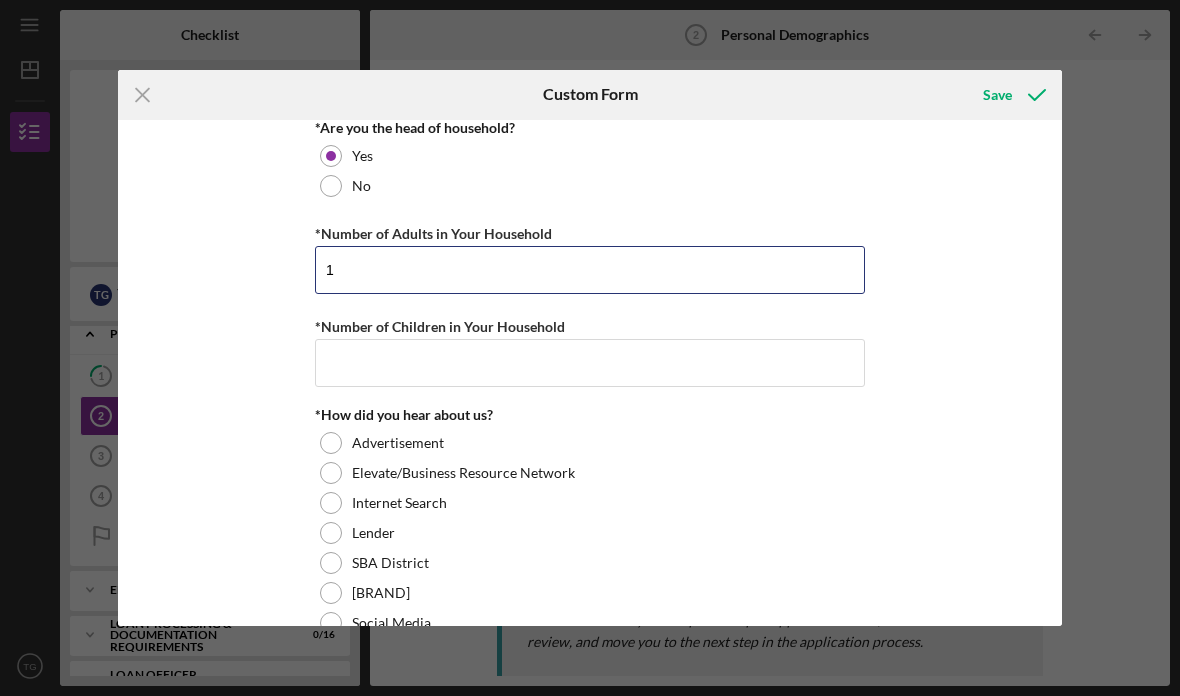 type on "1" 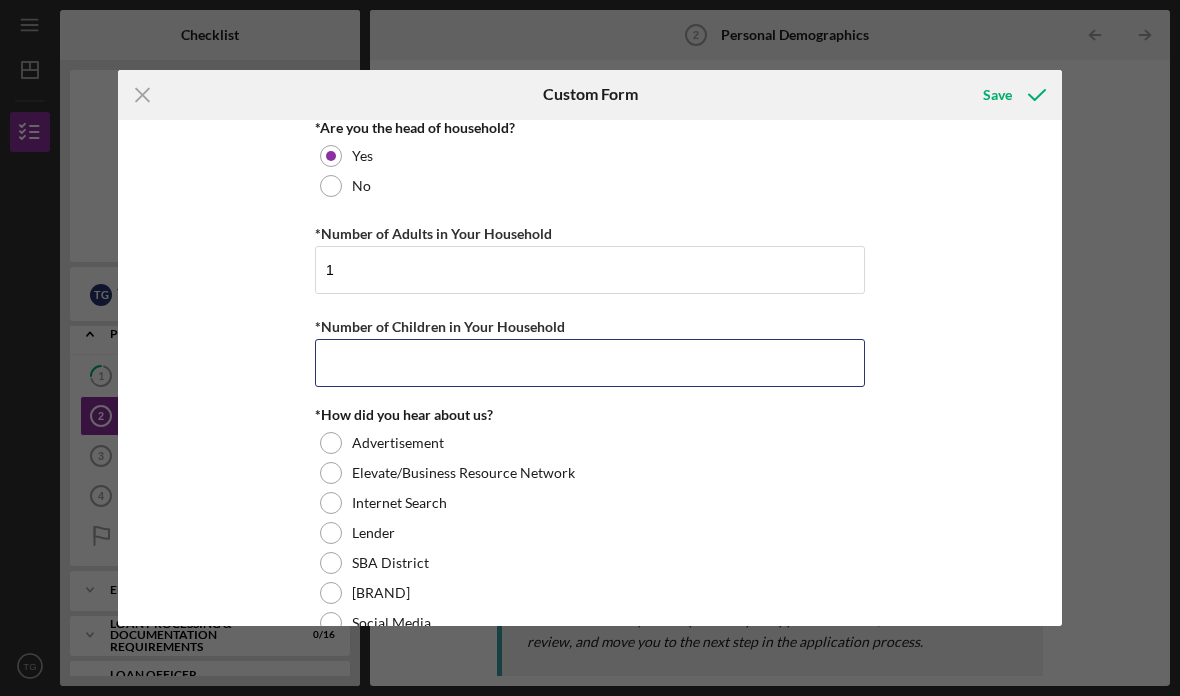 click on "*Number of Children in Your Household" at bounding box center (590, 363) 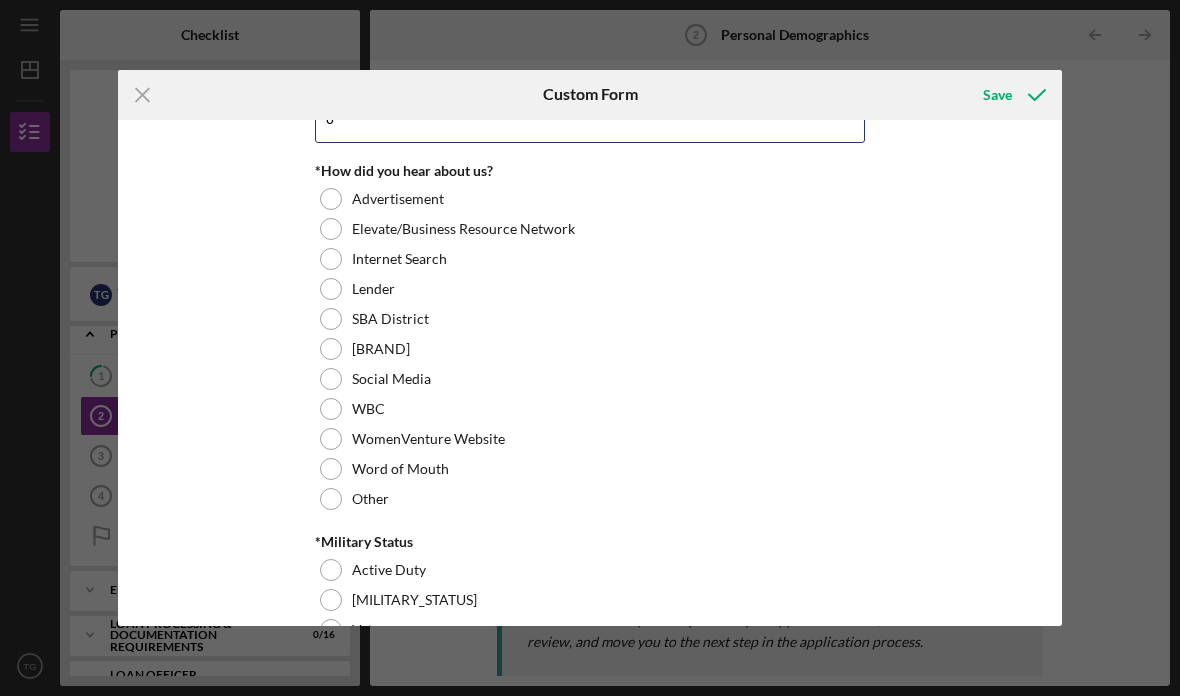 scroll, scrollTop: 1972, scrollLeft: 0, axis: vertical 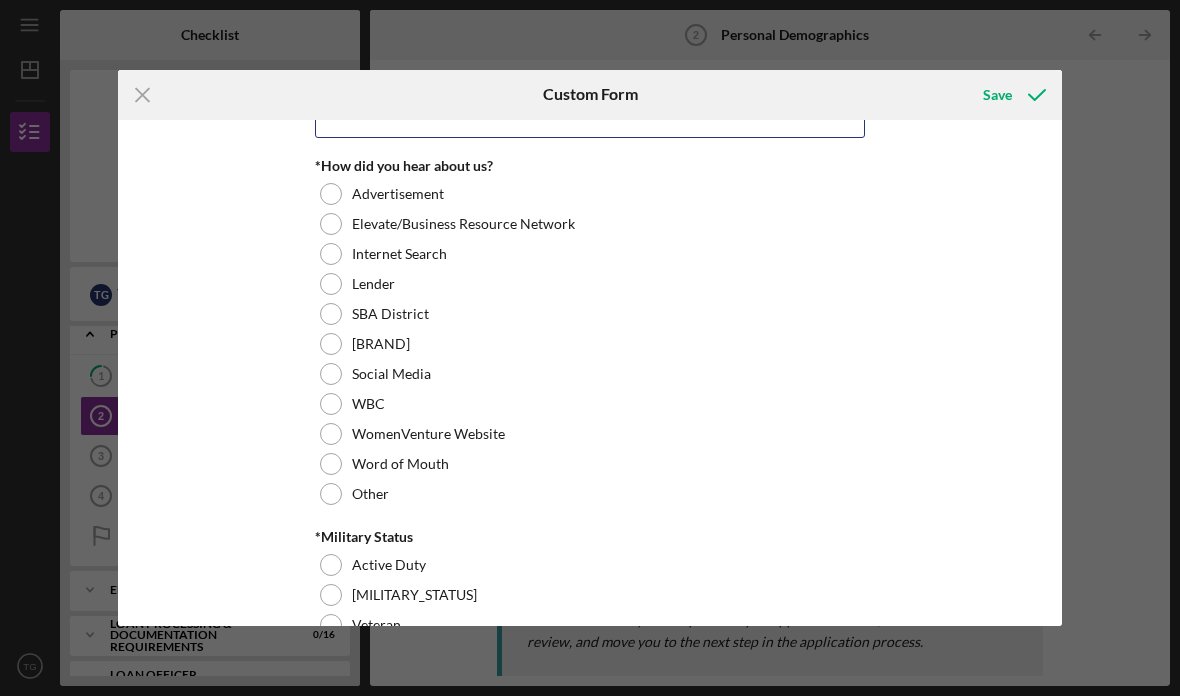 type on "0" 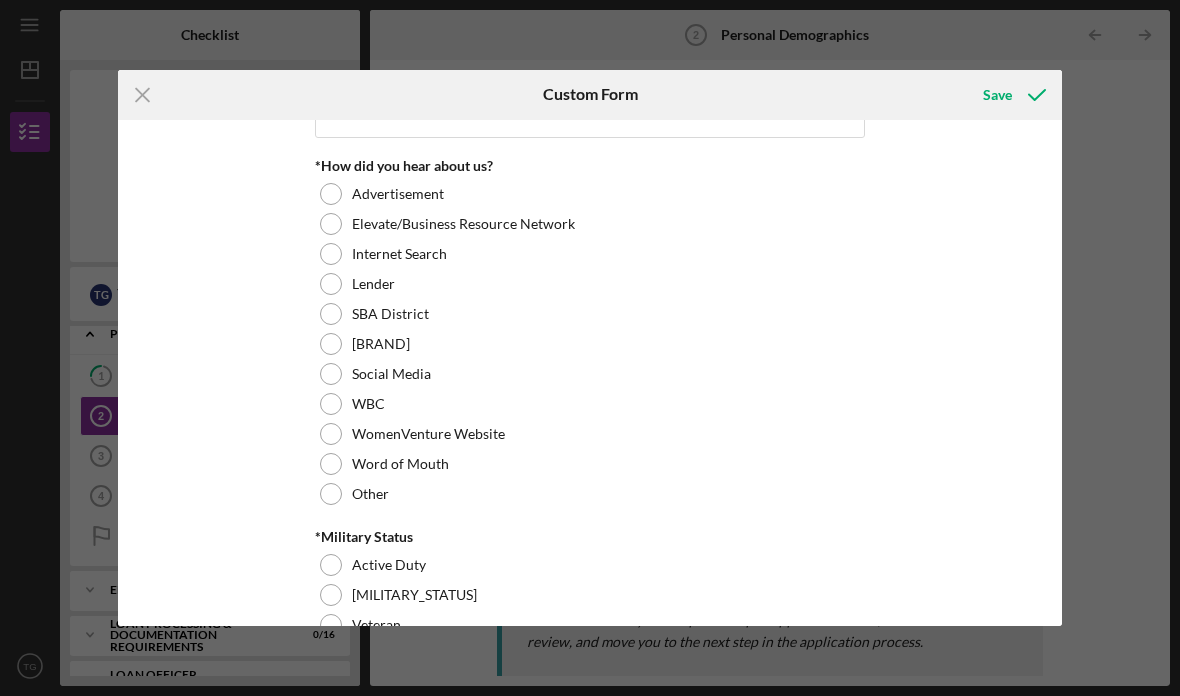 click on "WomenVenture Website" at bounding box center (590, 434) 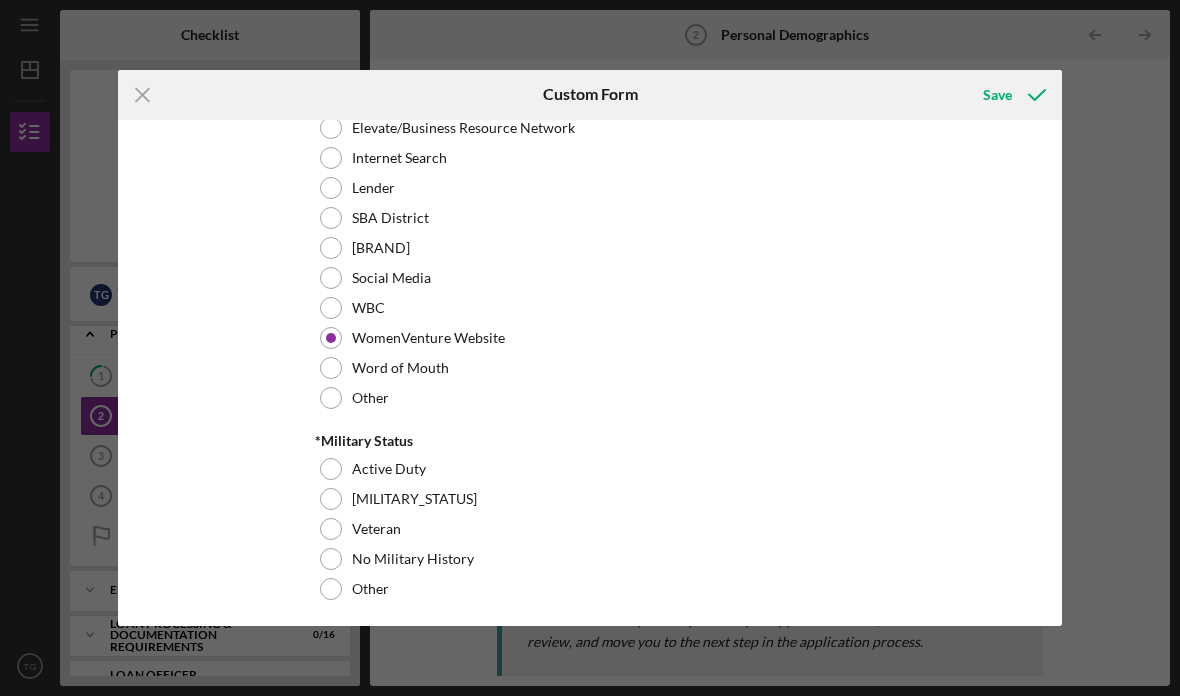 scroll, scrollTop: 2075, scrollLeft: 0, axis: vertical 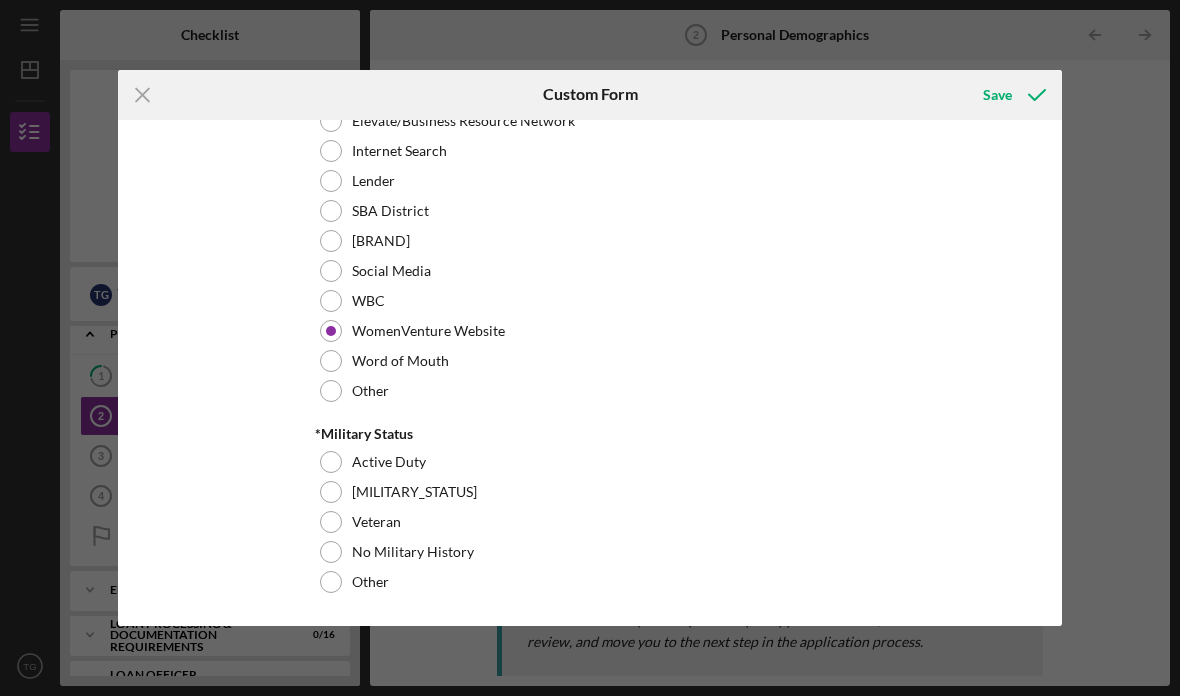 click on "Other" at bounding box center (590, 391) 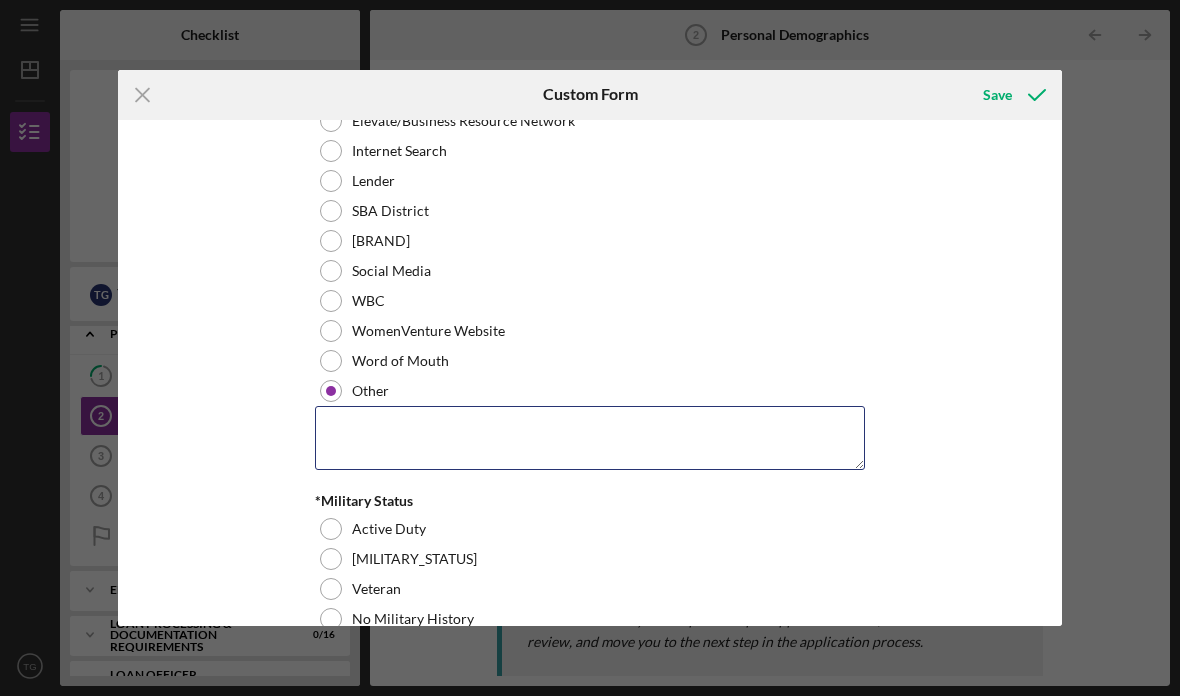 click at bounding box center (590, 438) 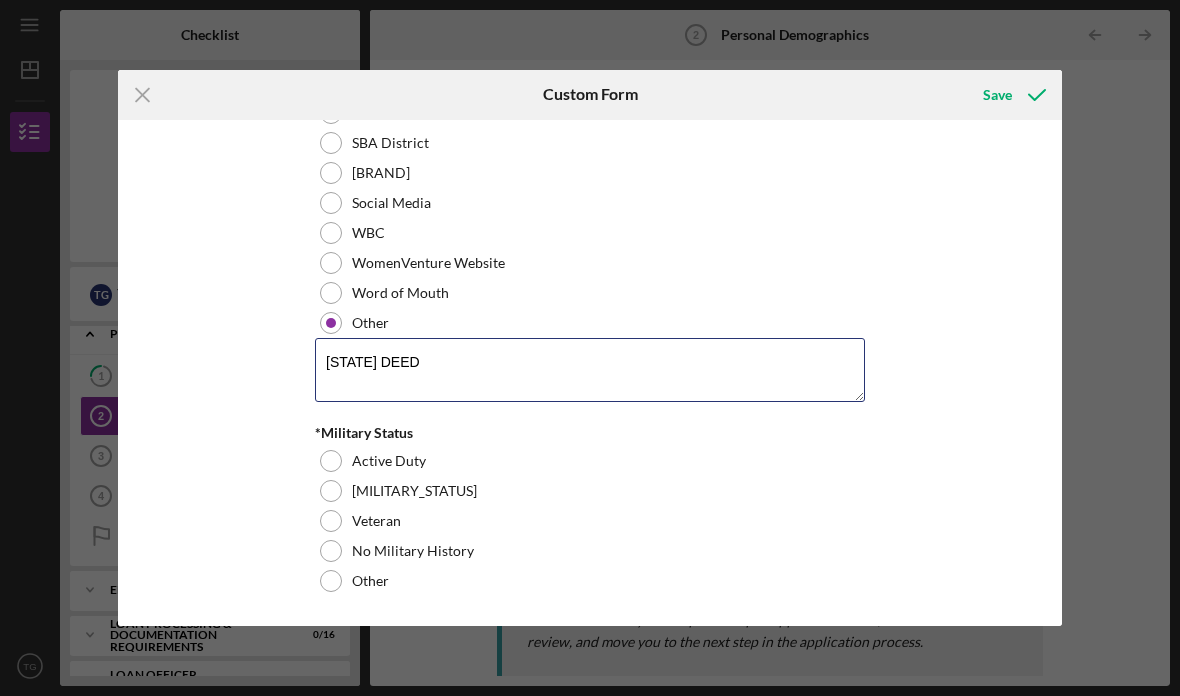 scroll, scrollTop: 2147, scrollLeft: 0, axis: vertical 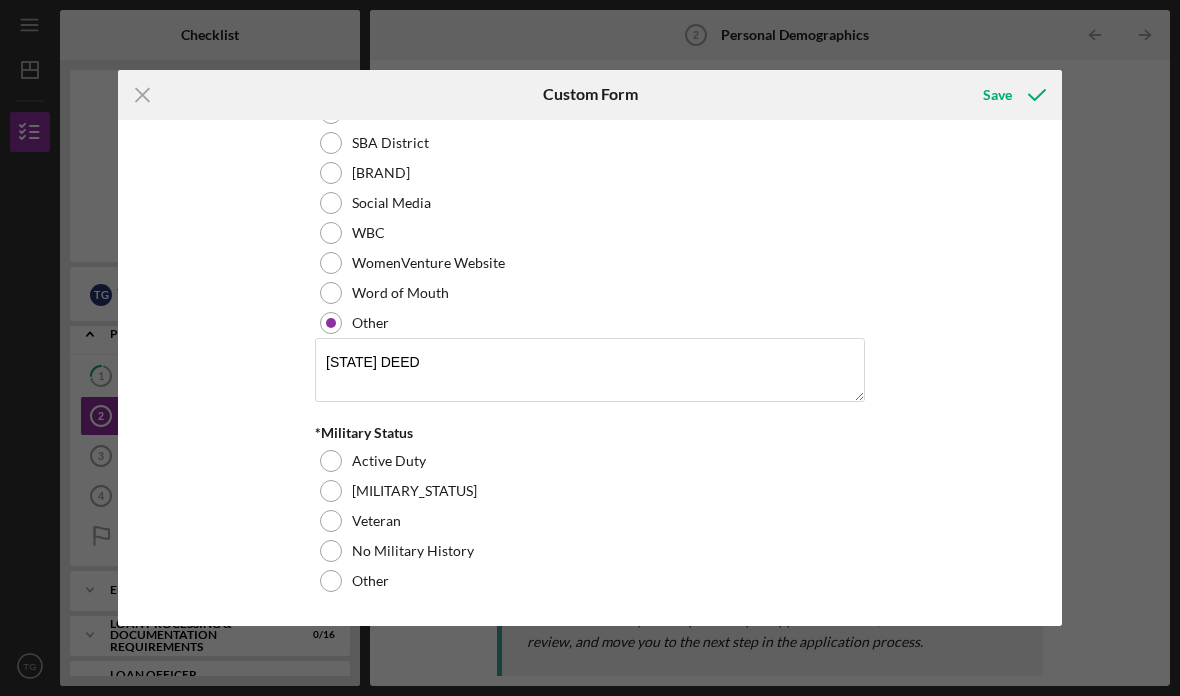 click at bounding box center [331, 551] 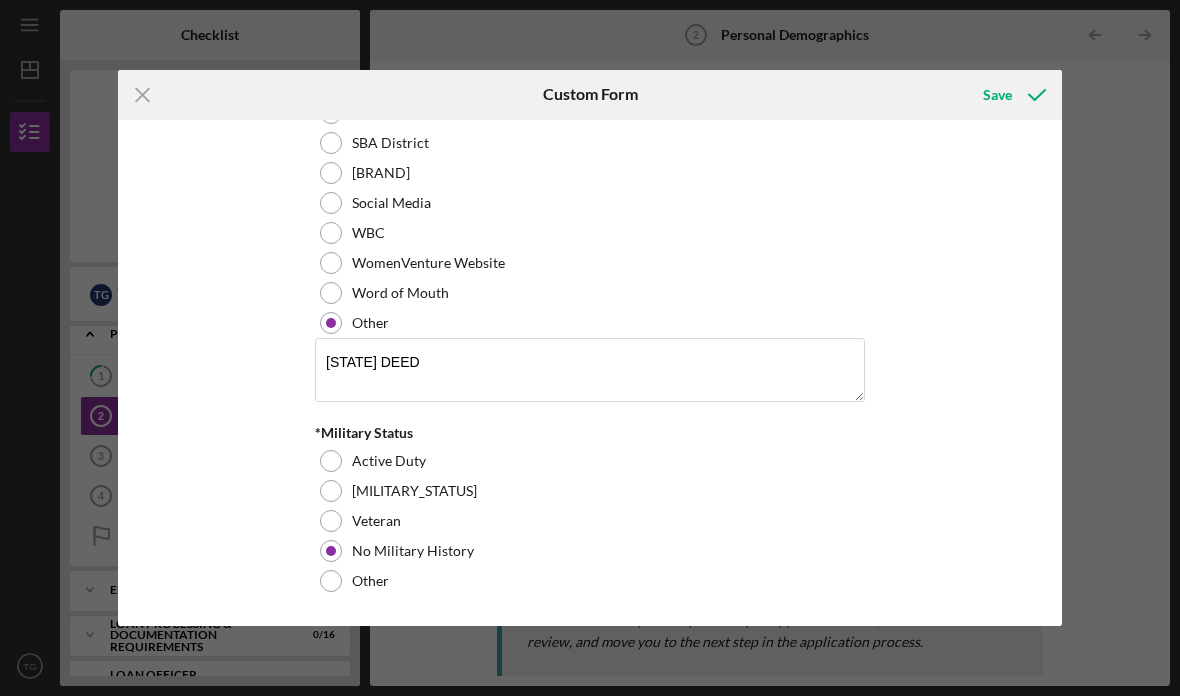scroll, scrollTop: 2147, scrollLeft: 0, axis: vertical 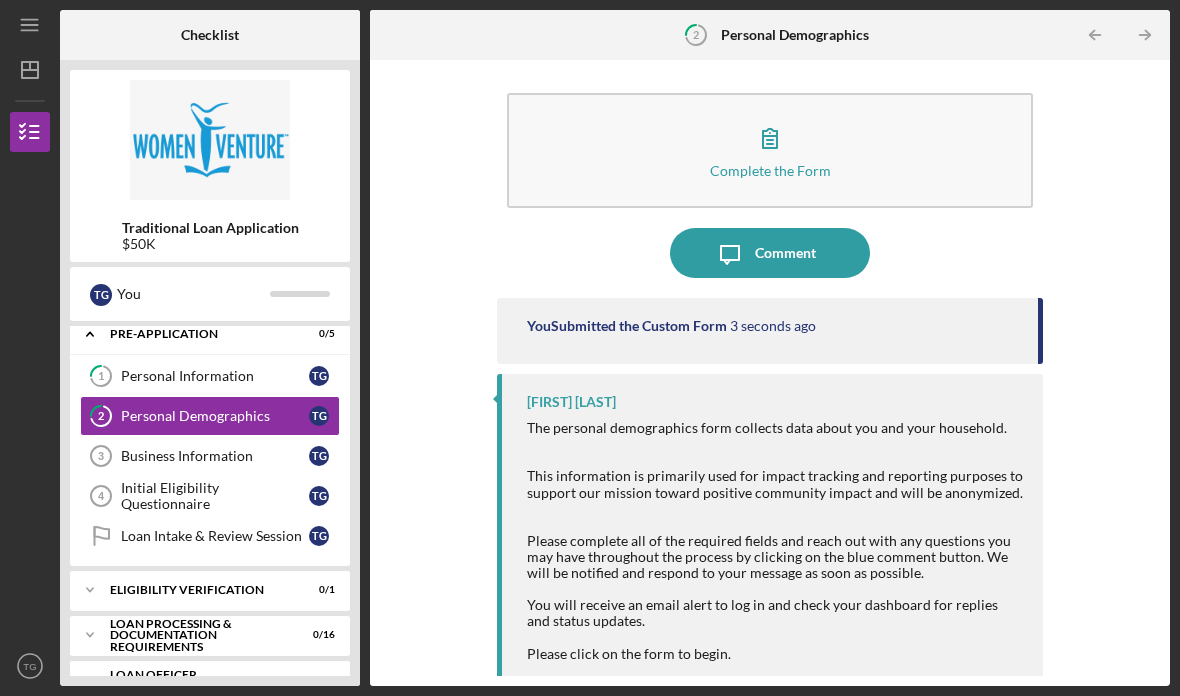 click on "Business Information 3 Business Information T G" at bounding box center [210, 456] 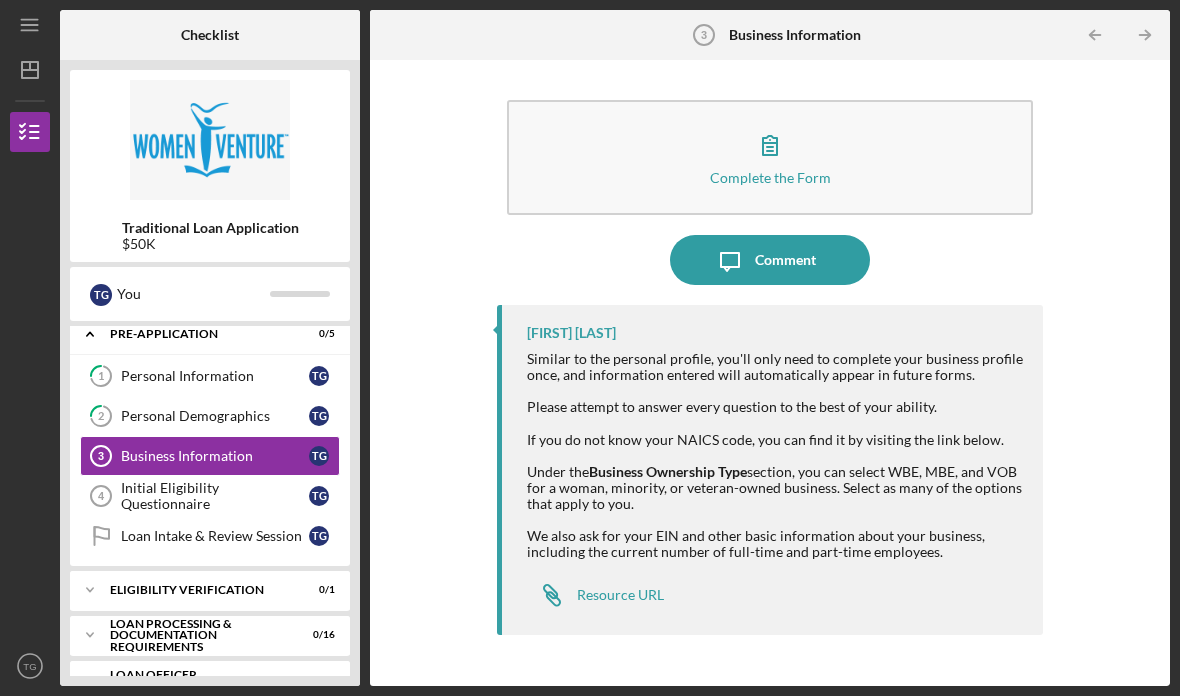 click on "Complete the Form Form" at bounding box center [770, 157] 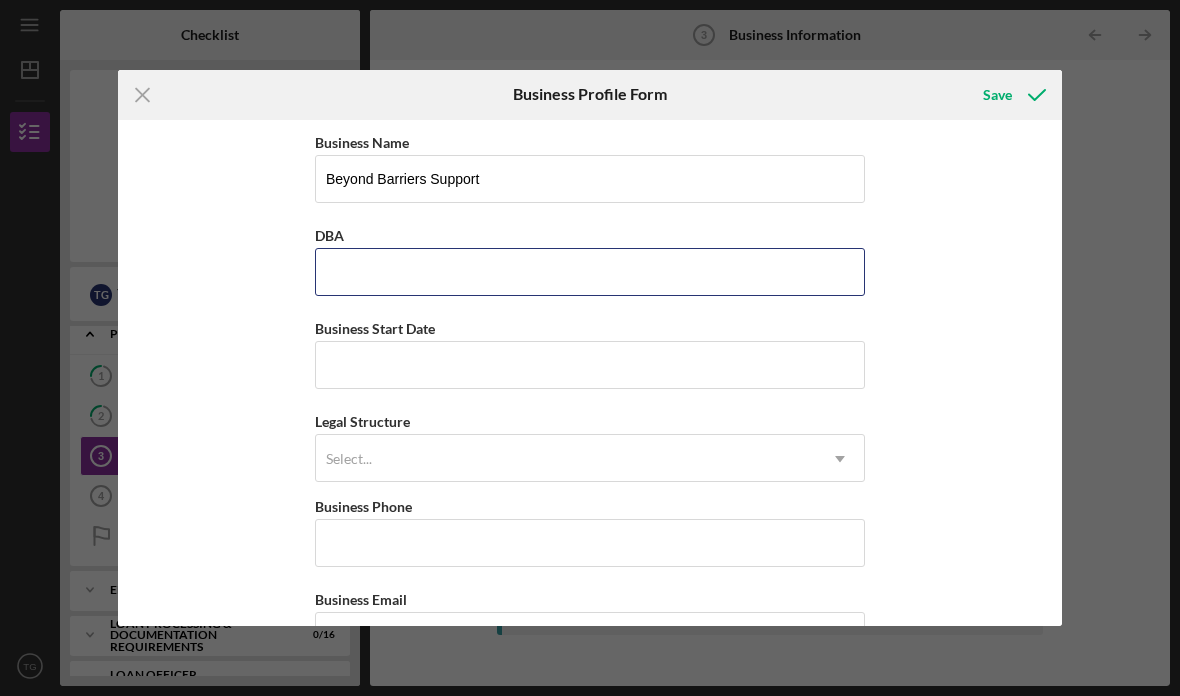 click on "DBA" at bounding box center (590, 272) 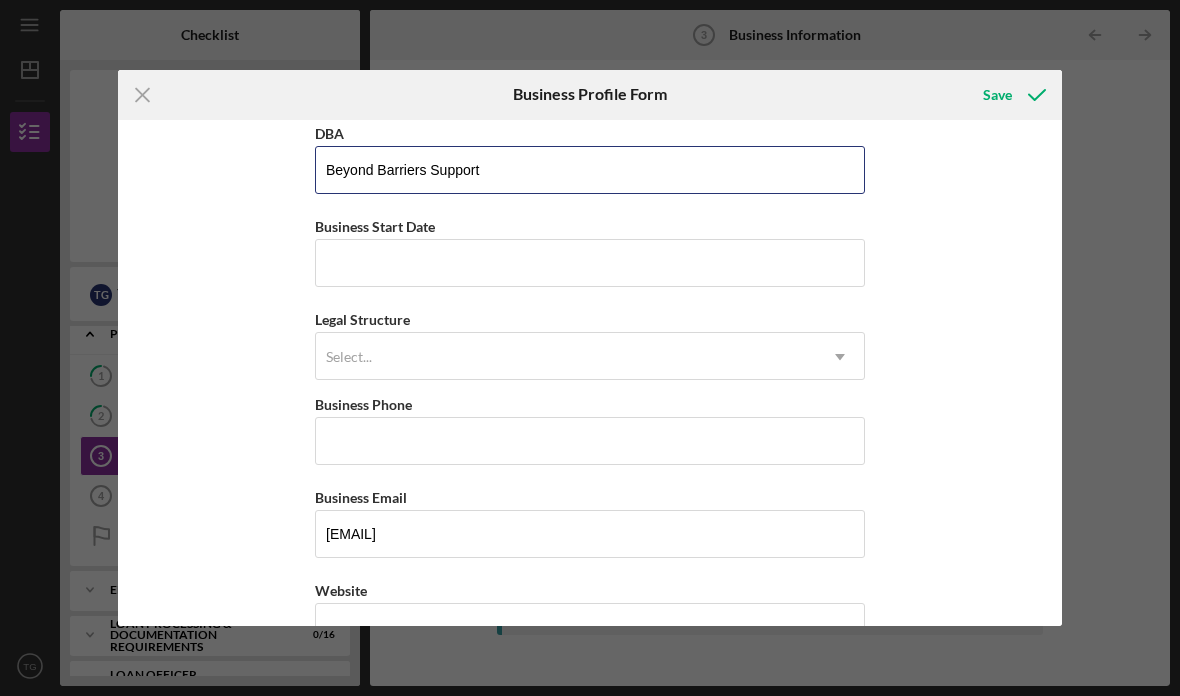 scroll, scrollTop: 121, scrollLeft: 0, axis: vertical 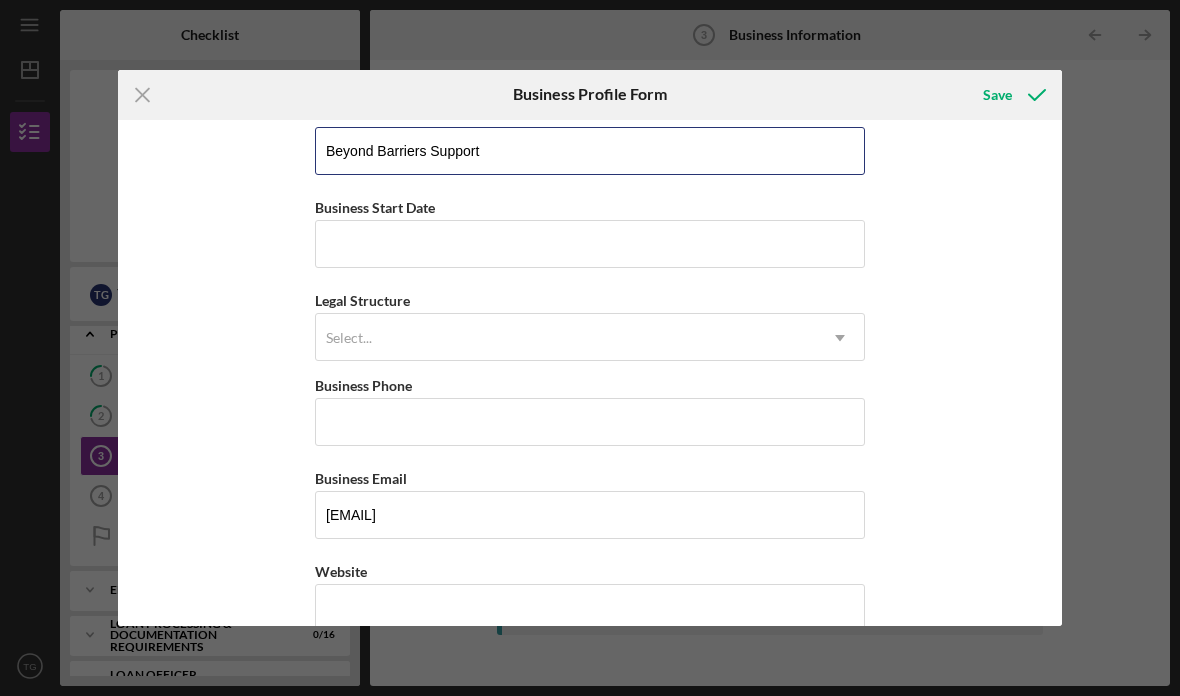 type on "Beyond Barriers Support" 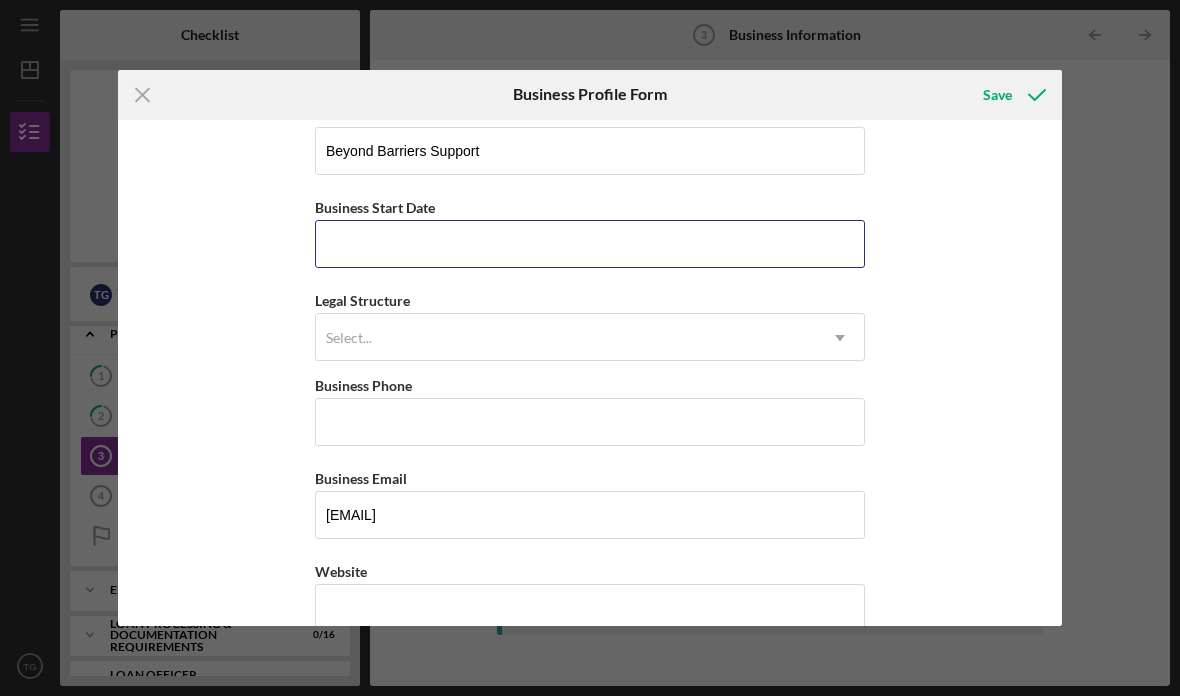 click on "Business Start Date" at bounding box center (590, 244) 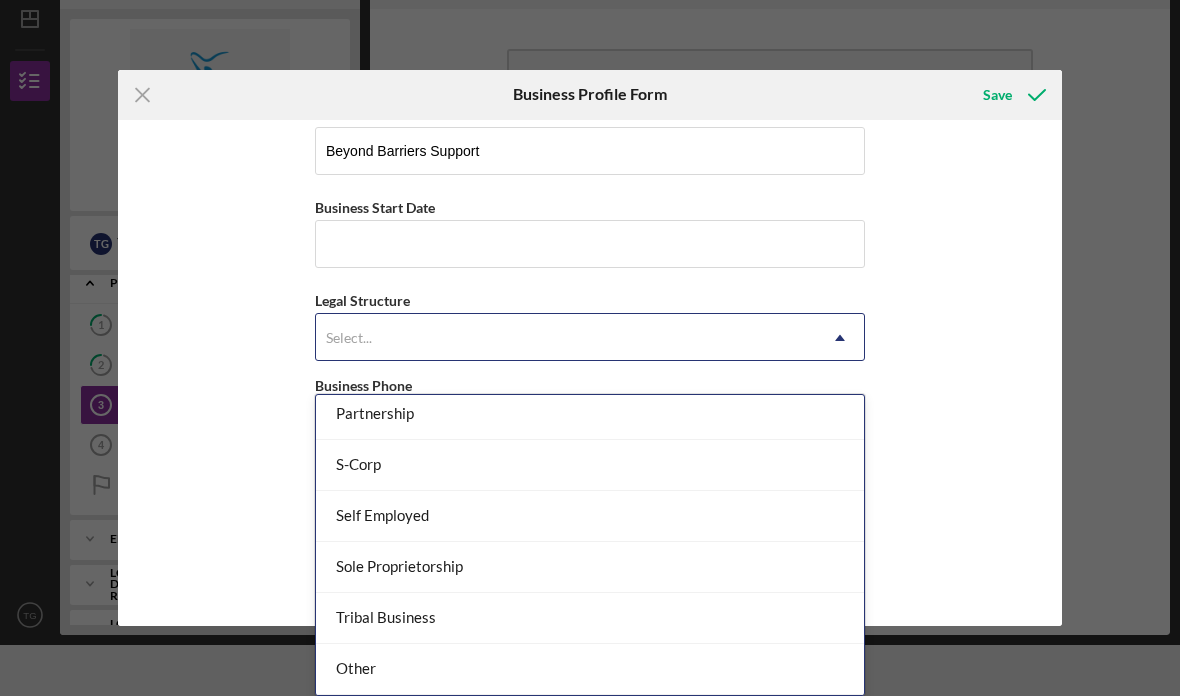 scroll, scrollTop: 465, scrollLeft: 0, axis: vertical 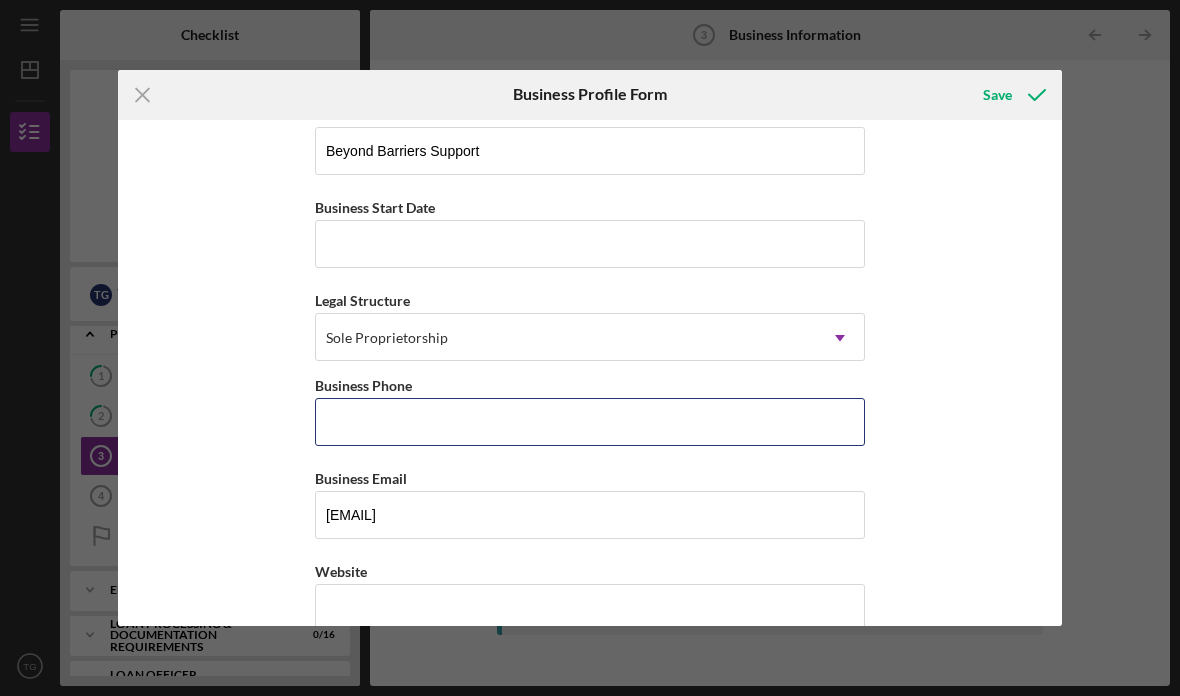 click on "Business Phone" at bounding box center (590, 422) 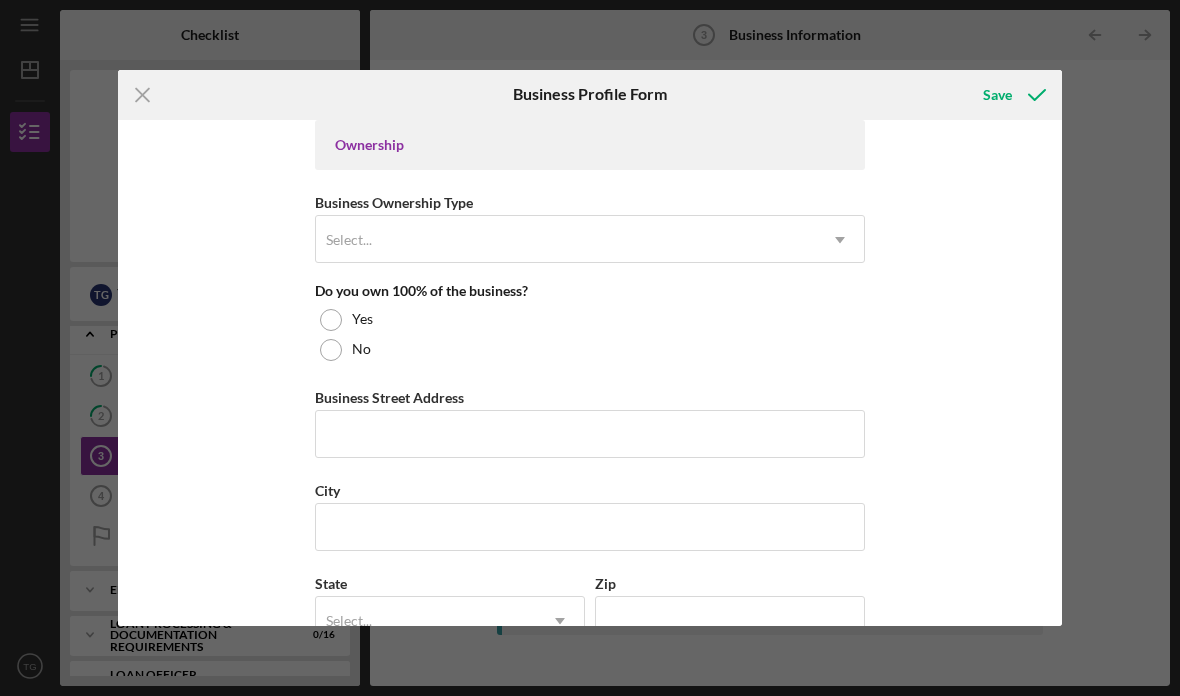 scroll, scrollTop: 946, scrollLeft: 0, axis: vertical 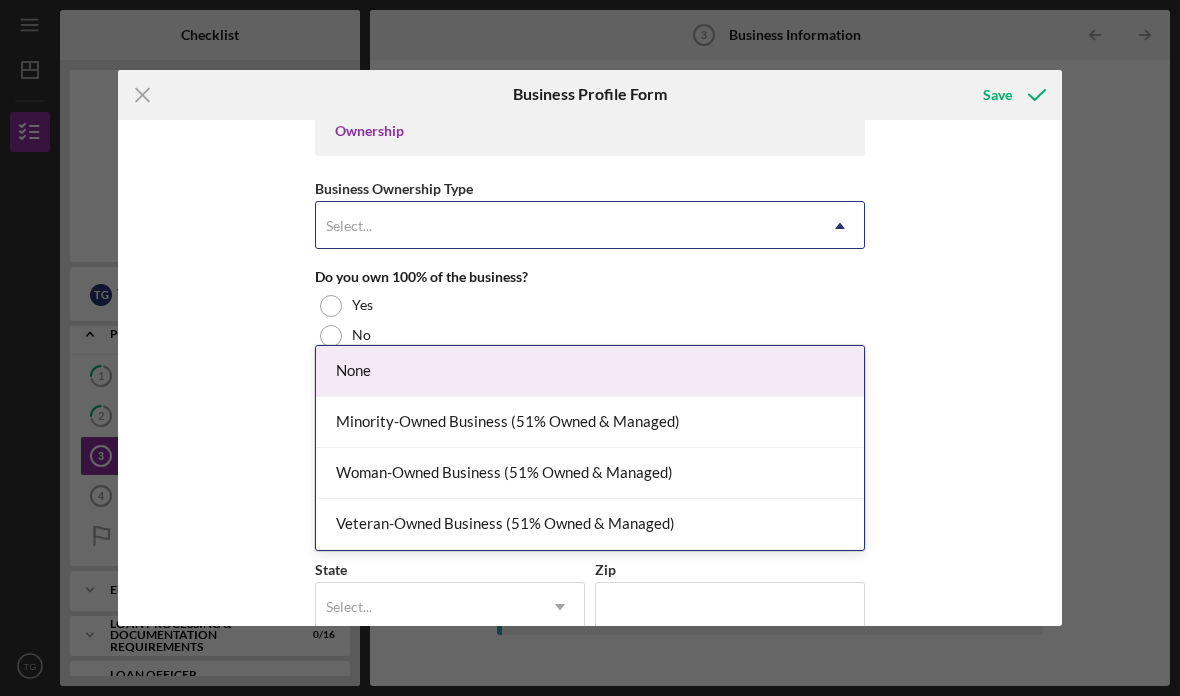 click on "Woman-Owned Business (51% Owned & Managed)" at bounding box center [590, 473] 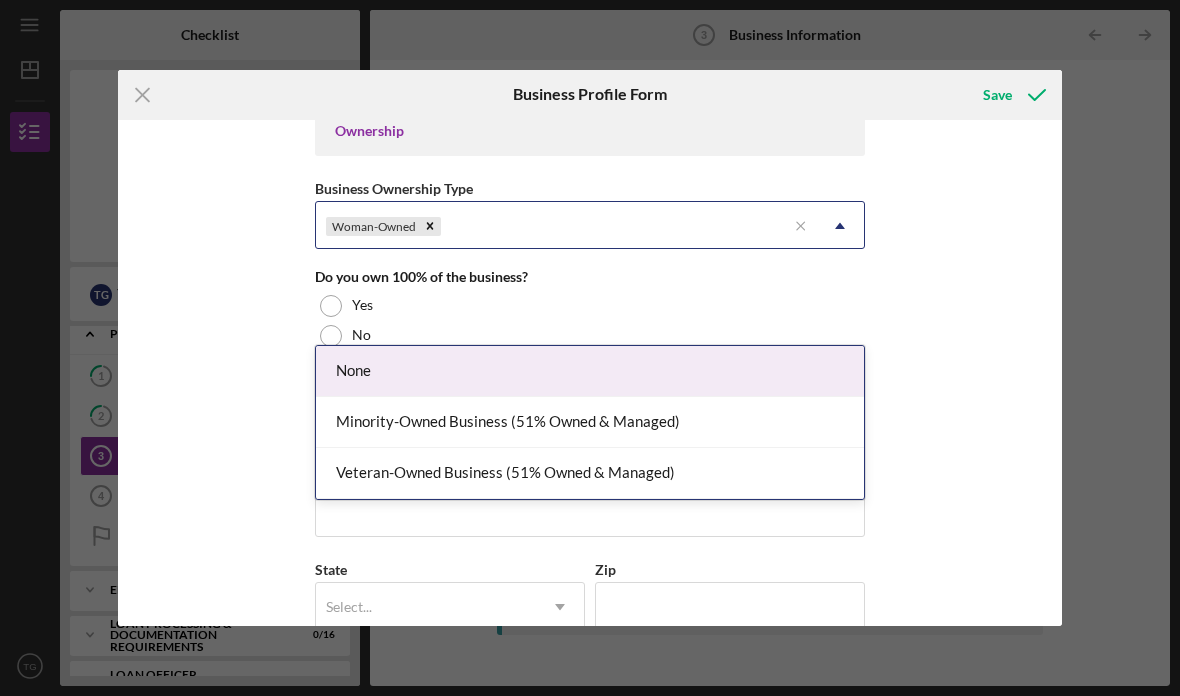 click on "Minority-Owned Business (51% Owned & Managed)" at bounding box center [590, 422] 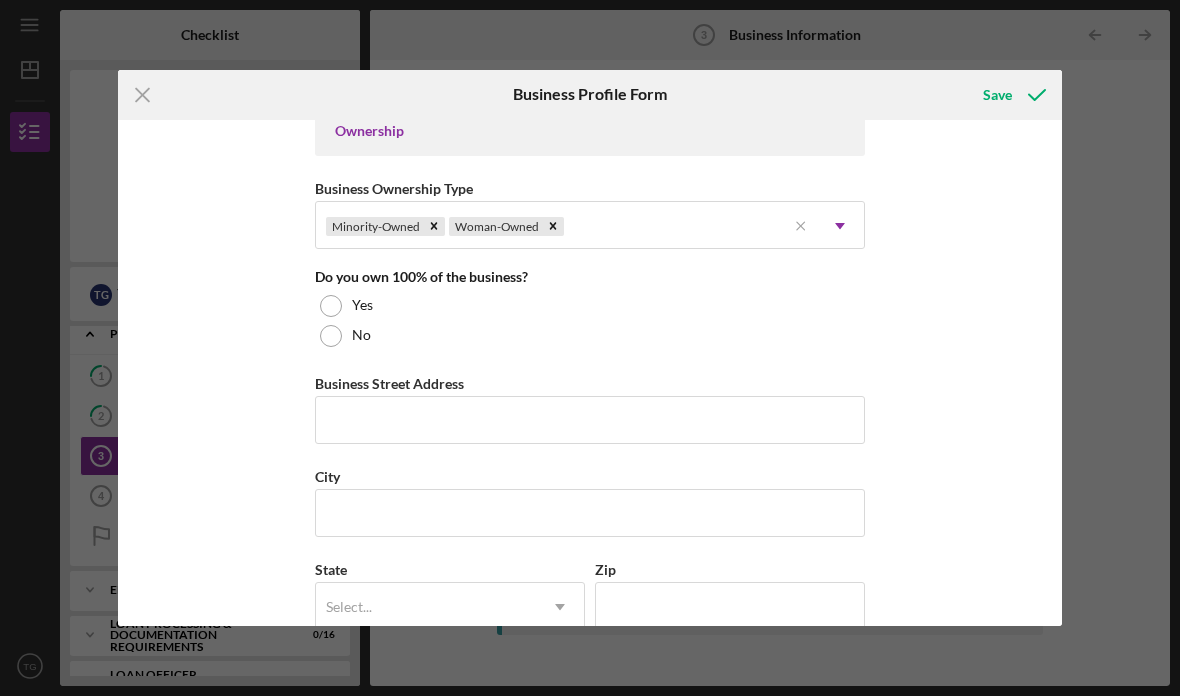 click at bounding box center [331, 306] 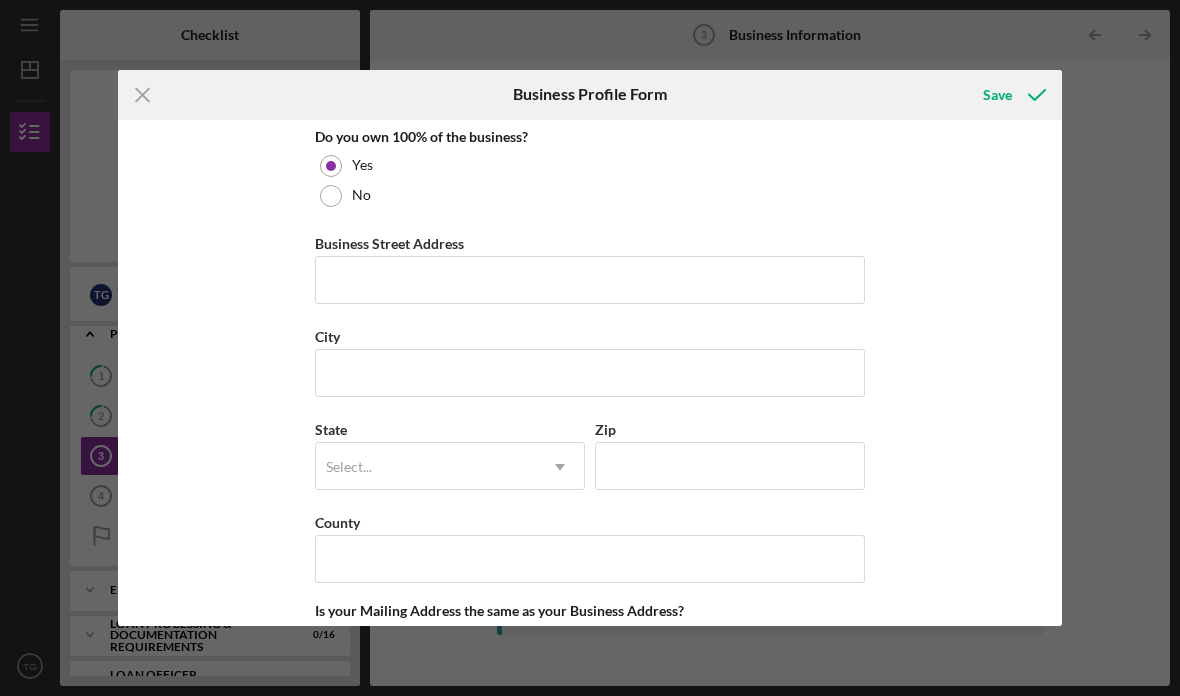 scroll, scrollTop: 1087, scrollLeft: 0, axis: vertical 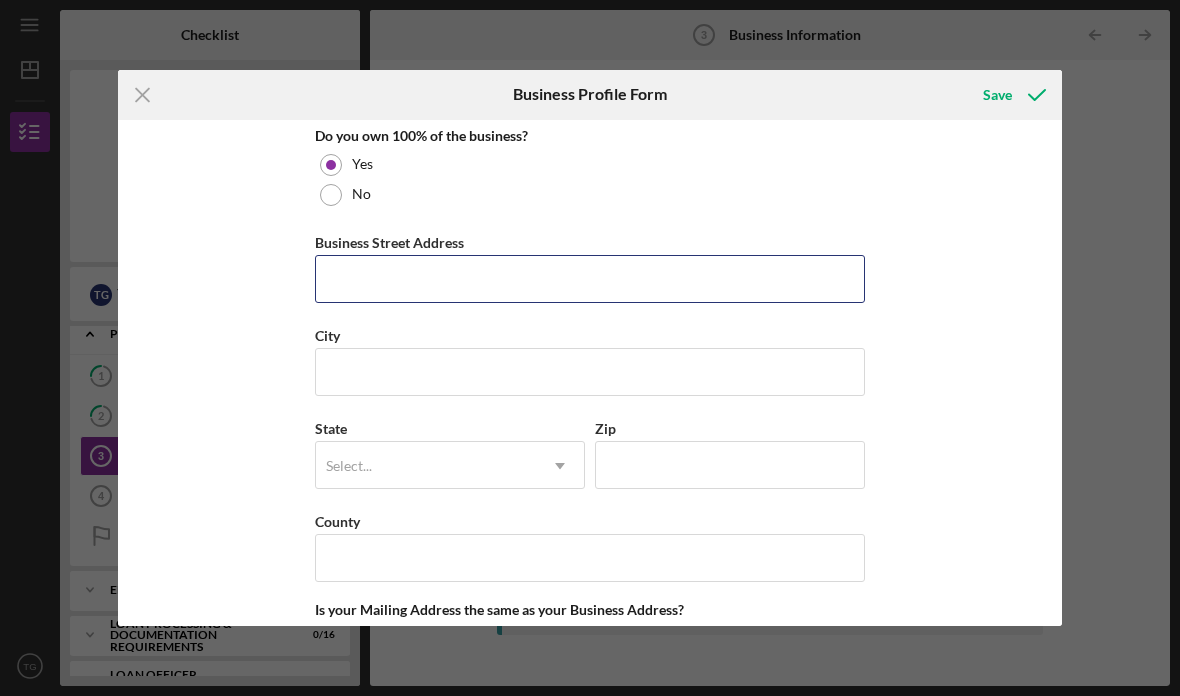 click on "Business Street Address" at bounding box center (590, 279) 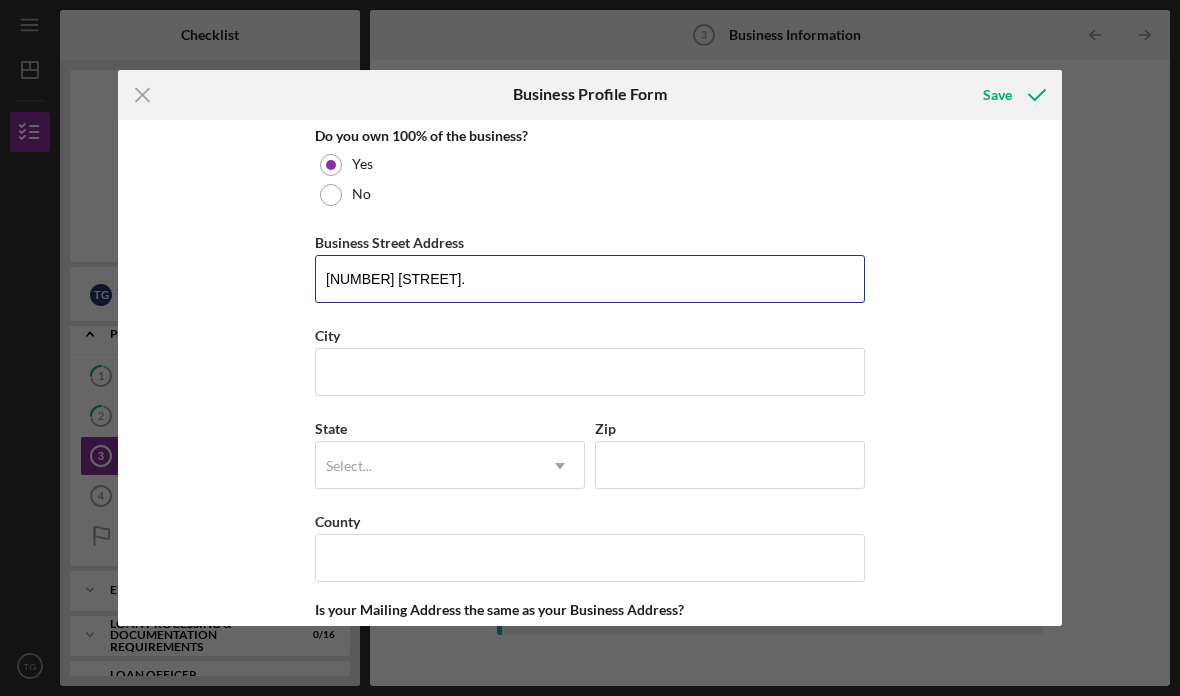 type on "[NUMBER] [STREET]." 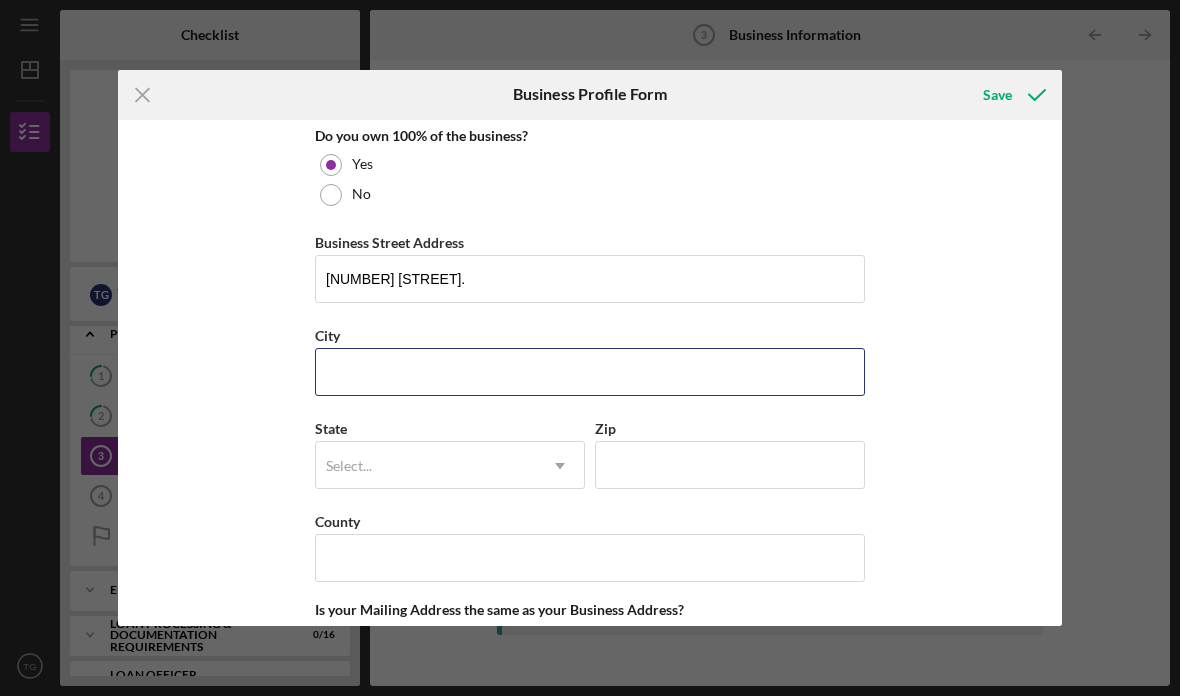 click on "City" at bounding box center (590, 372) 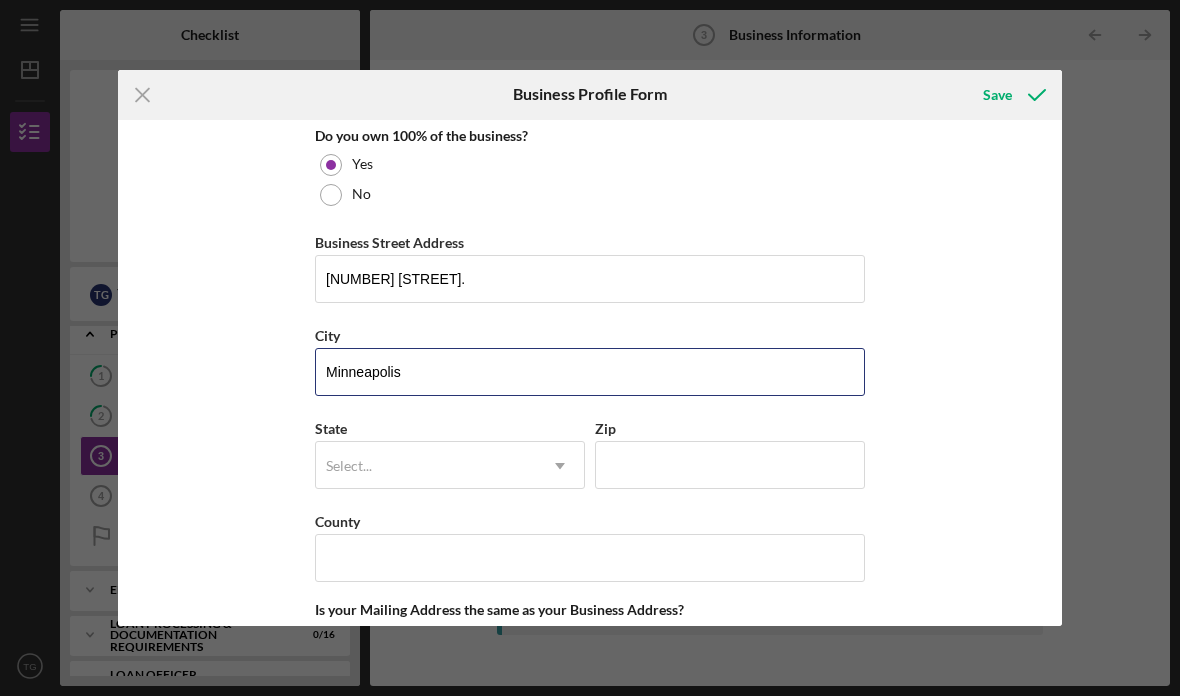 type on "Minneapolis" 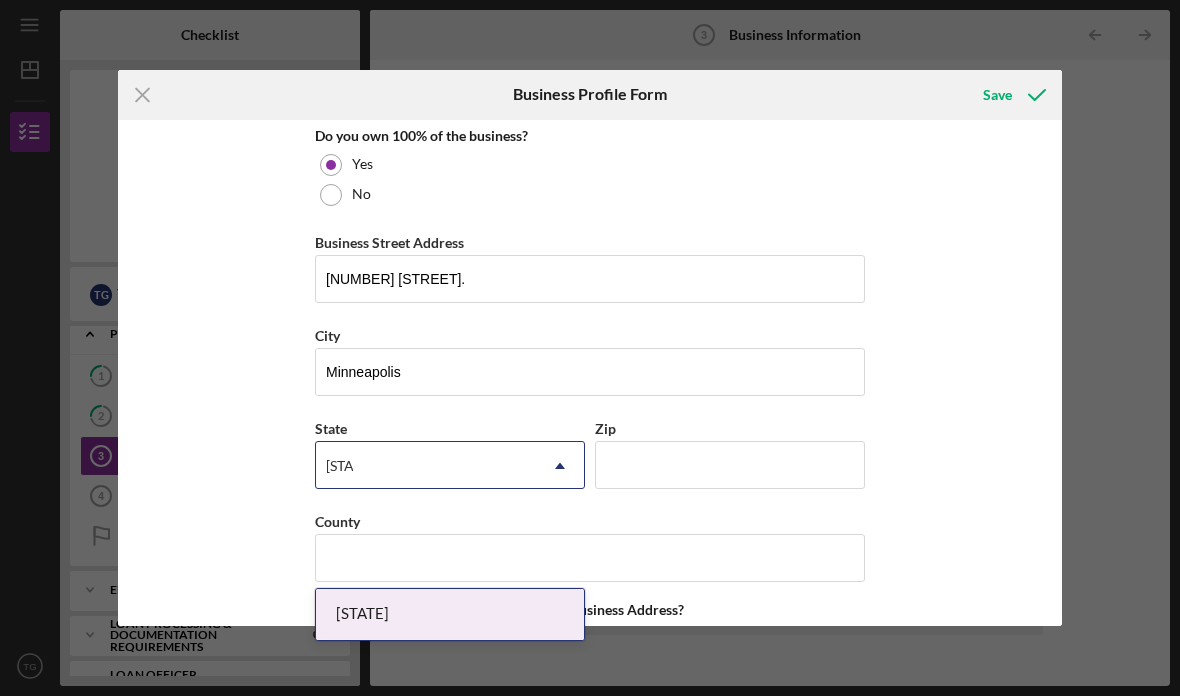 type on "[STATE]" 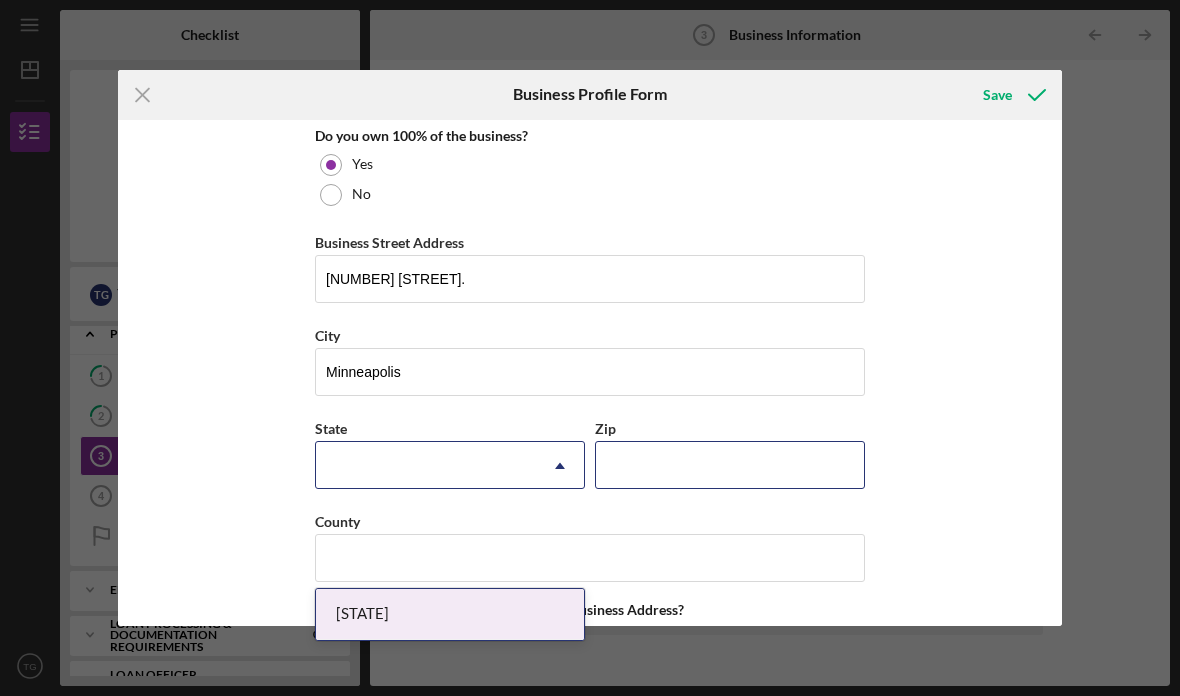 click on "Zip" at bounding box center [730, 465] 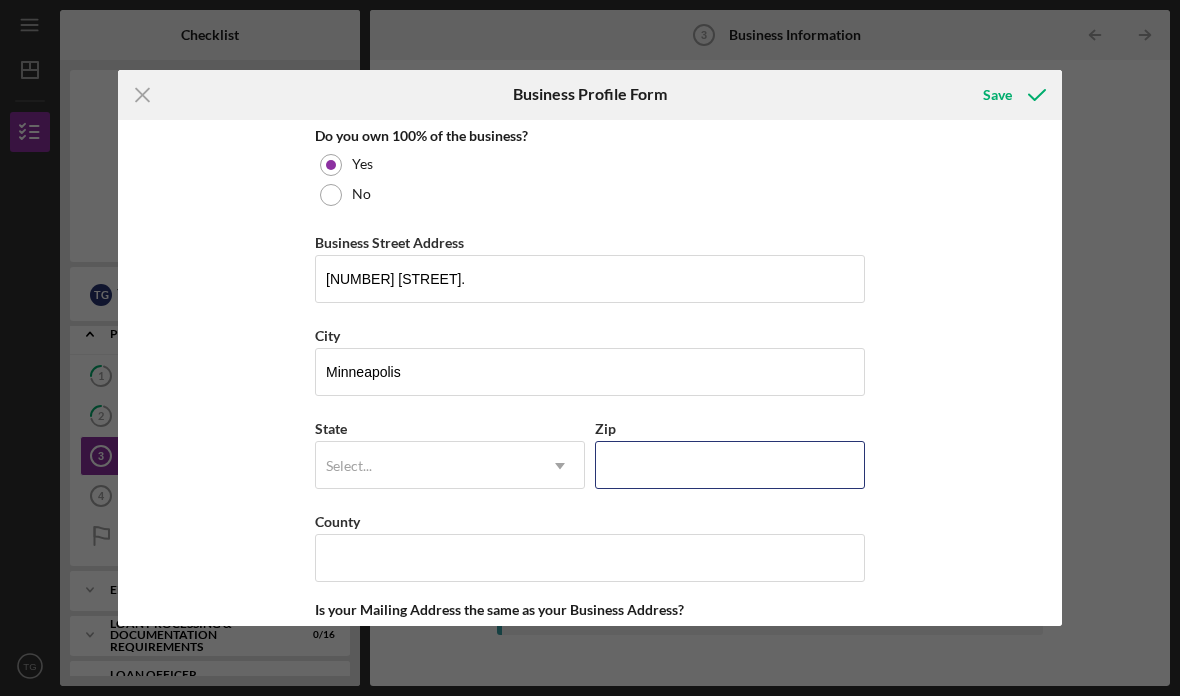 type on "[POSTAL CODE]" 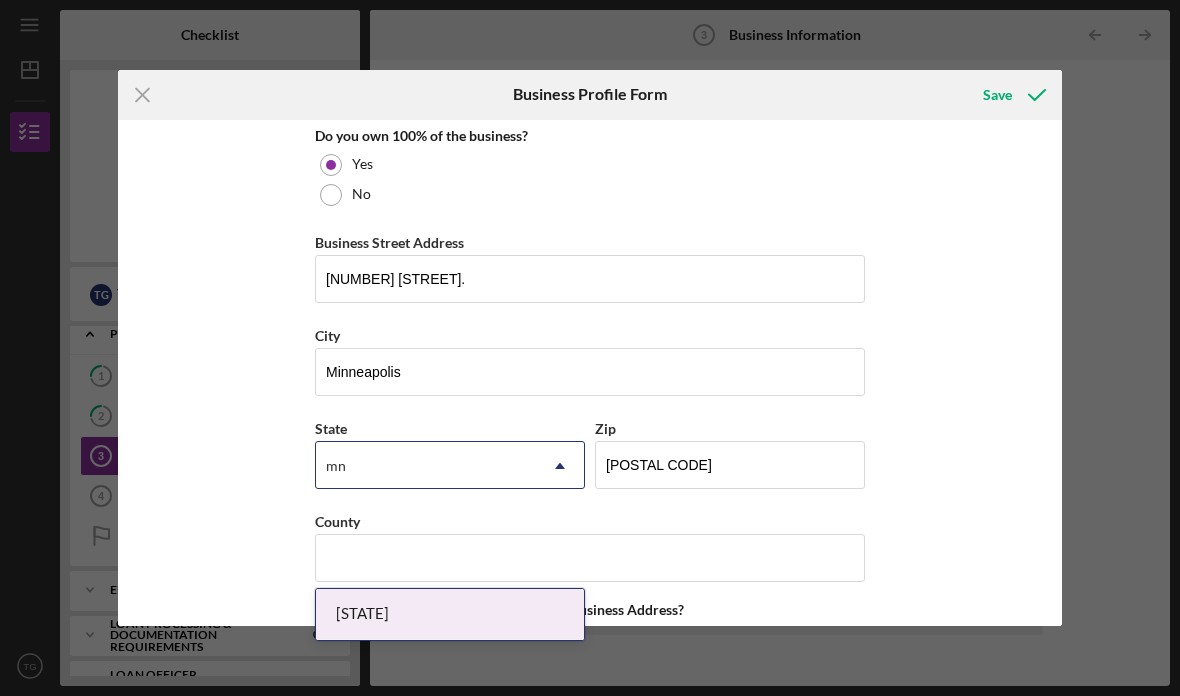 click on "[STATE]" at bounding box center [450, 614] 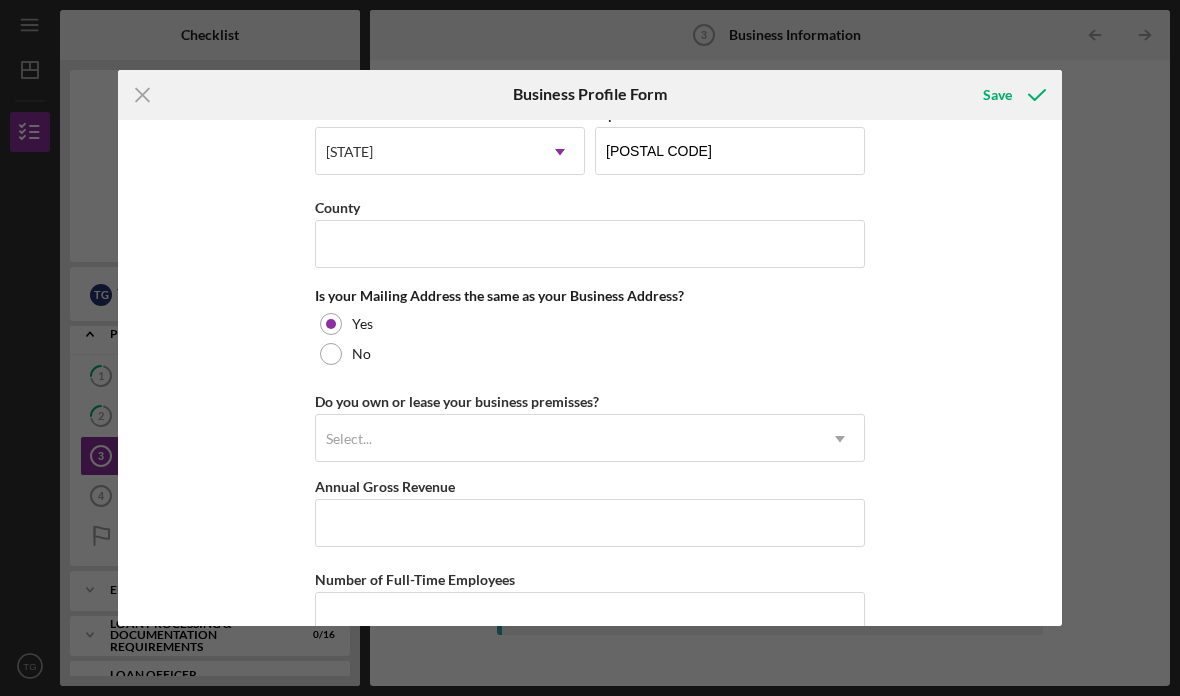 scroll, scrollTop: 1422, scrollLeft: 0, axis: vertical 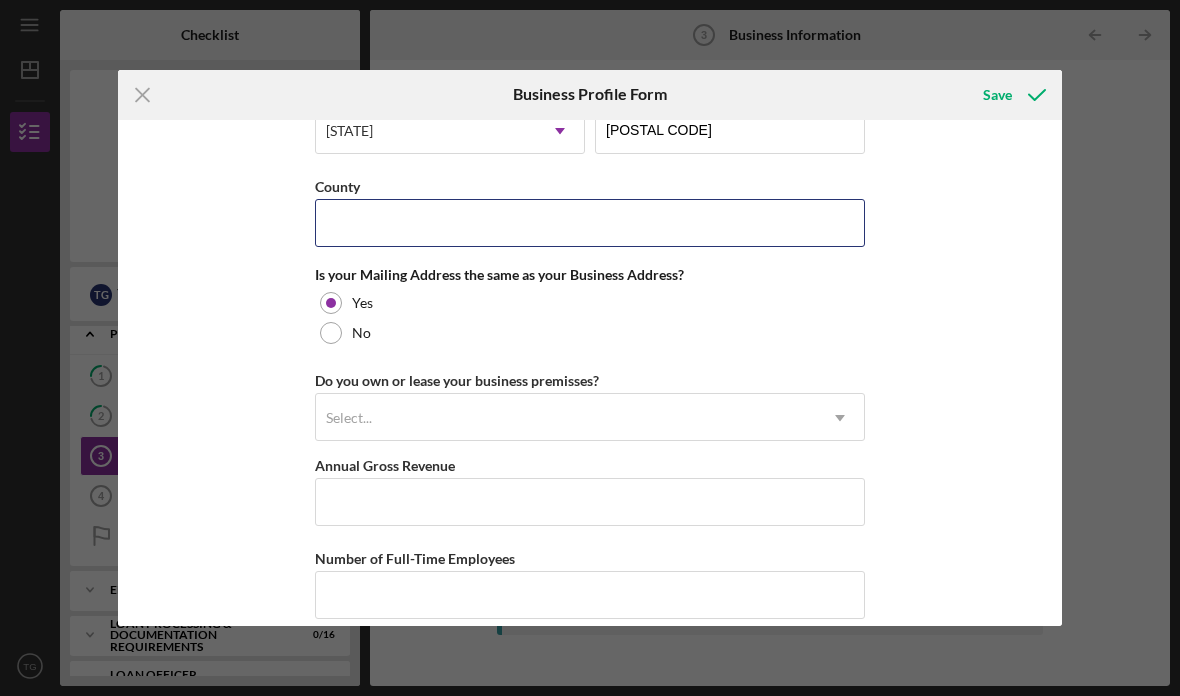 click on "County" at bounding box center [590, 223] 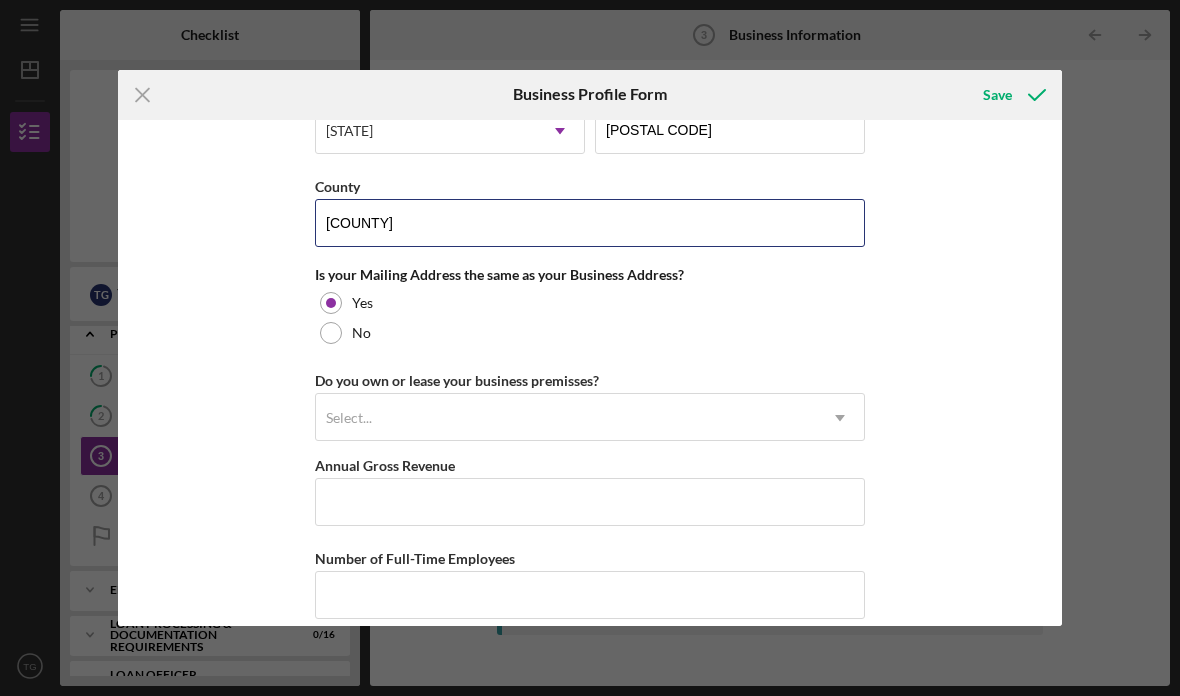 type on "[COUNTY]" 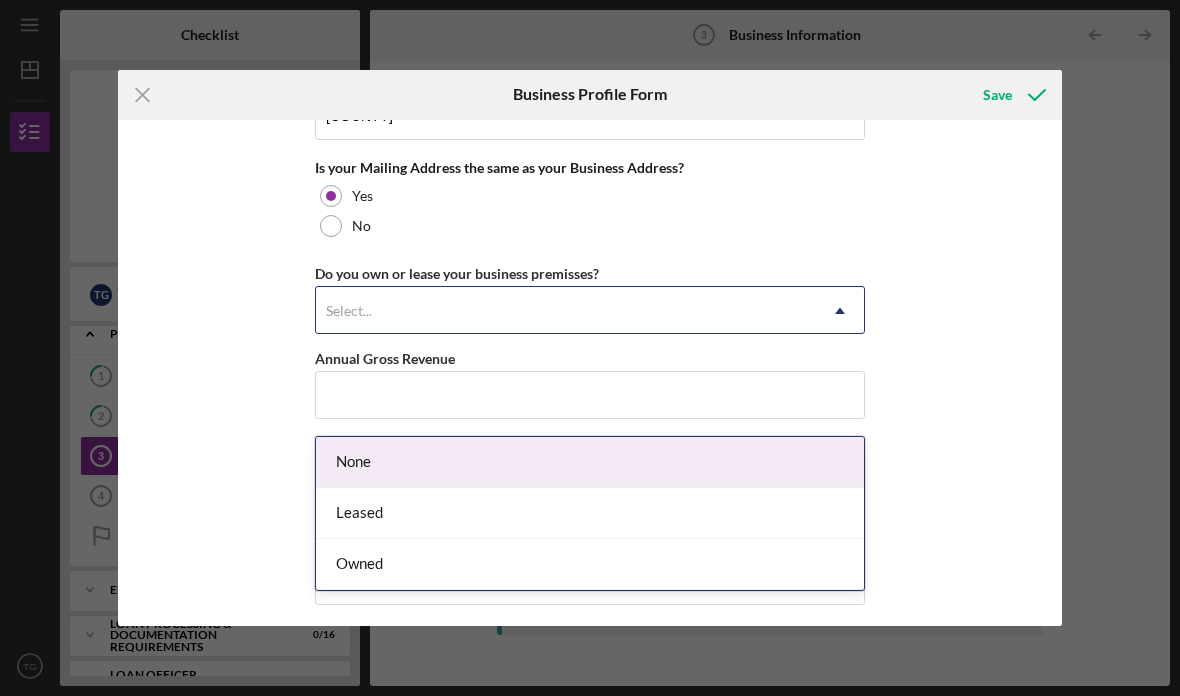 scroll, scrollTop: 1530, scrollLeft: 0, axis: vertical 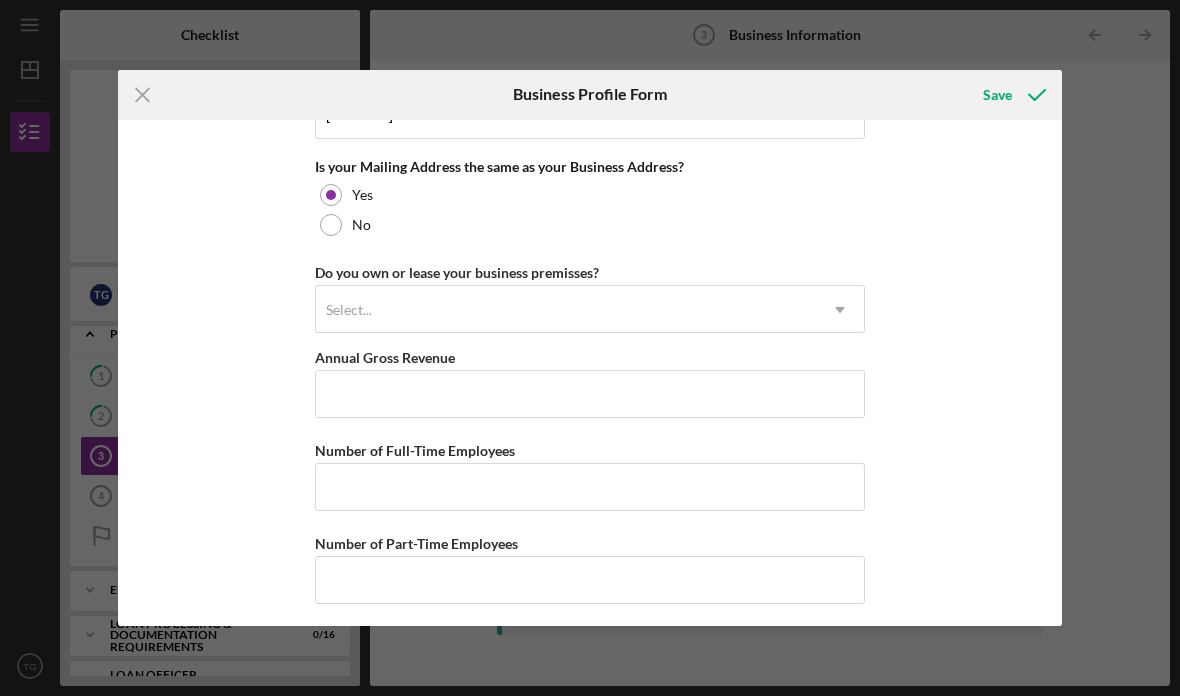 click on "No" at bounding box center (590, 225) 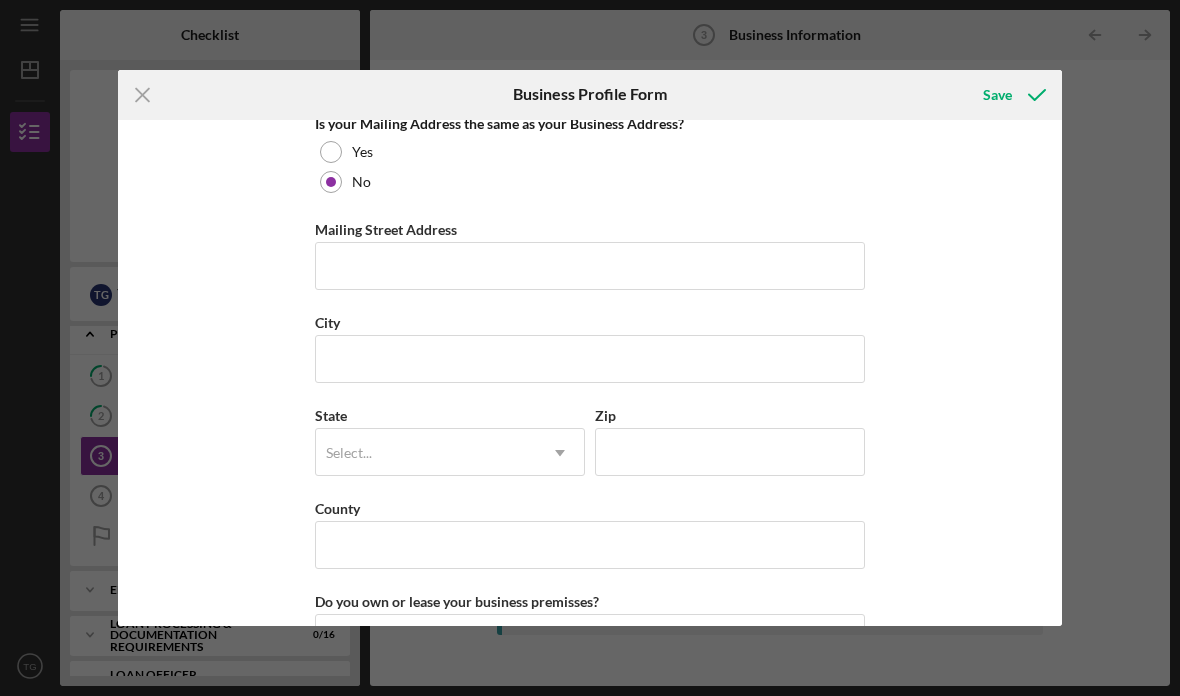 scroll, scrollTop: 1600, scrollLeft: 0, axis: vertical 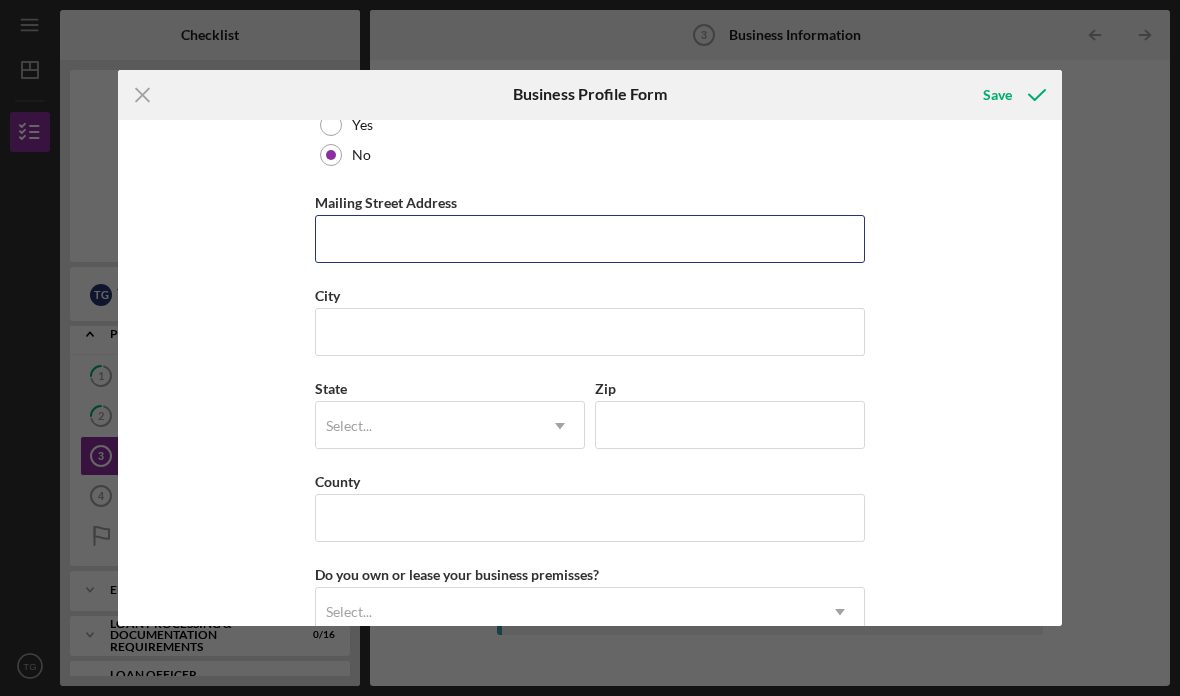 click on "Mailing Street Address" at bounding box center (590, 239) 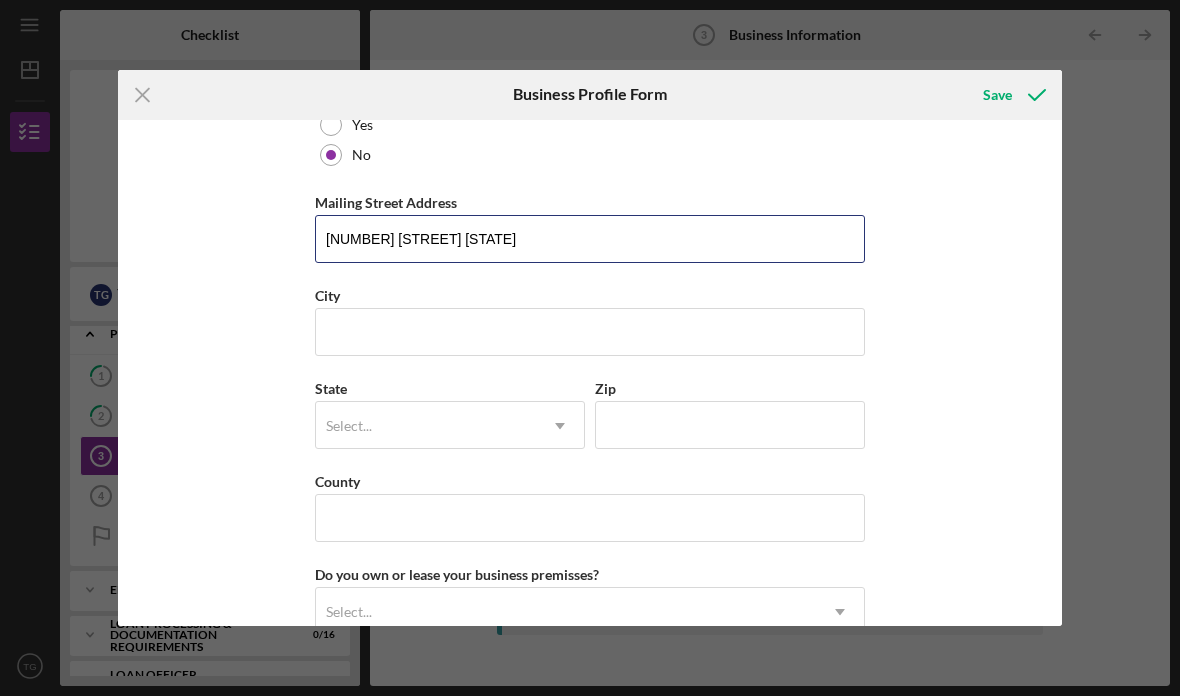 type on "[NUMBER] [STREET] [STATE]" 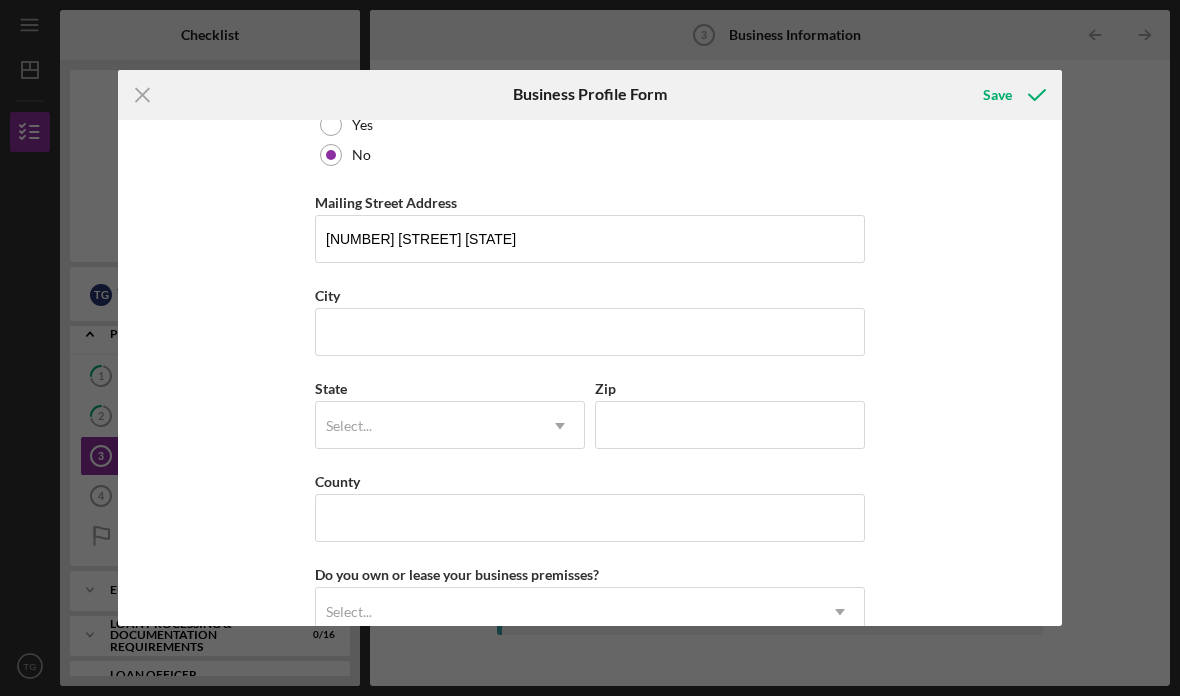 click on "City" at bounding box center [590, 295] 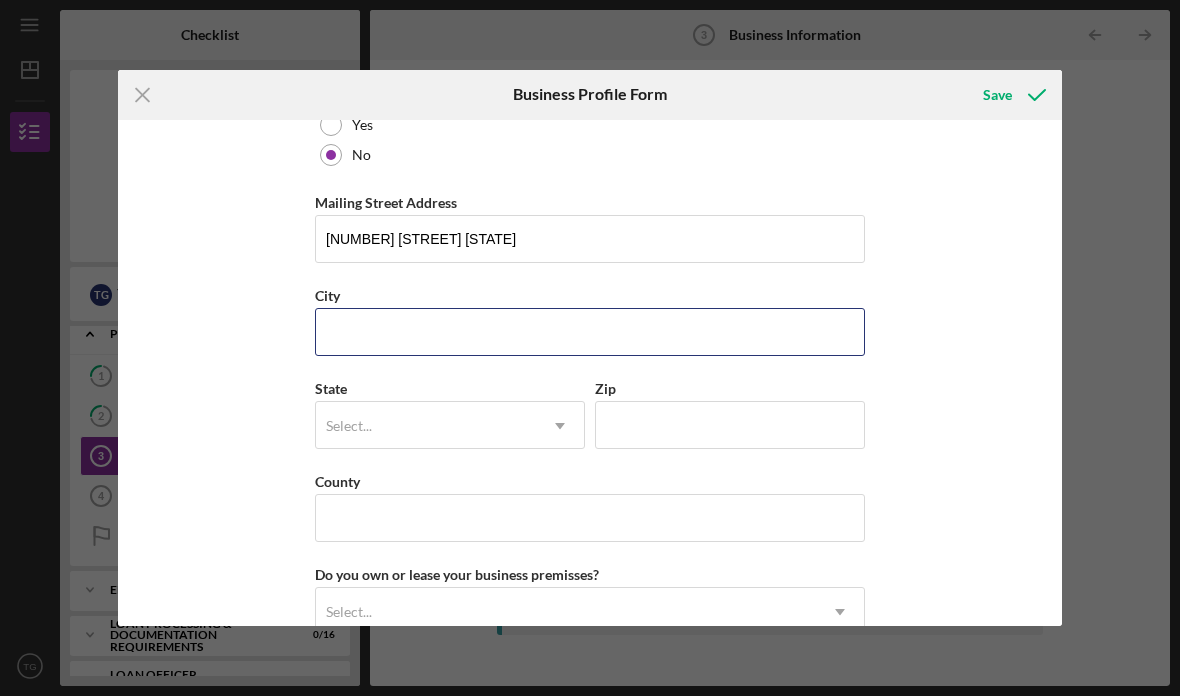 click on "City" at bounding box center (590, 332) 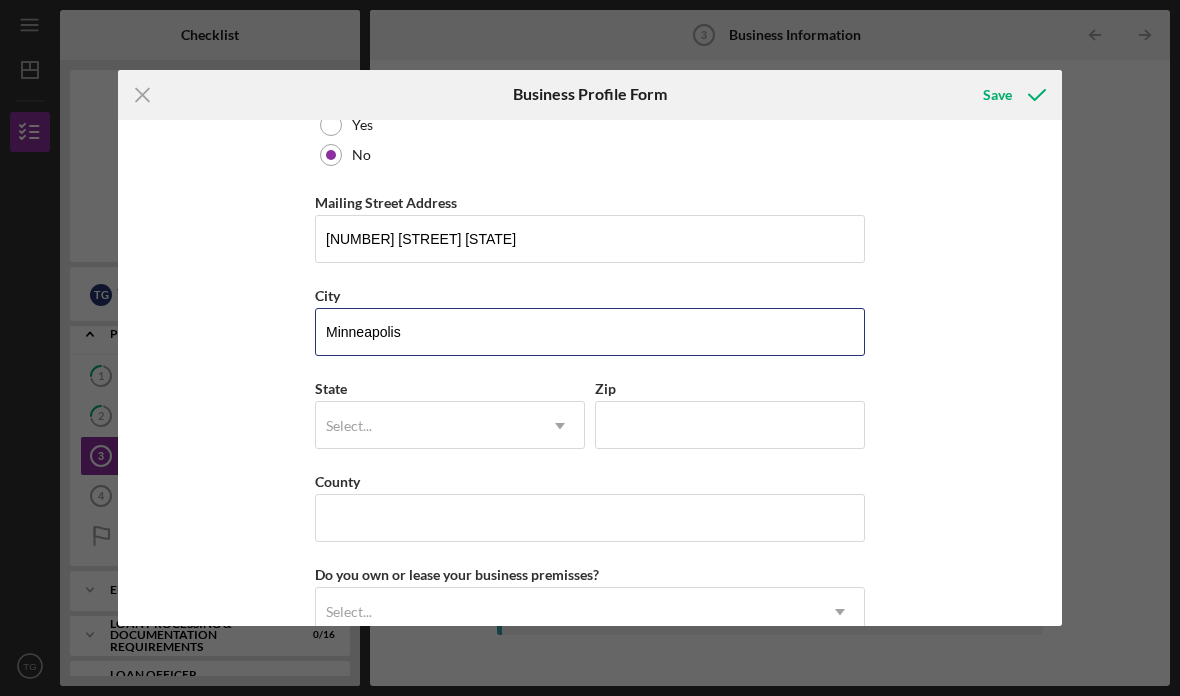 type on "Minneapolis" 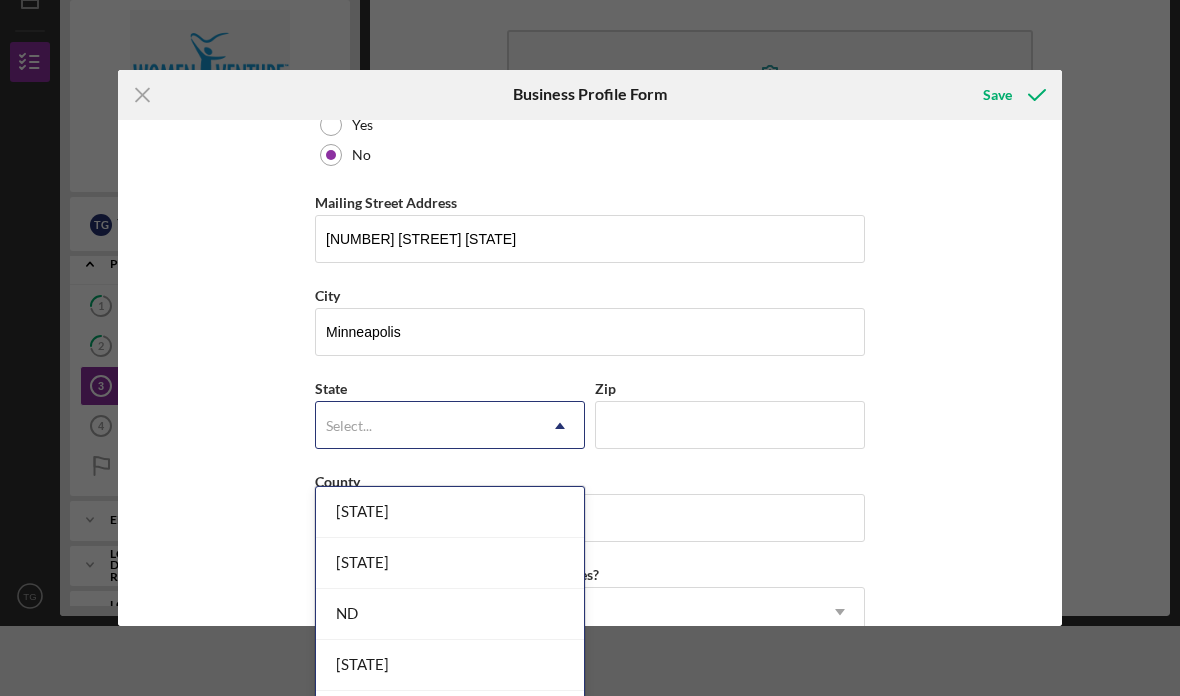 scroll, scrollTop: 2028, scrollLeft: 0, axis: vertical 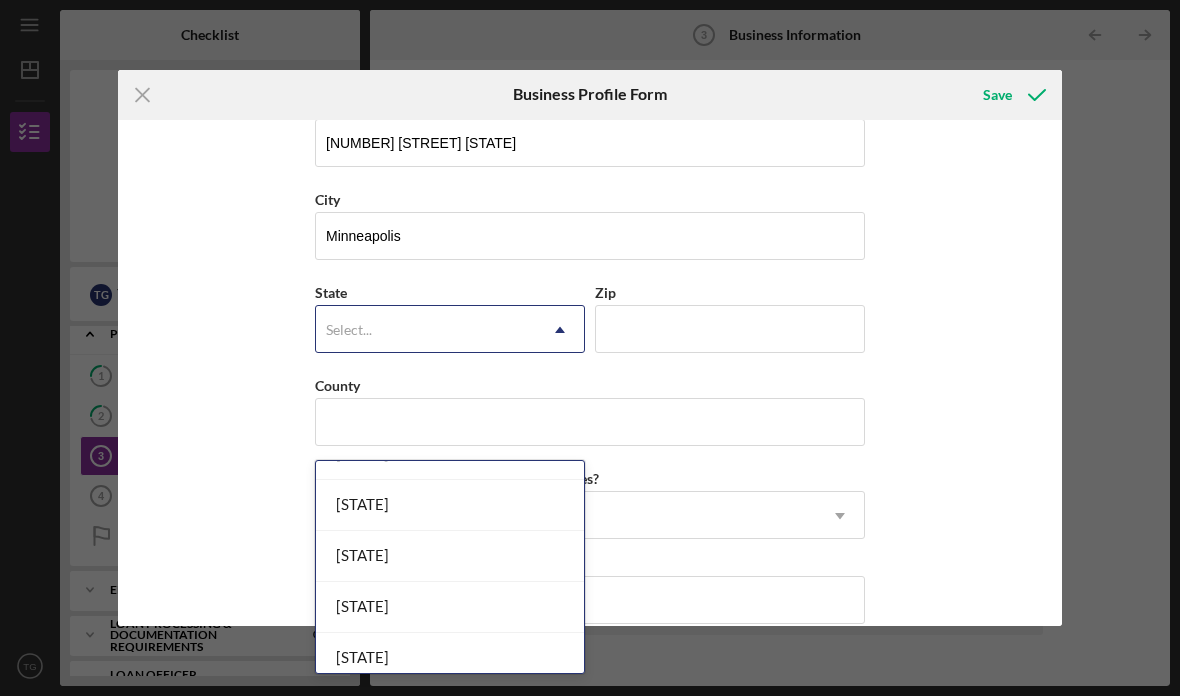click on "[STATE]" at bounding box center (450, 505) 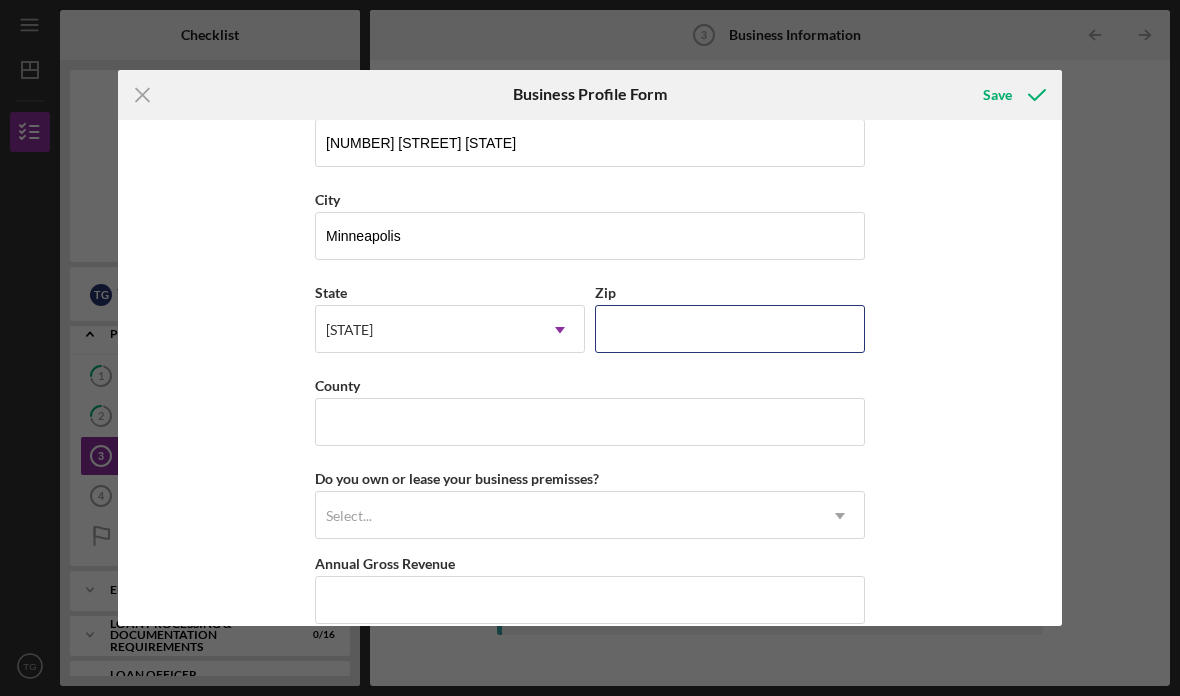 click on "Zip" at bounding box center [730, 329] 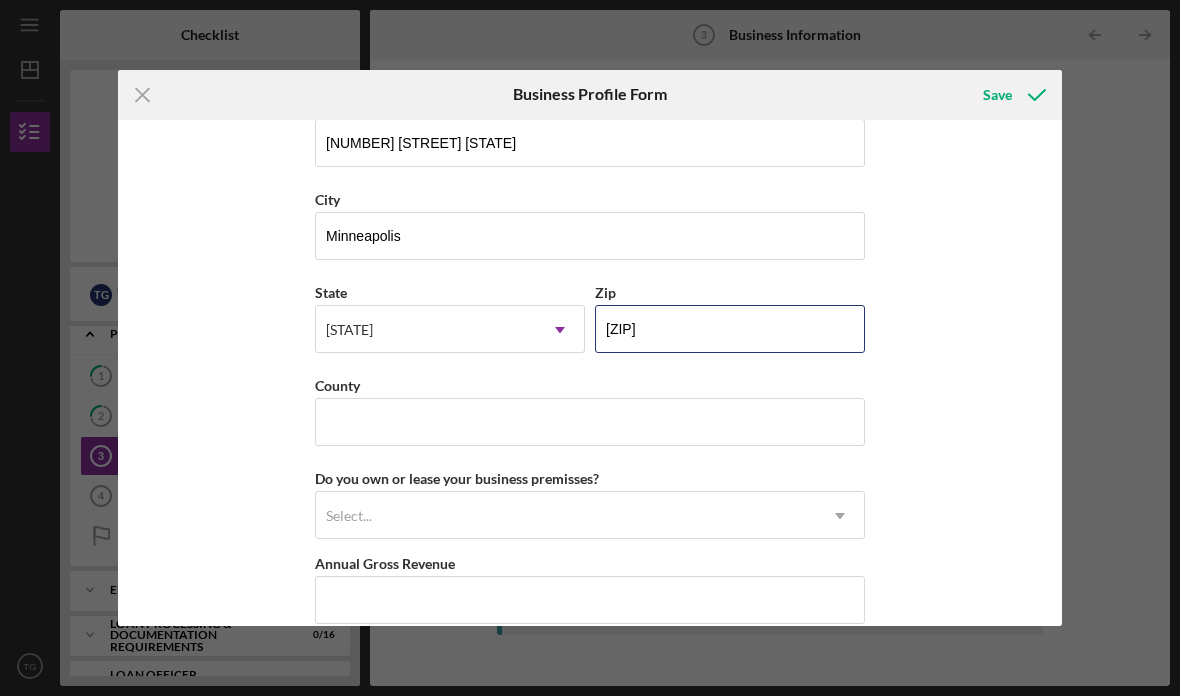 type on "[POSTAL CODE]" 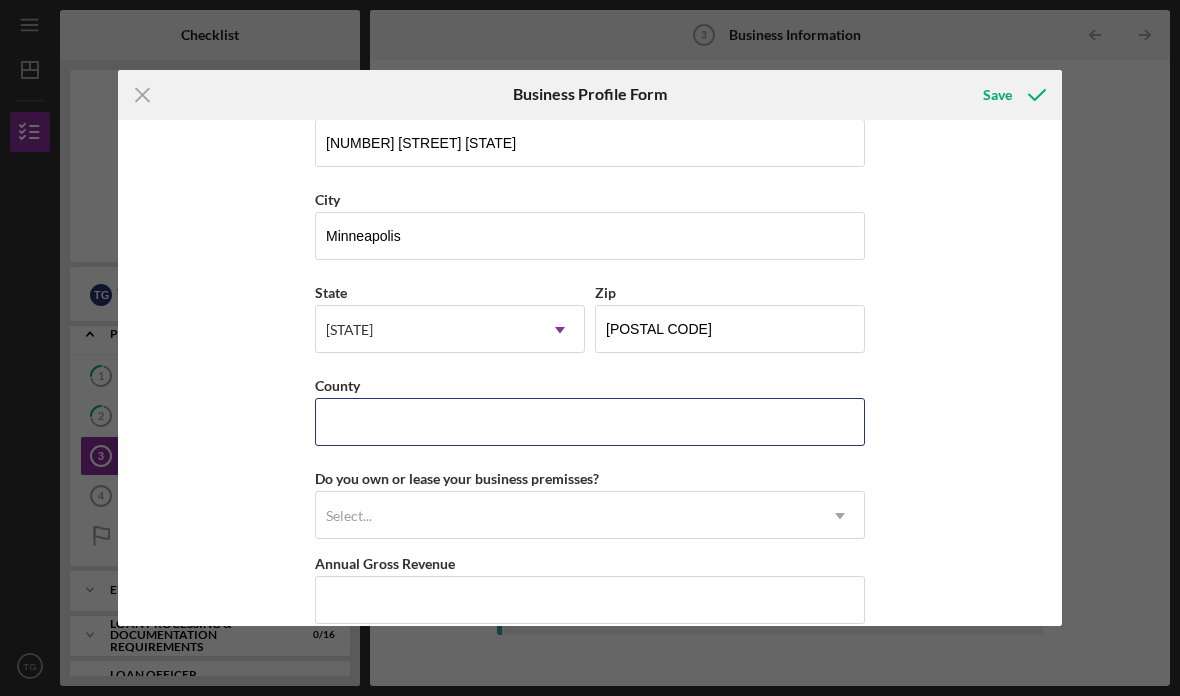 click on "County" at bounding box center [590, 422] 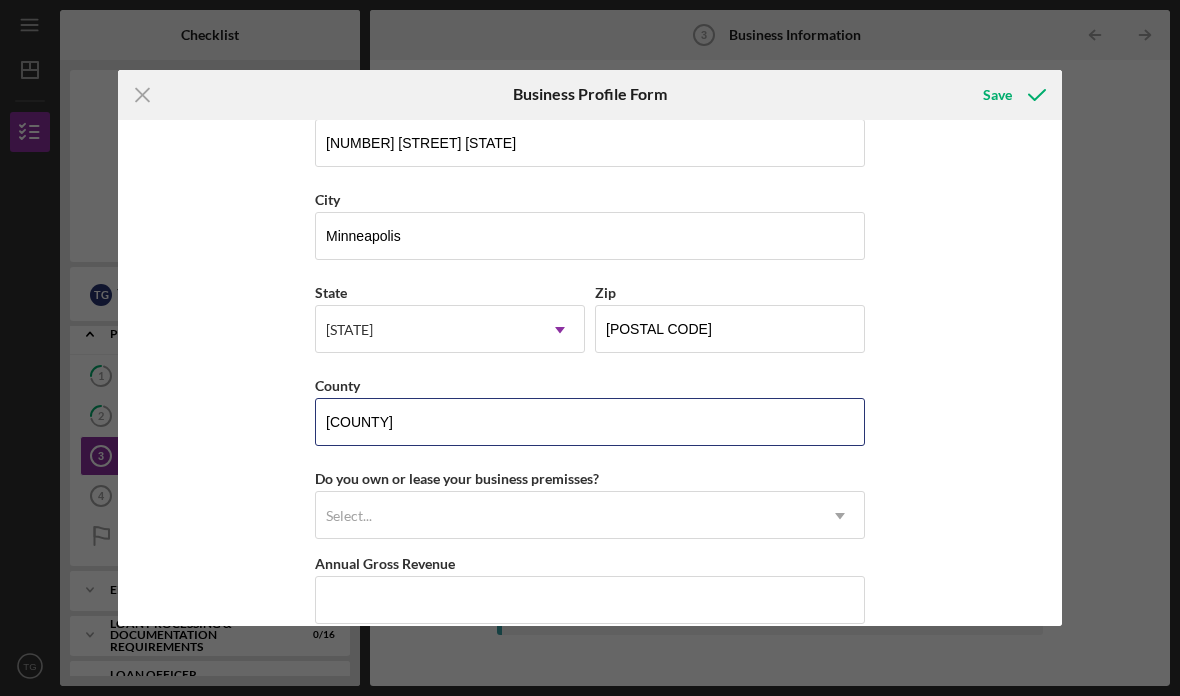 type on "[COUNTY]" 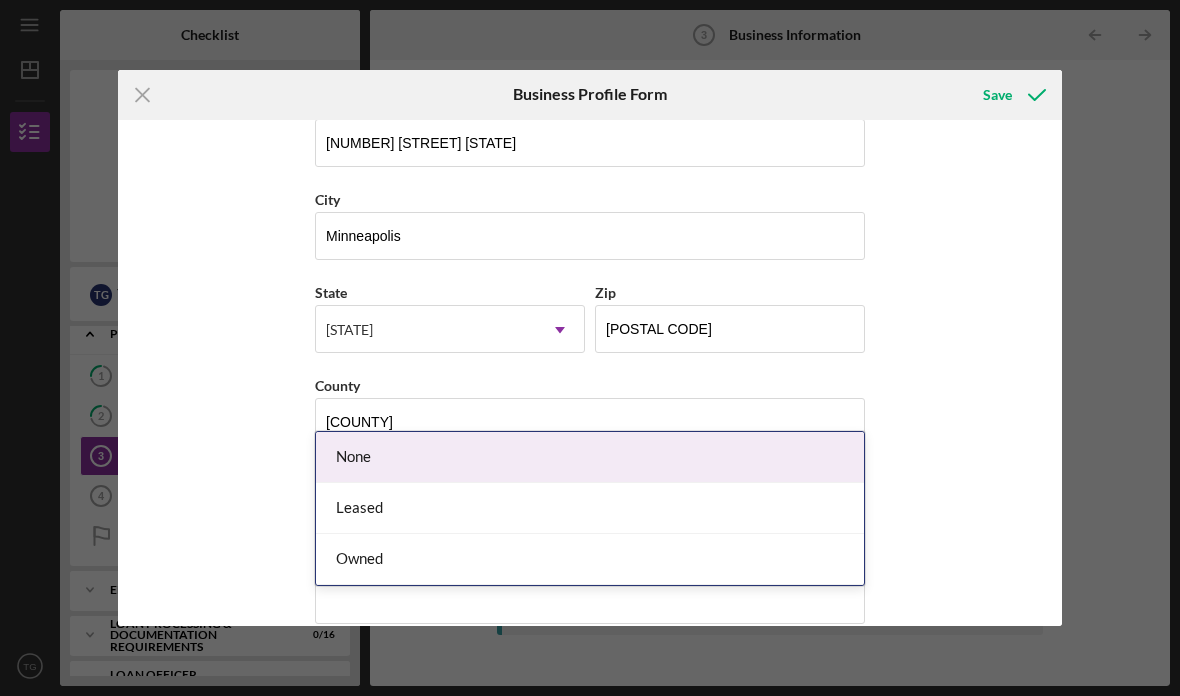 click on "Leased" at bounding box center (590, 508) 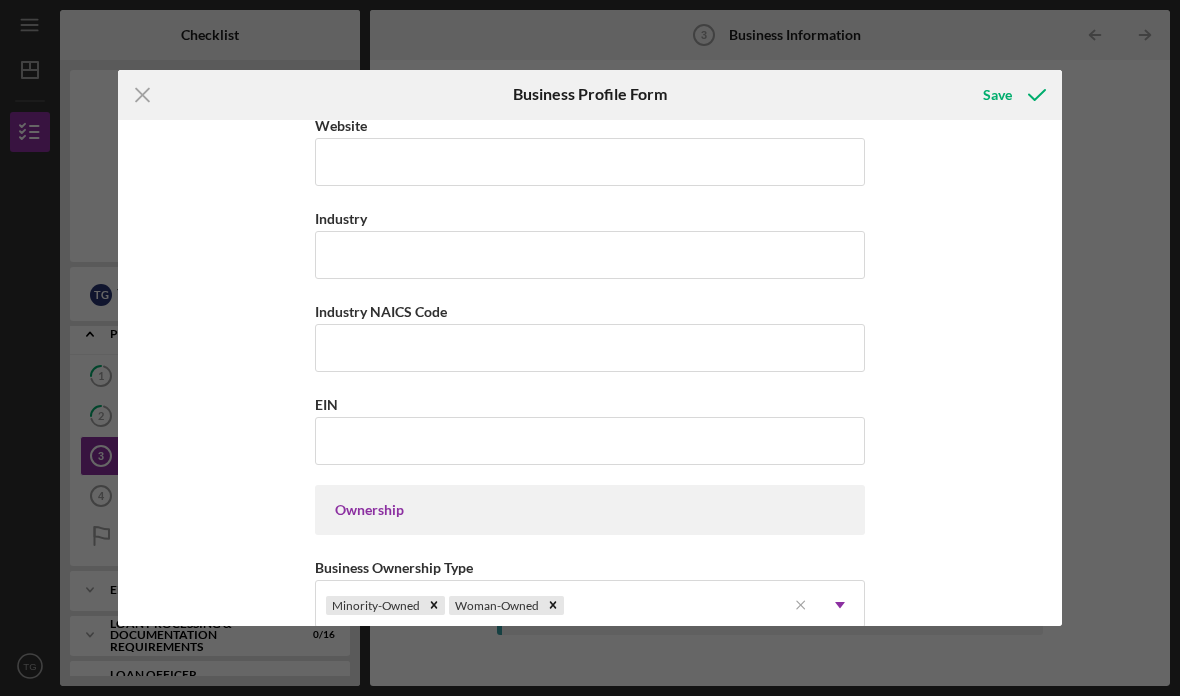 scroll, scrollTop: 568, scrollLeft: 0, axis: vertical 